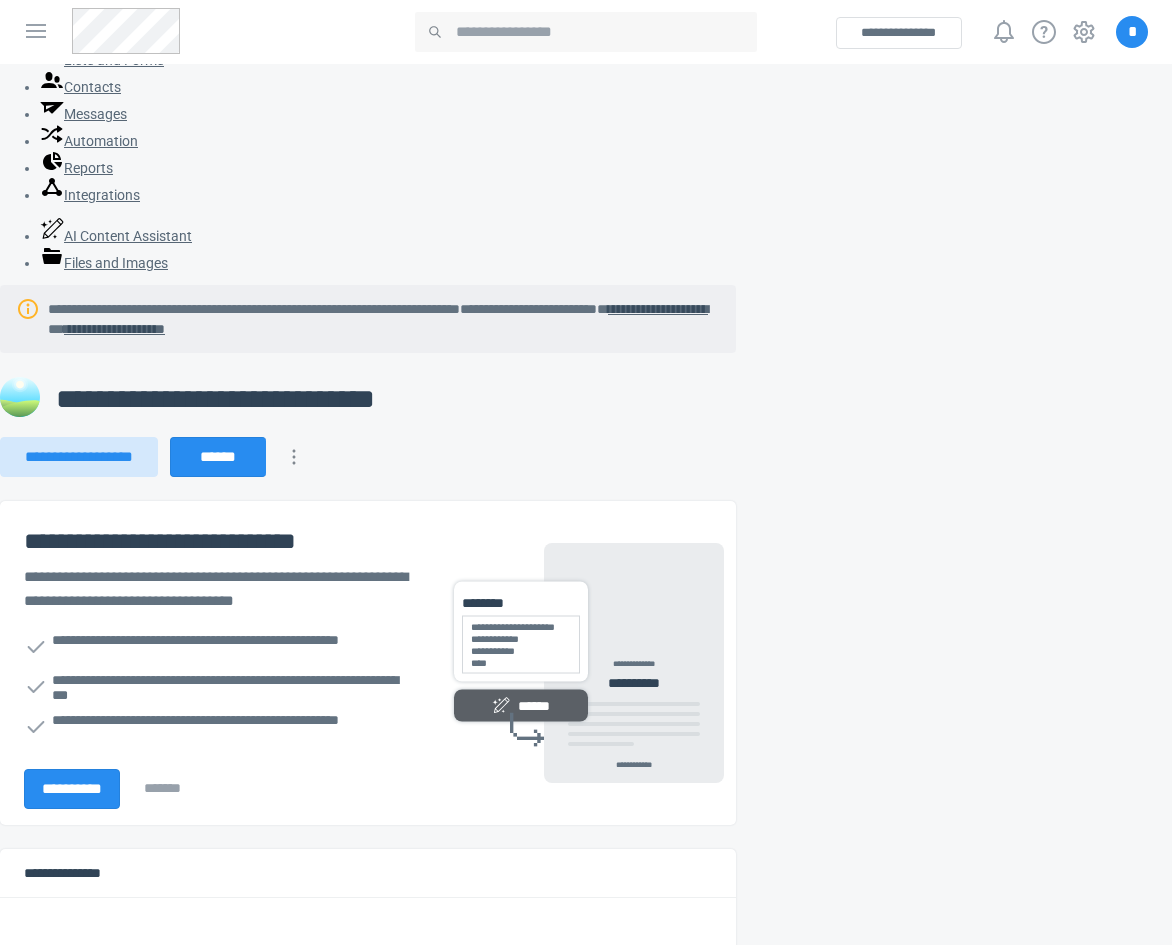 scroll, scrollTop: 0, scrollLeft: 0, axis: both 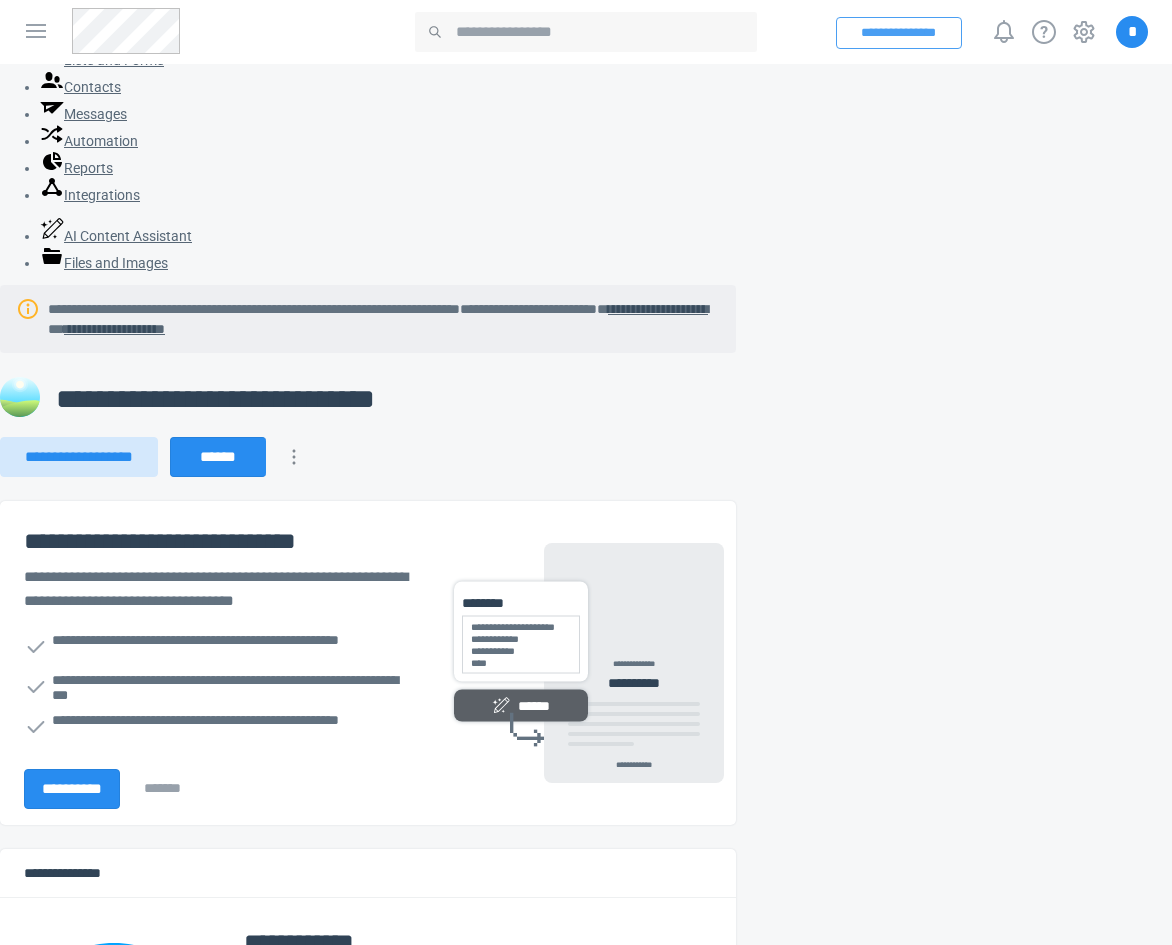 click on "**********" at bounding box center (899, 33) 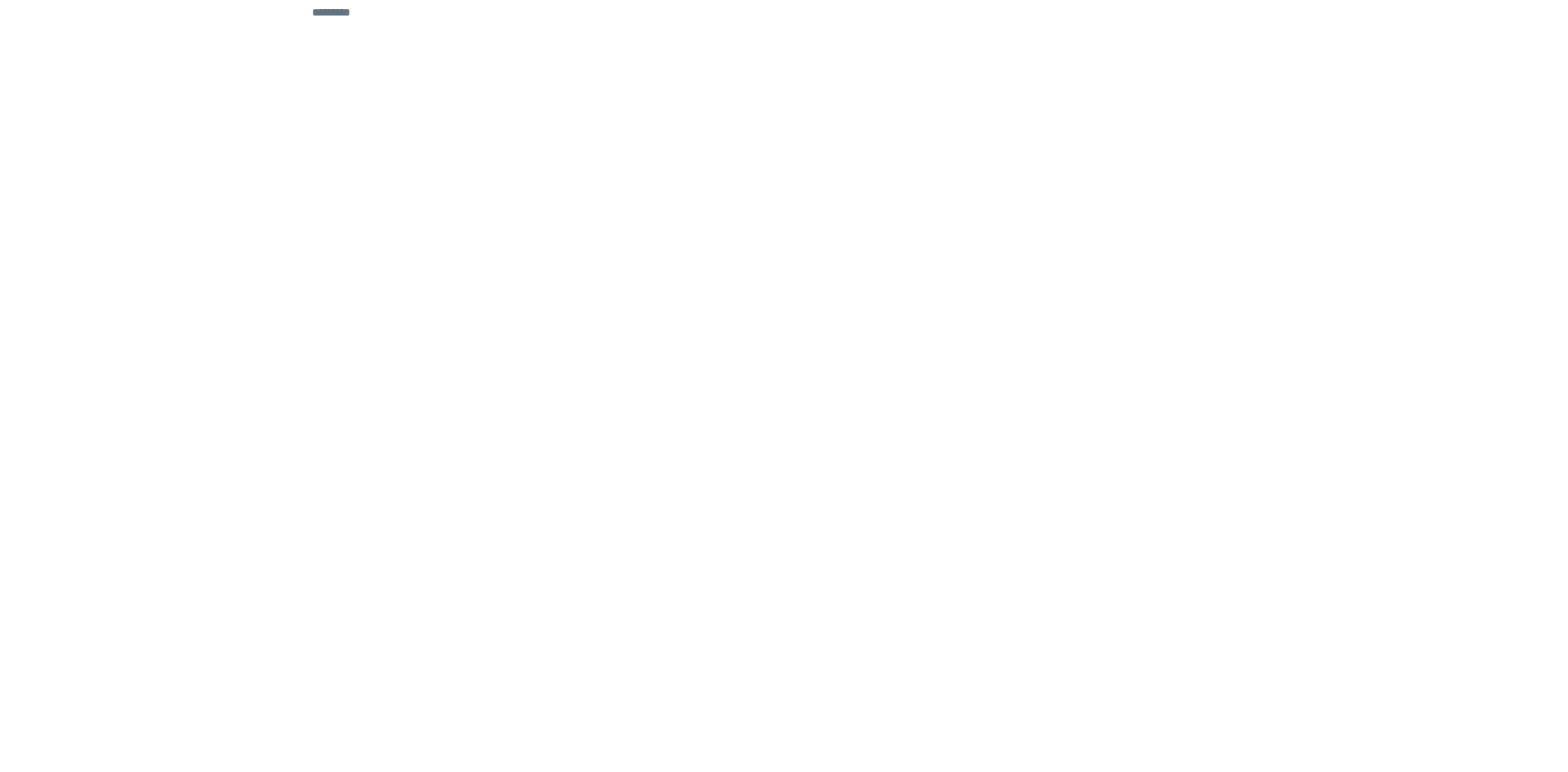 scroll, scrollTop: 0, scrollLeft: 0, axis: both 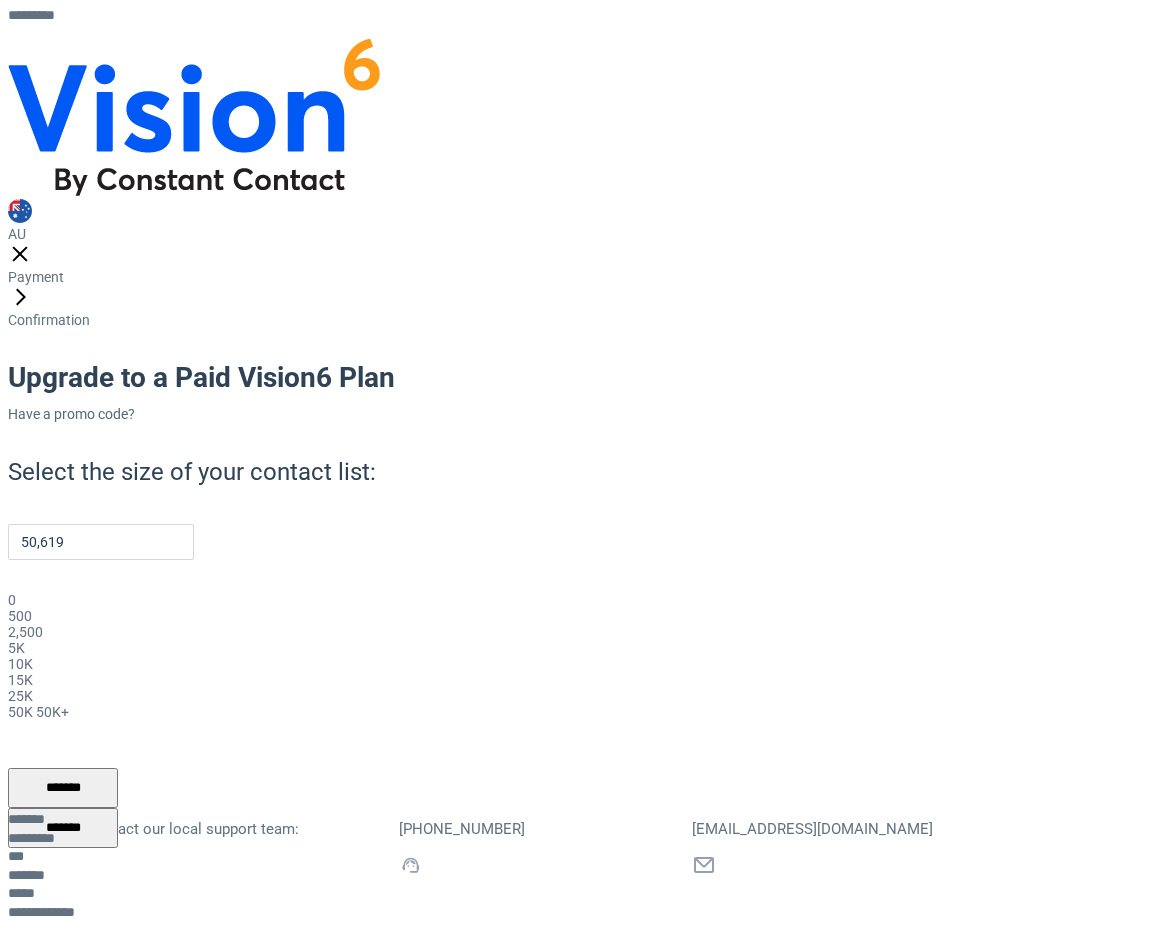 drag, startPoint x: 109, startPoint y: 450, endPoint x: 637, endPoint y: 574, distance: 542.3652 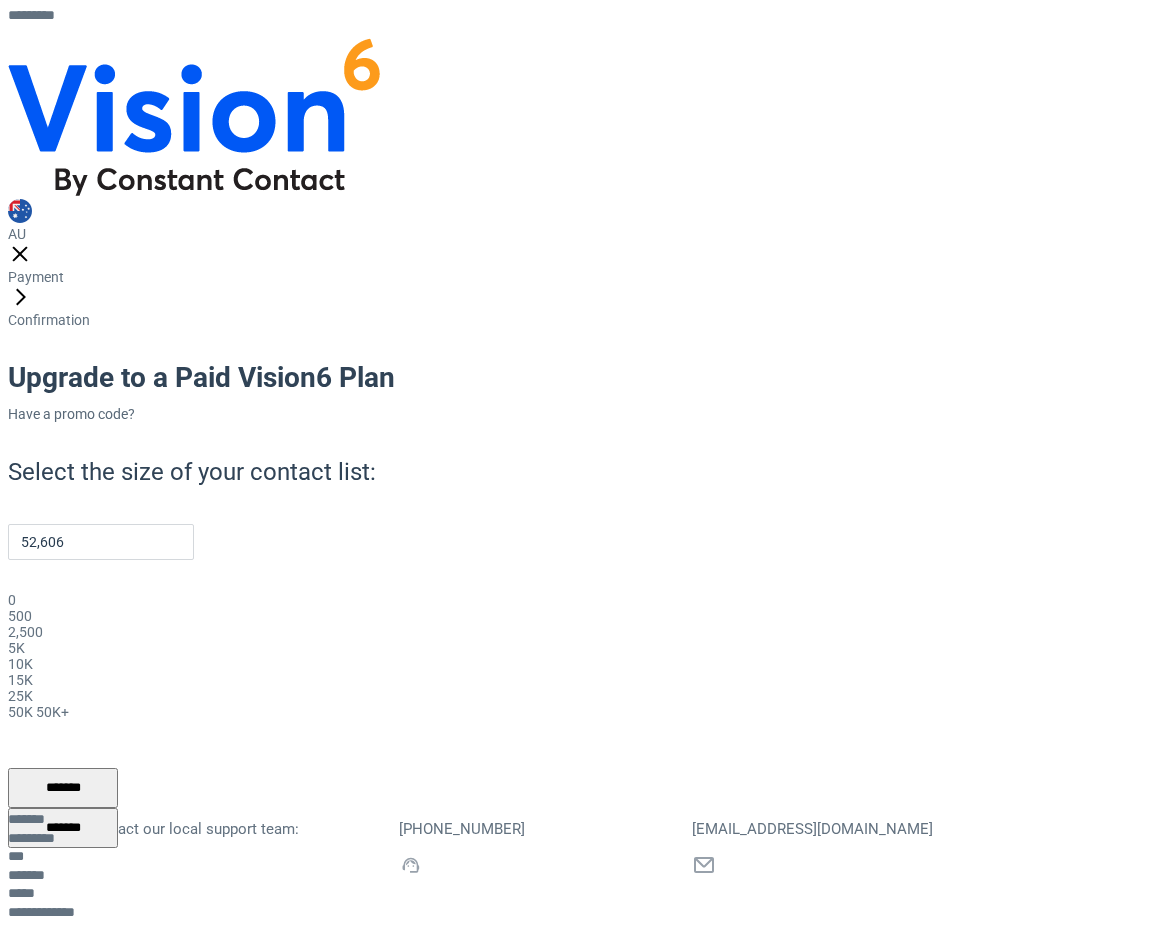 drag, startPoint x: 639, startPoint y: 455, endPoint x: 645, endPoint y: 550, distance: 95.189285 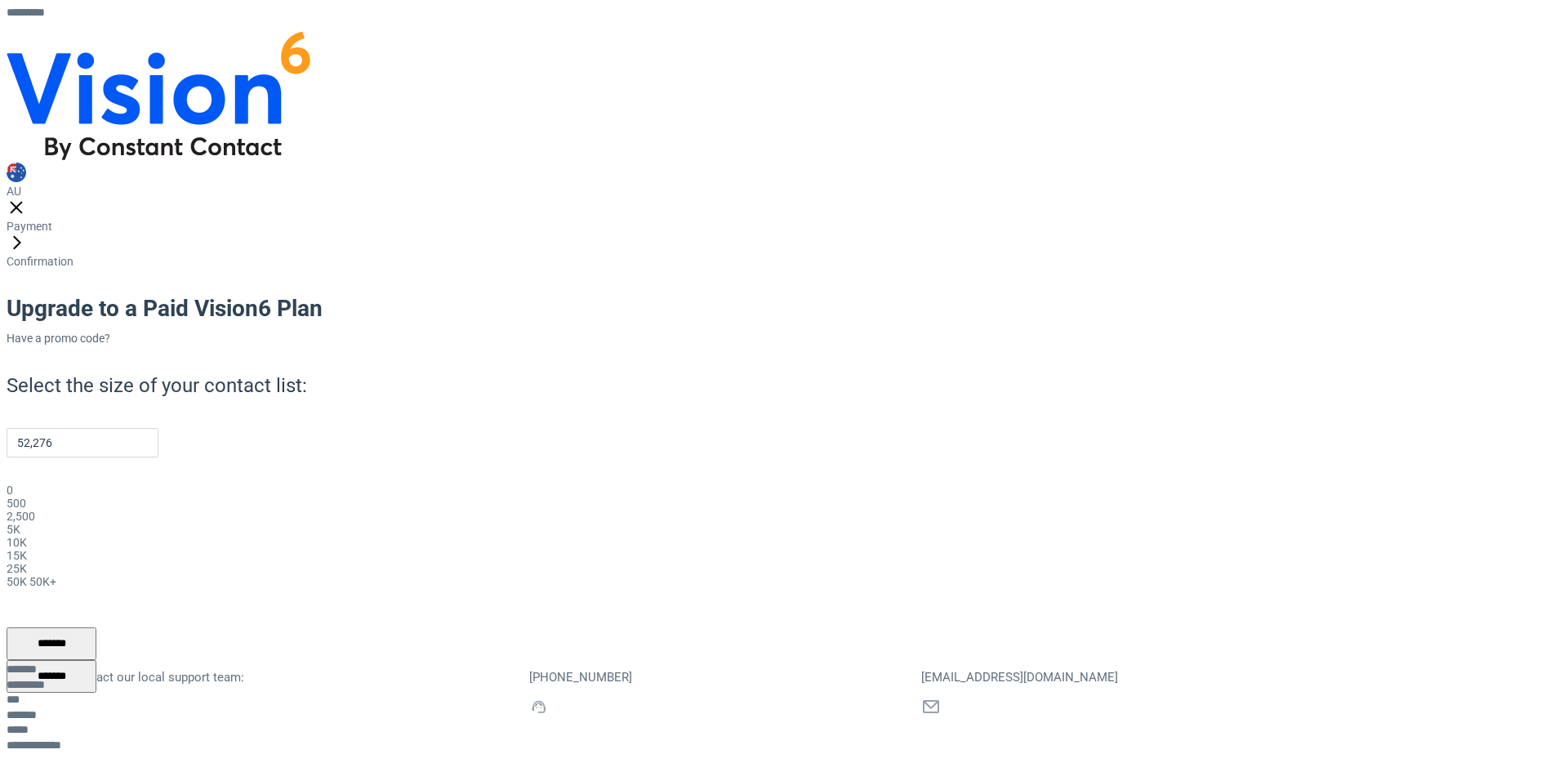click 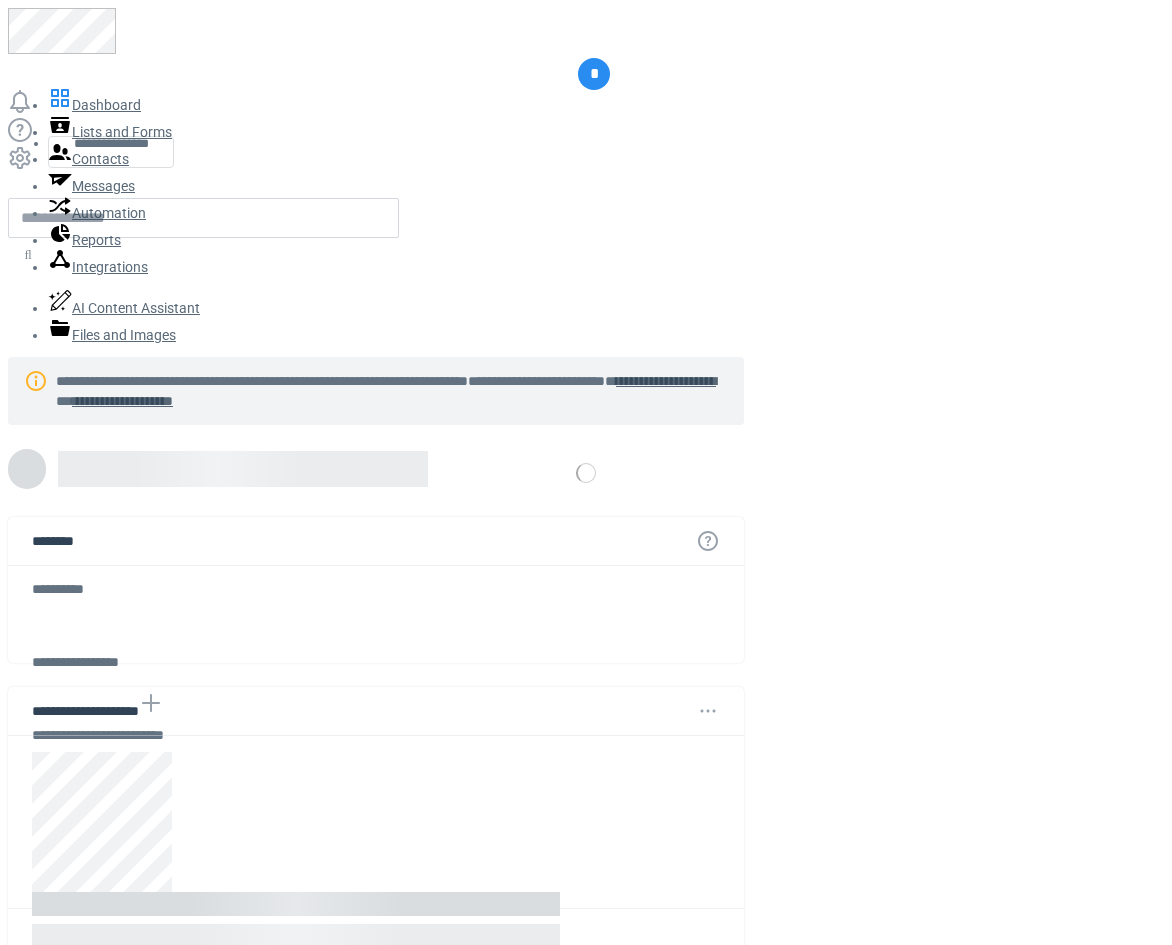 scroll, scrollTop: 0, scrollLeft: 0, axis: both 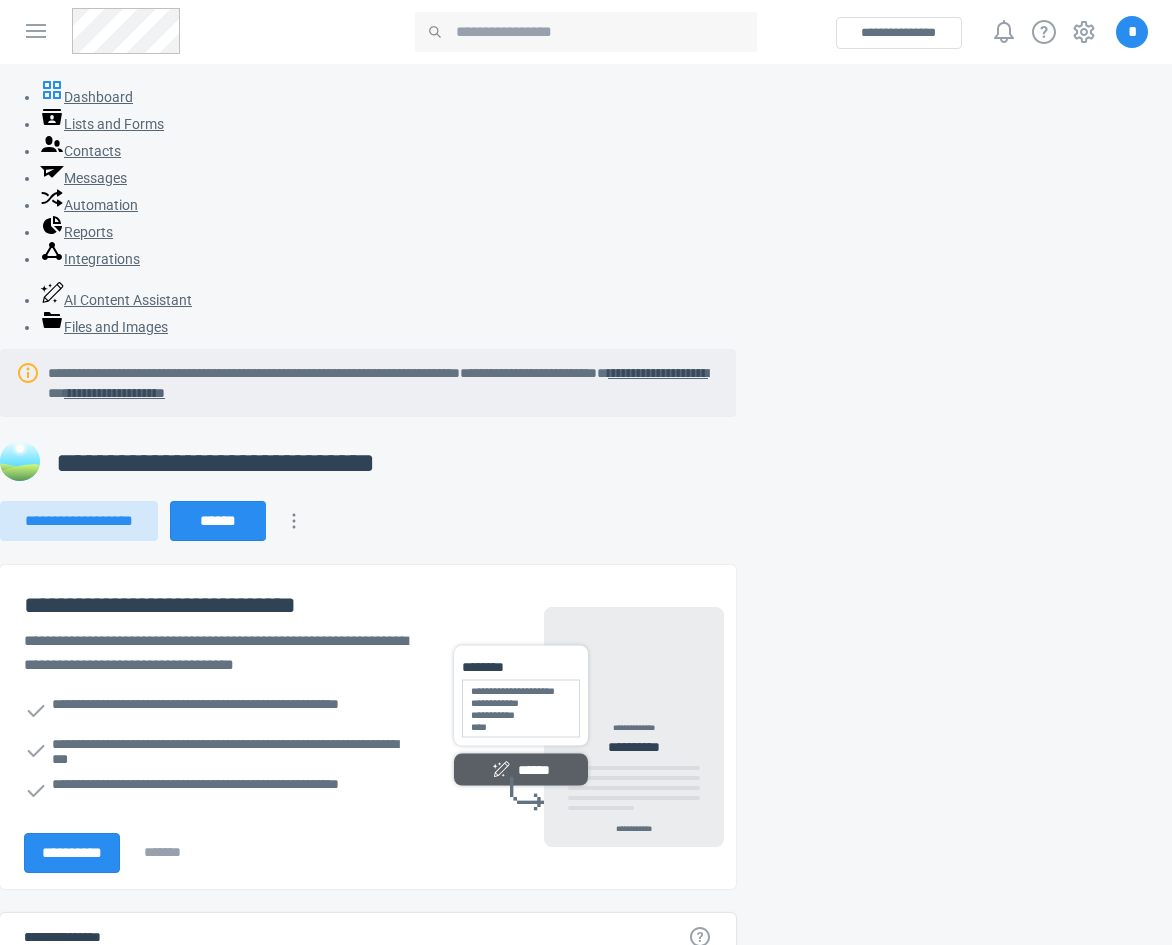click on "**********" at bounding box center [554, 1448] 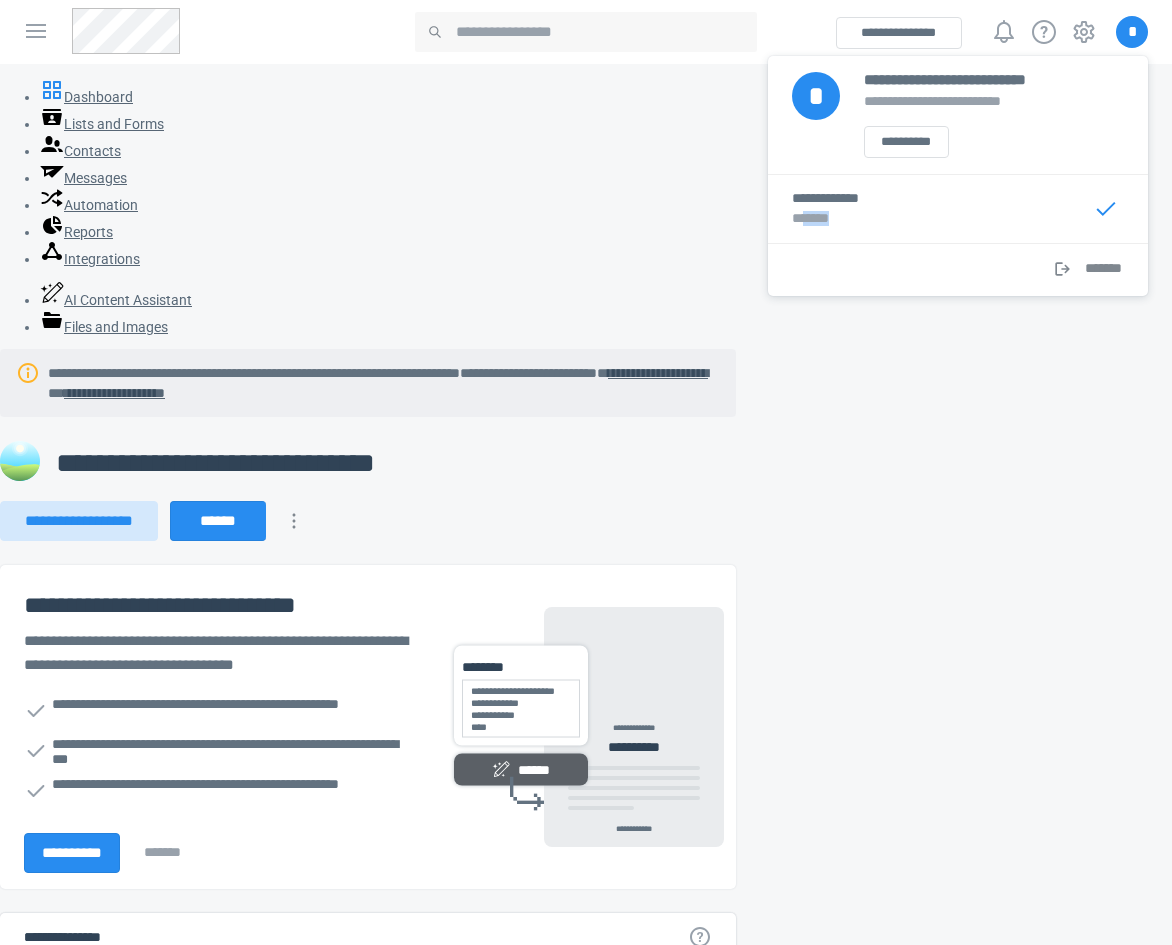 drag, startPoint x: 847, startPoint y: 221, endPoint x: 810, endPoint y: 221, distance: 37 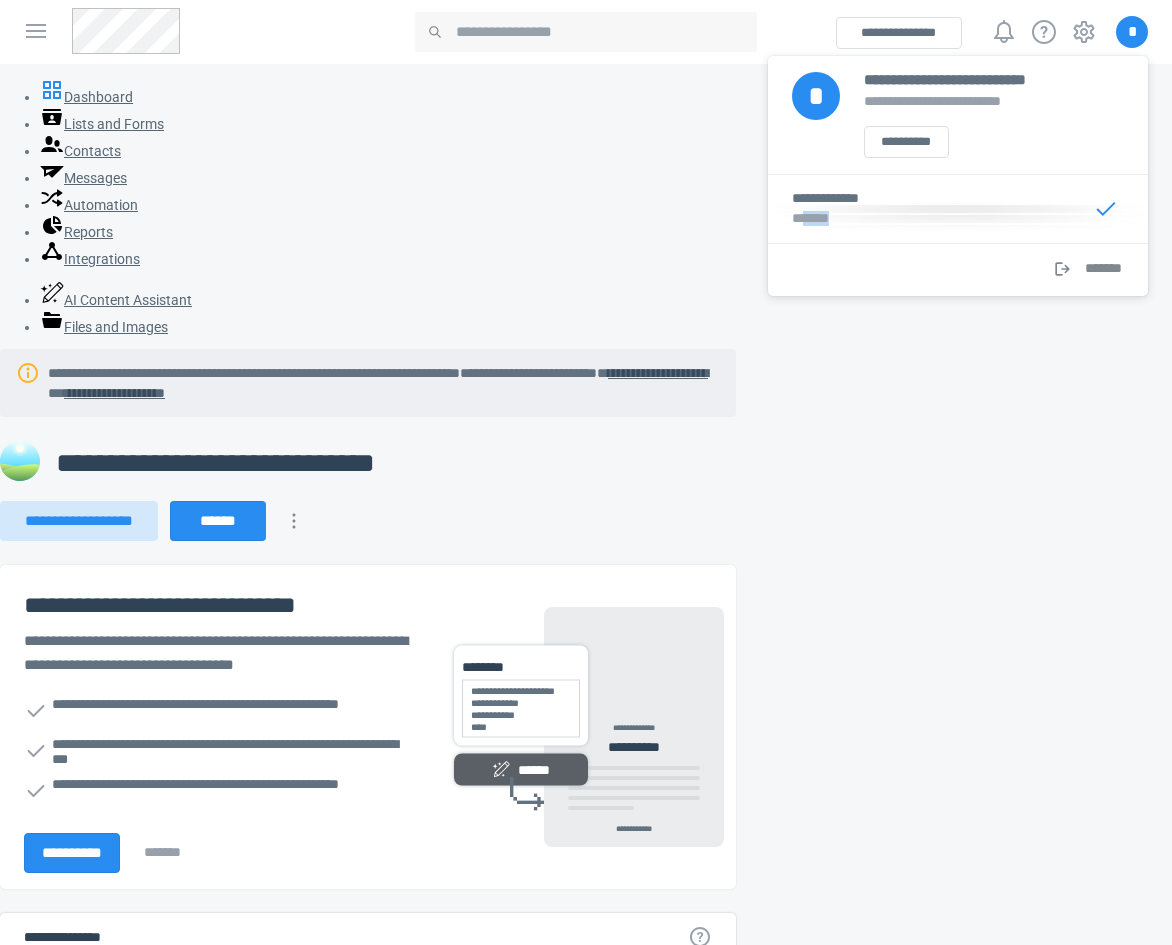 copy on "*****" 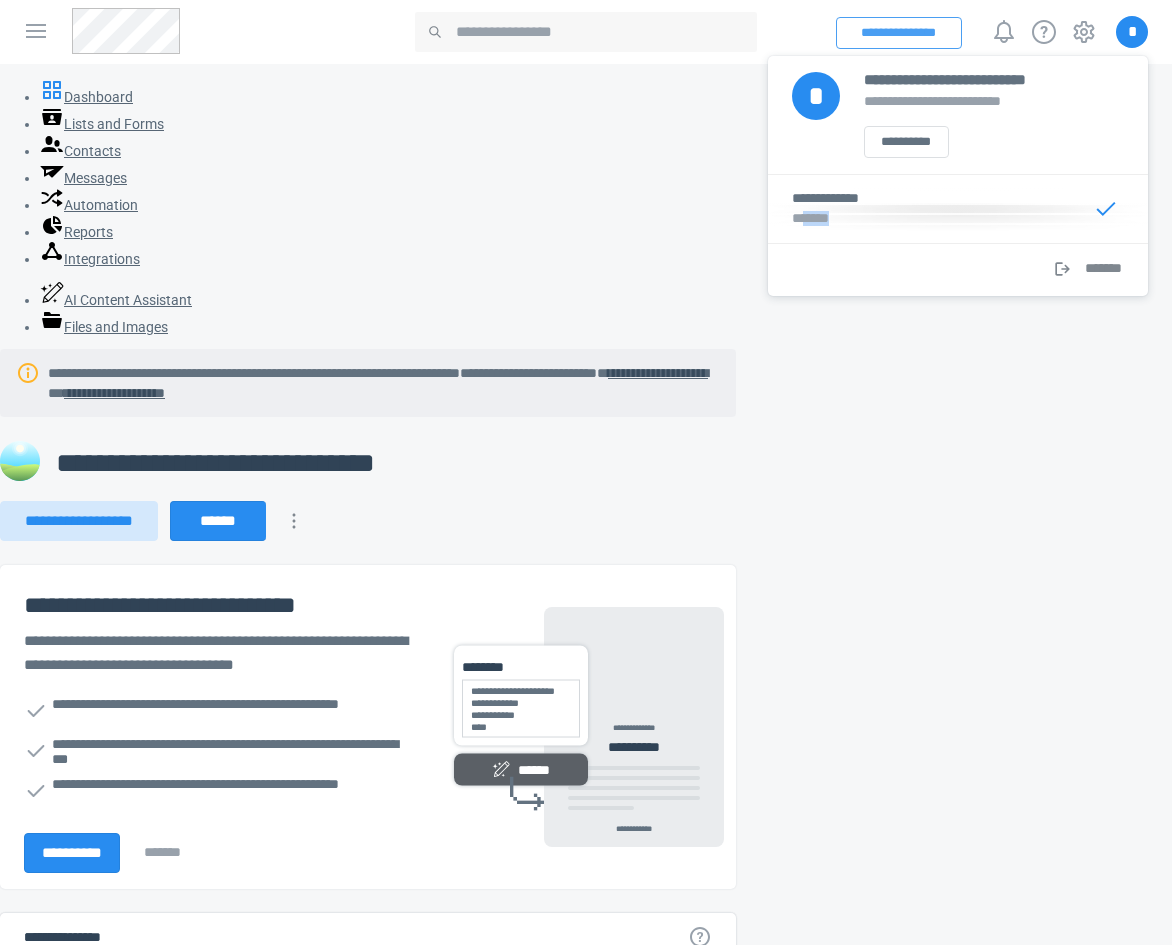 click on "**********" at bounding box center (899, 33) 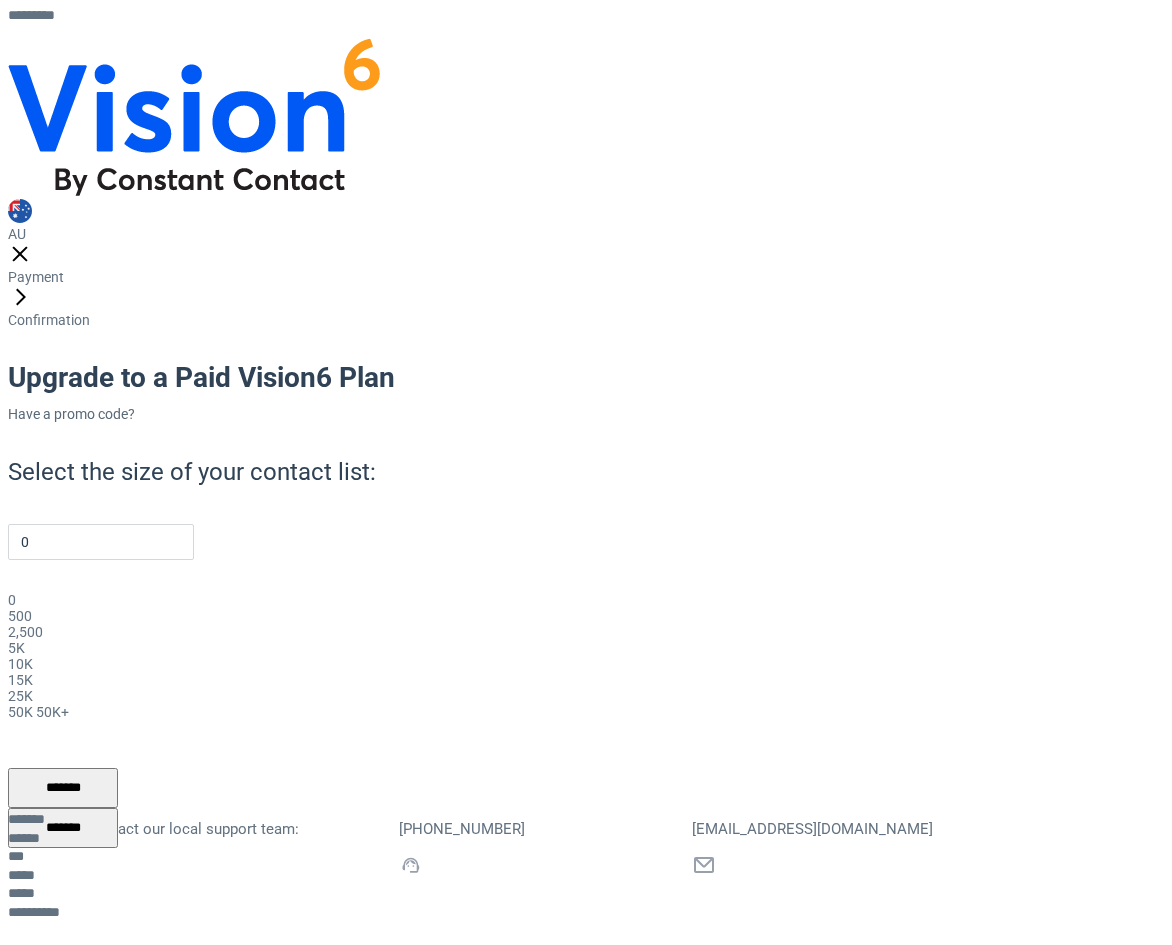 scroll, scrollTop: 0, scrollLeft: 0, axis: both 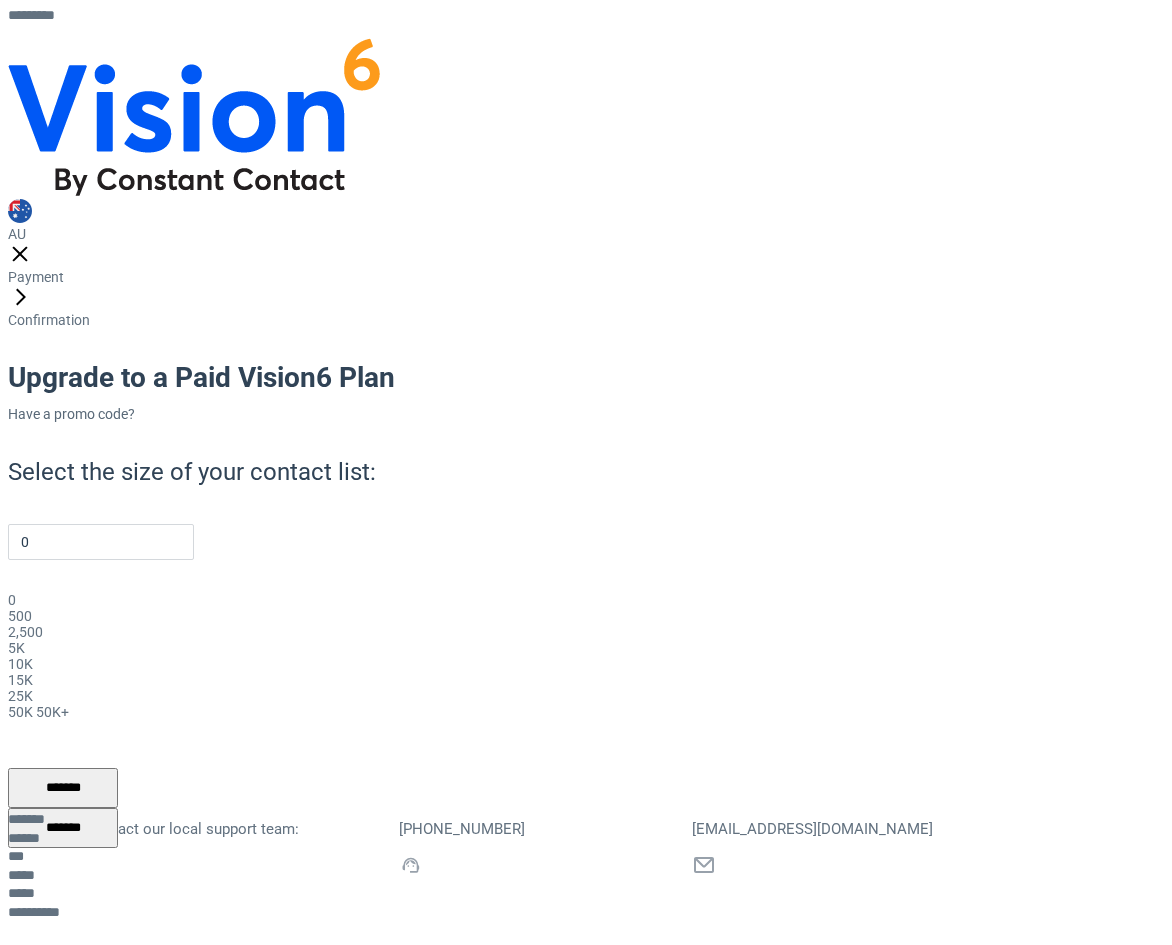 click 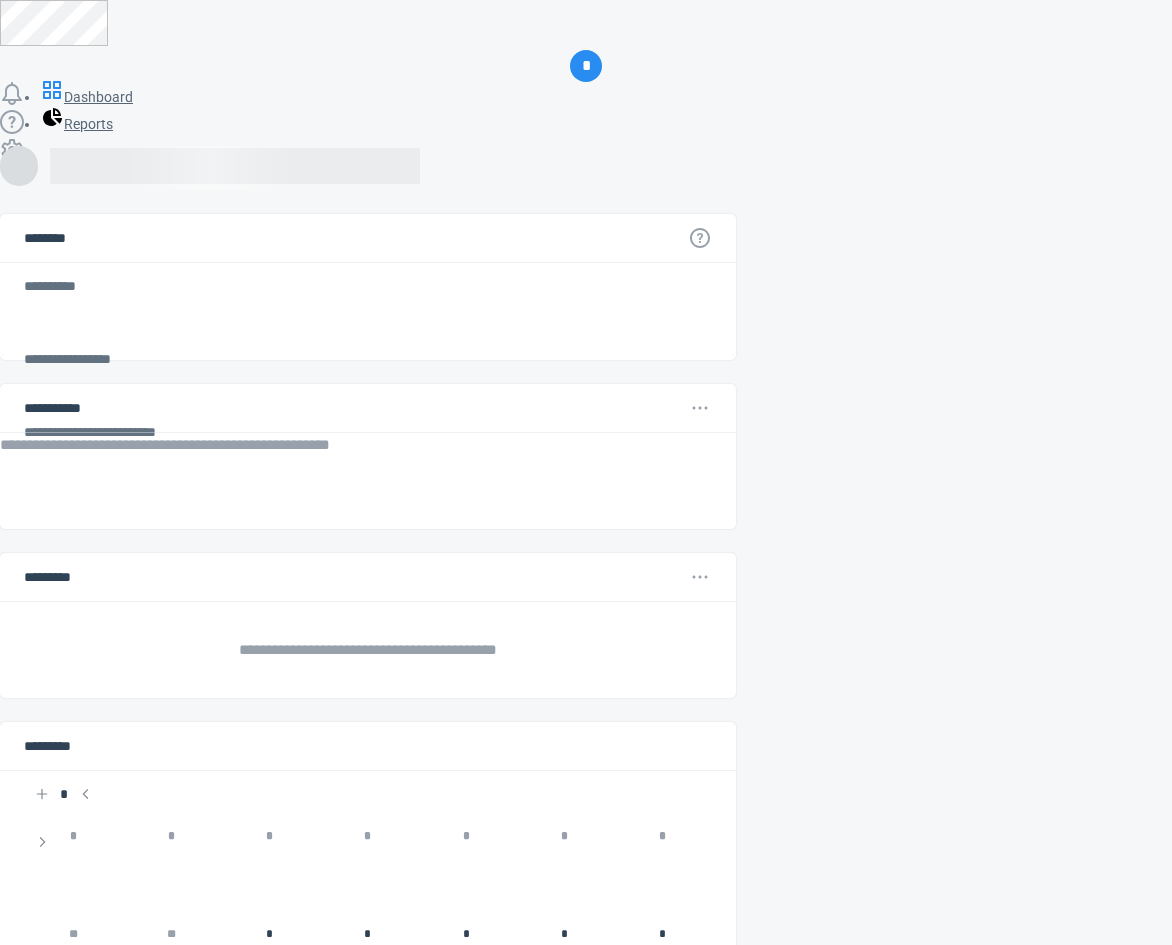 scroll, scrollTop: 0, scrollLeft: 0, axis: both 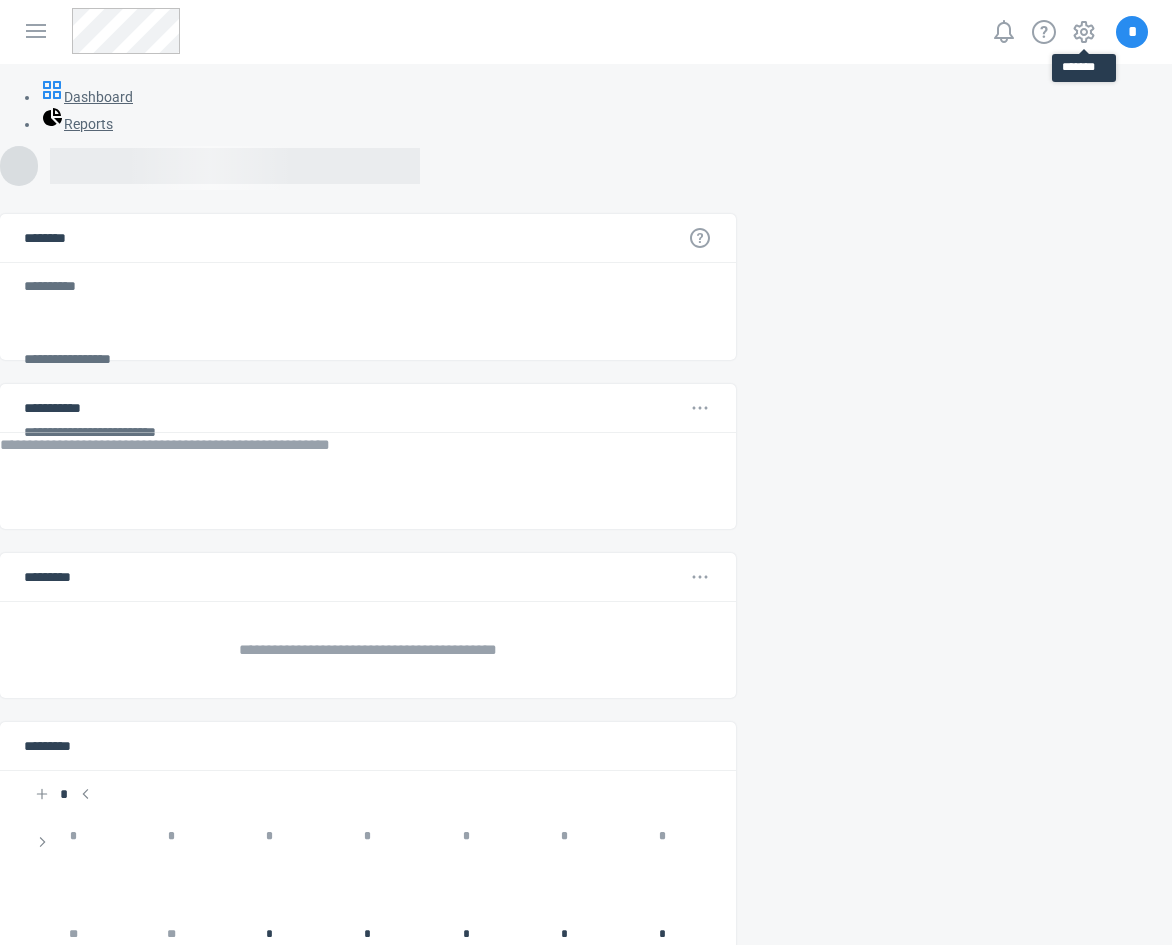 click at bounding box center (1084, 49) 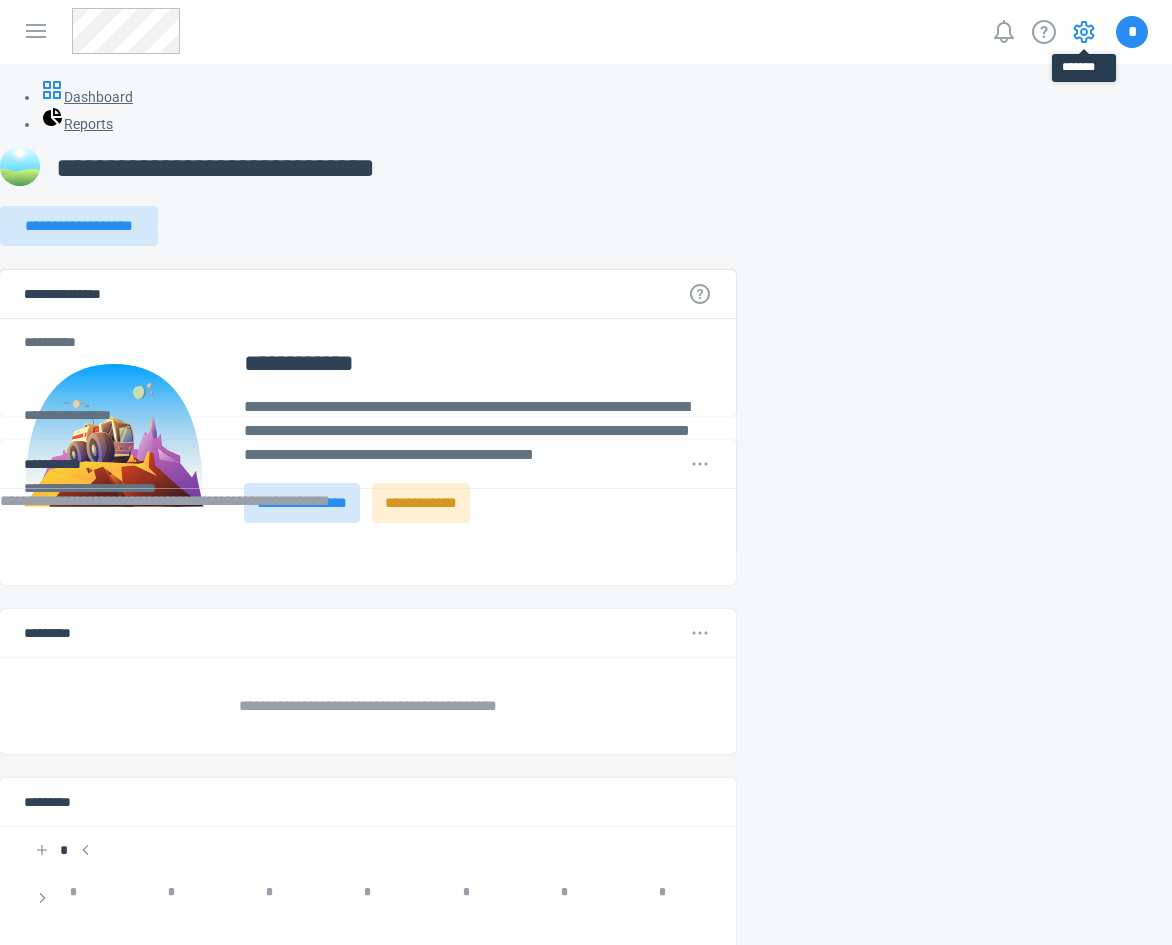 click 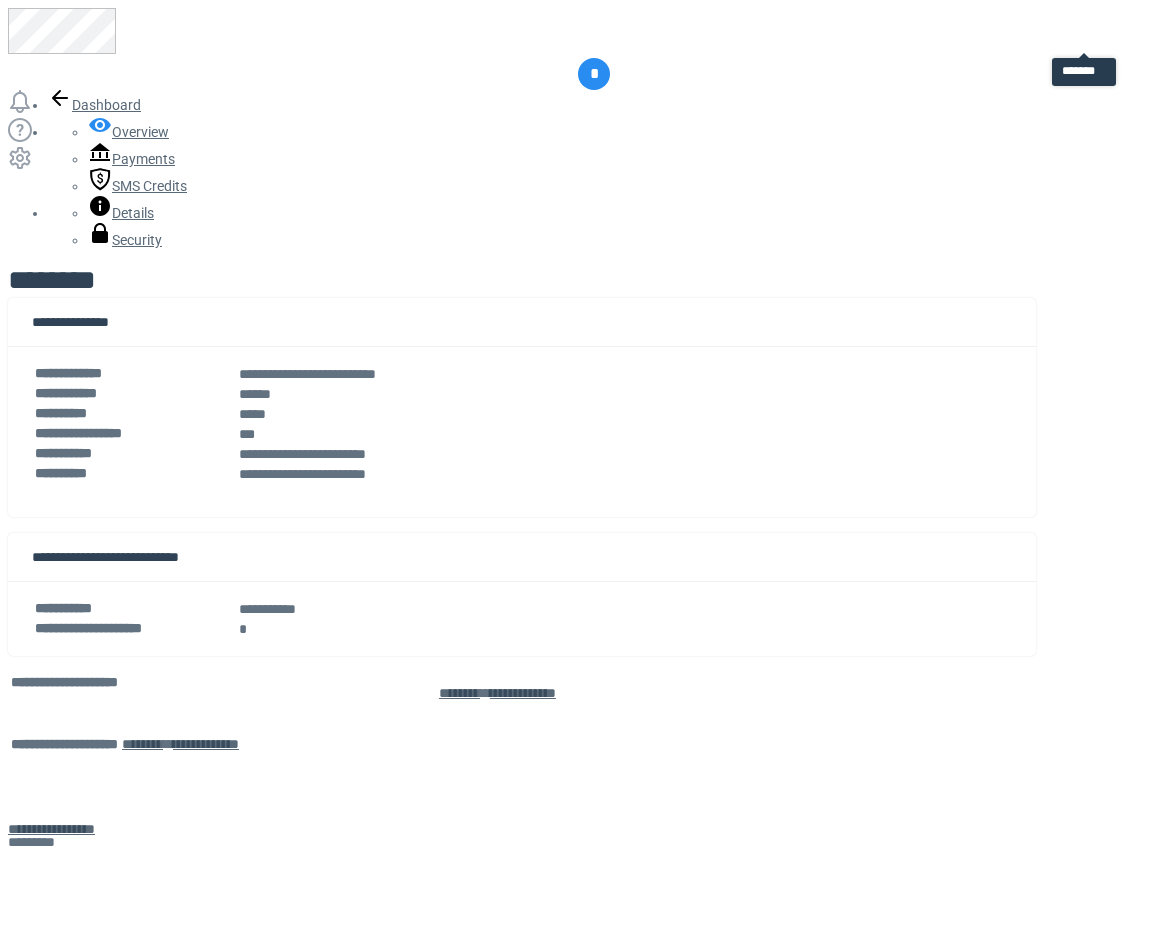 scroll, scrollTop: 0, scrollLeft: 0, axis: both 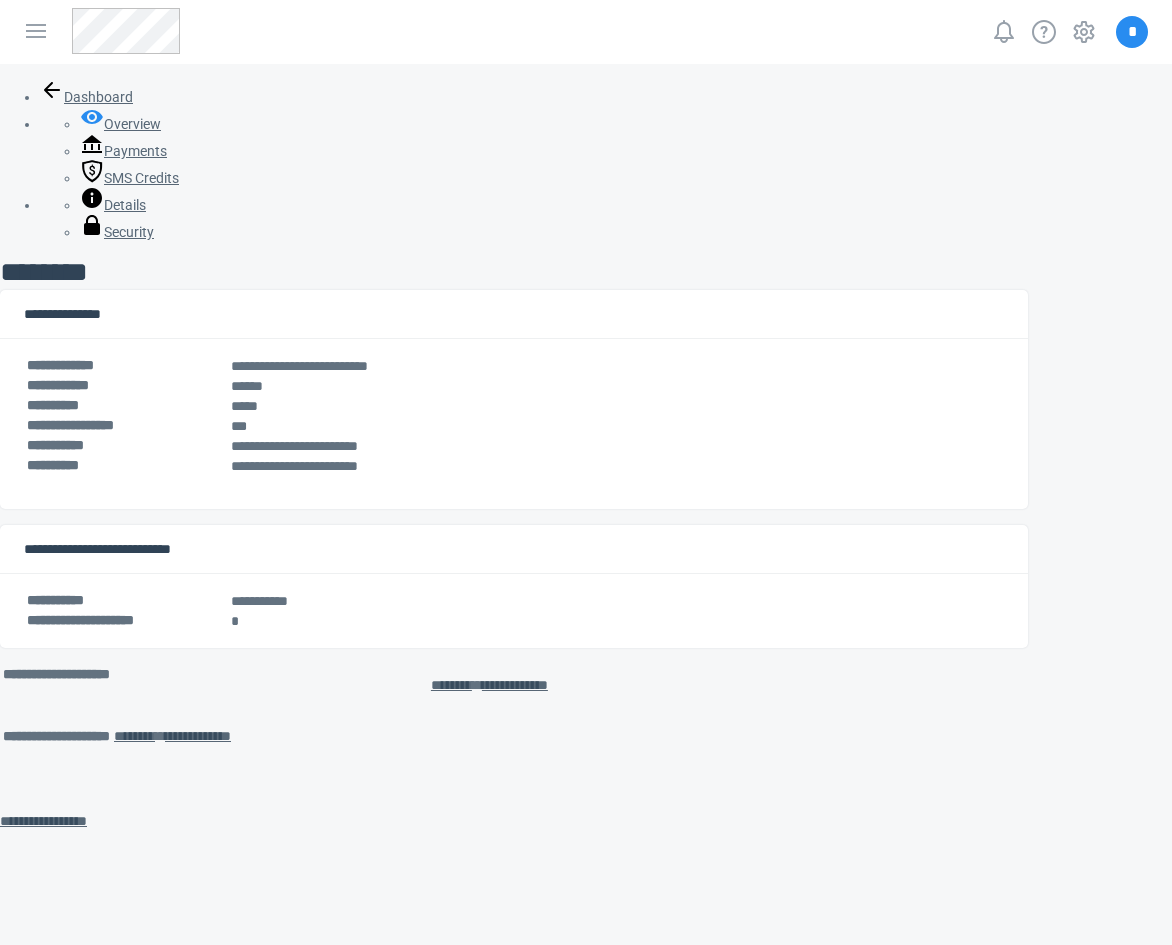 click on "**********" at bounding box center (514, 685) 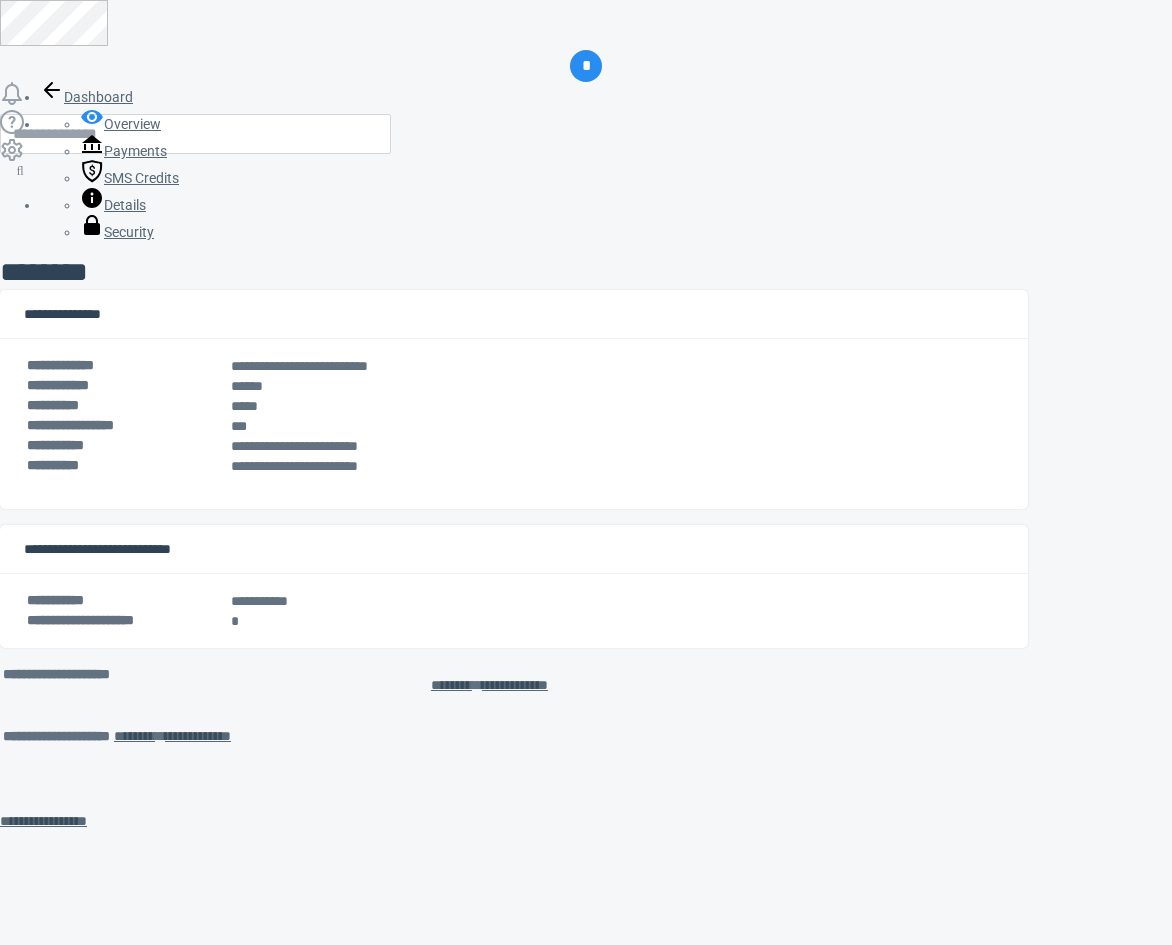 scroll, scrollTop: 0, scrollLeft: 0, axis: both 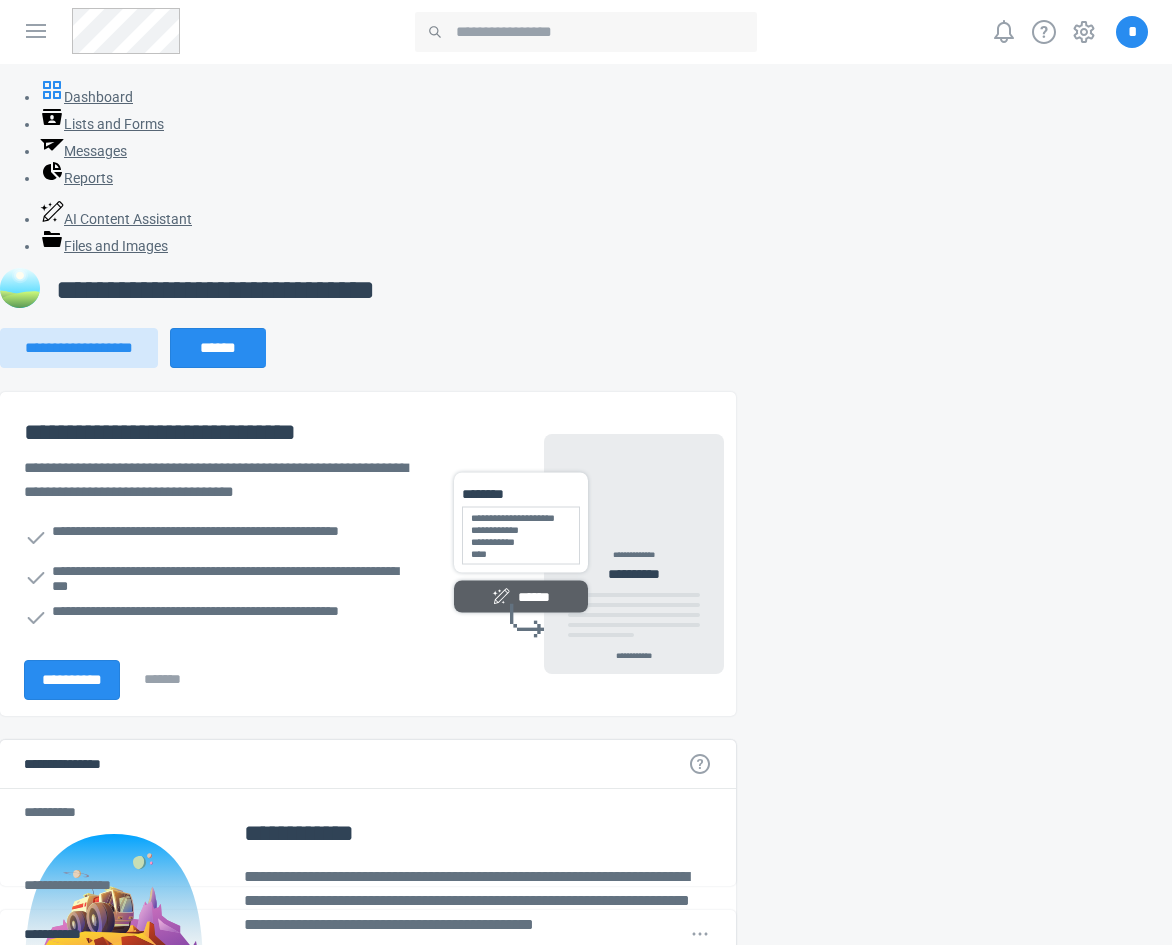 click on "**********" at bounding box center (554, 1186) 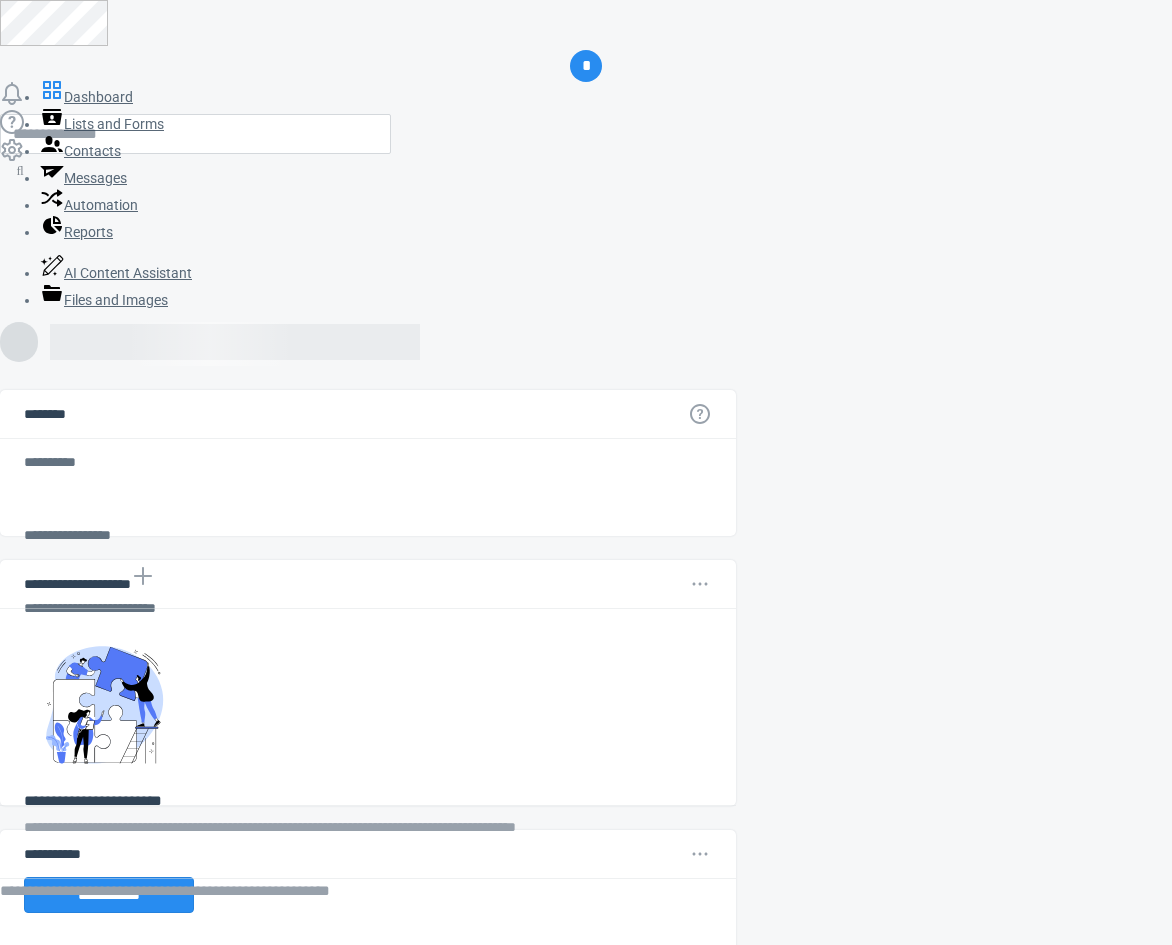 scroll, scrollTop: 0, scrollLeft: 0, axis: both 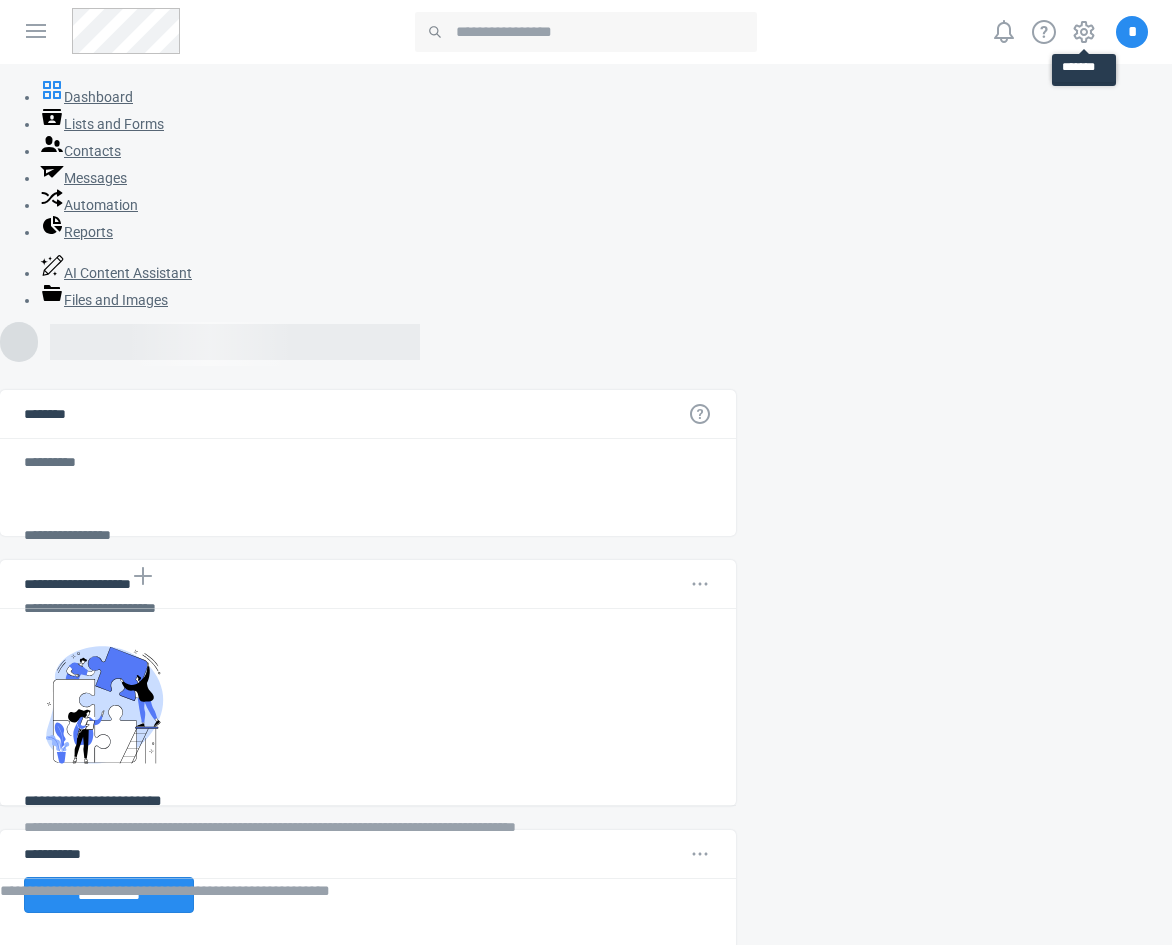 click 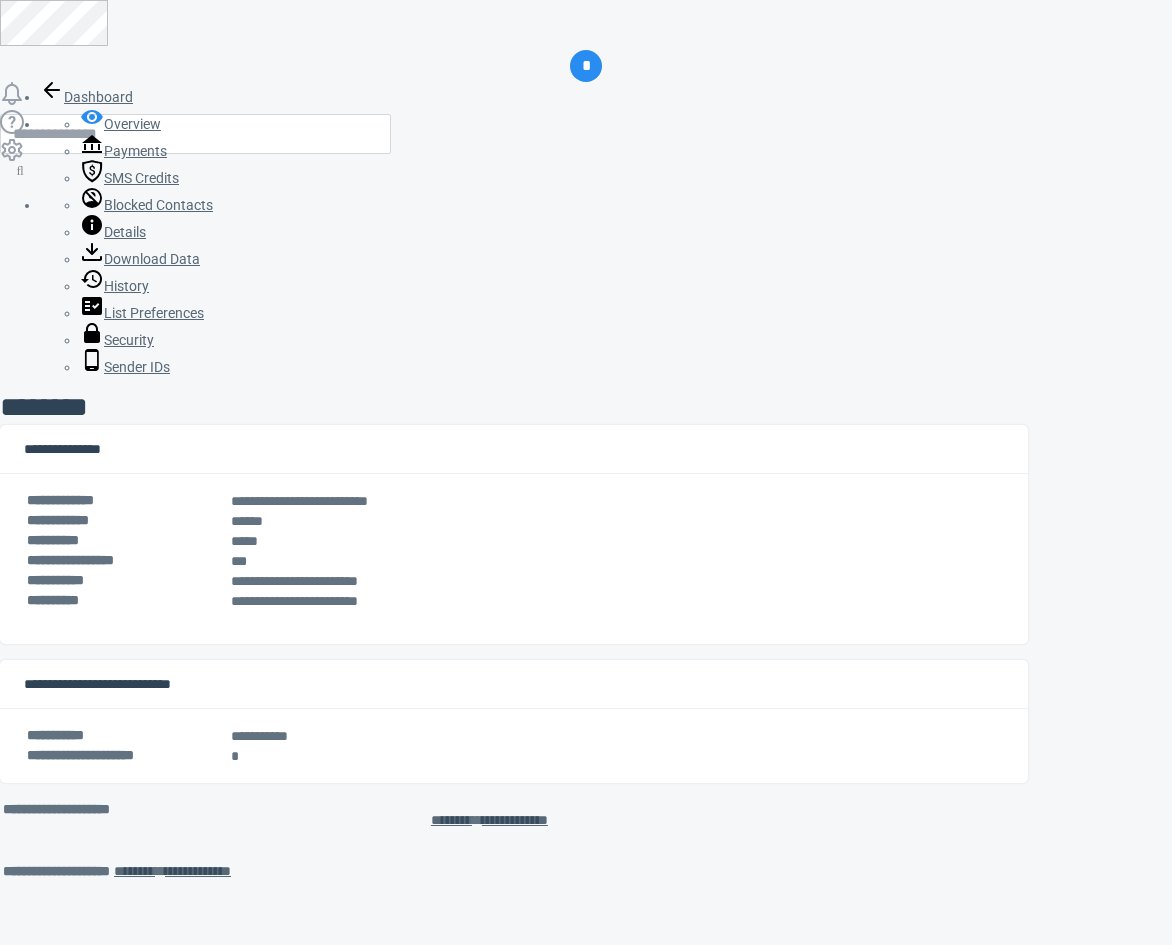 scroll, scrollTop: 0, scrollLeft: 0, axis: both 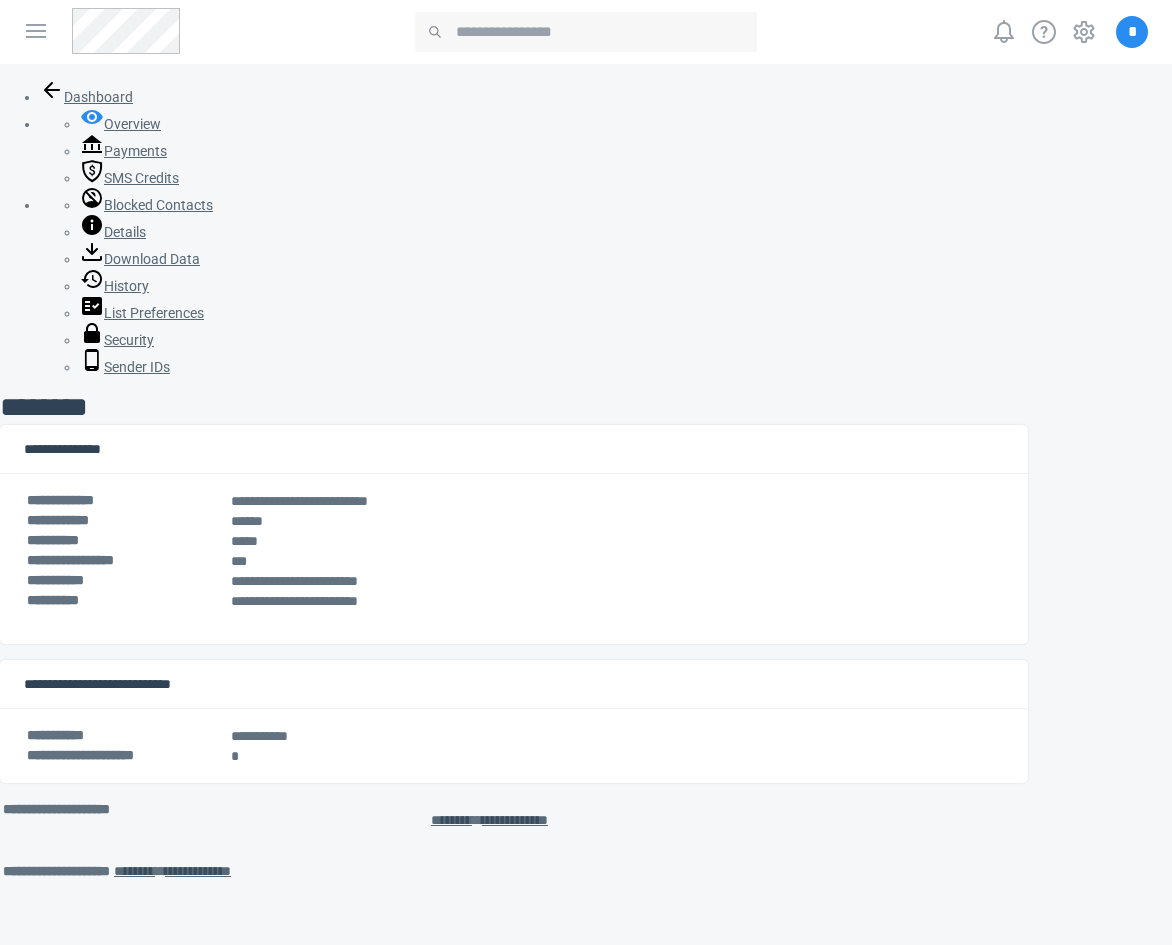 click at bounding box center [90, 50] 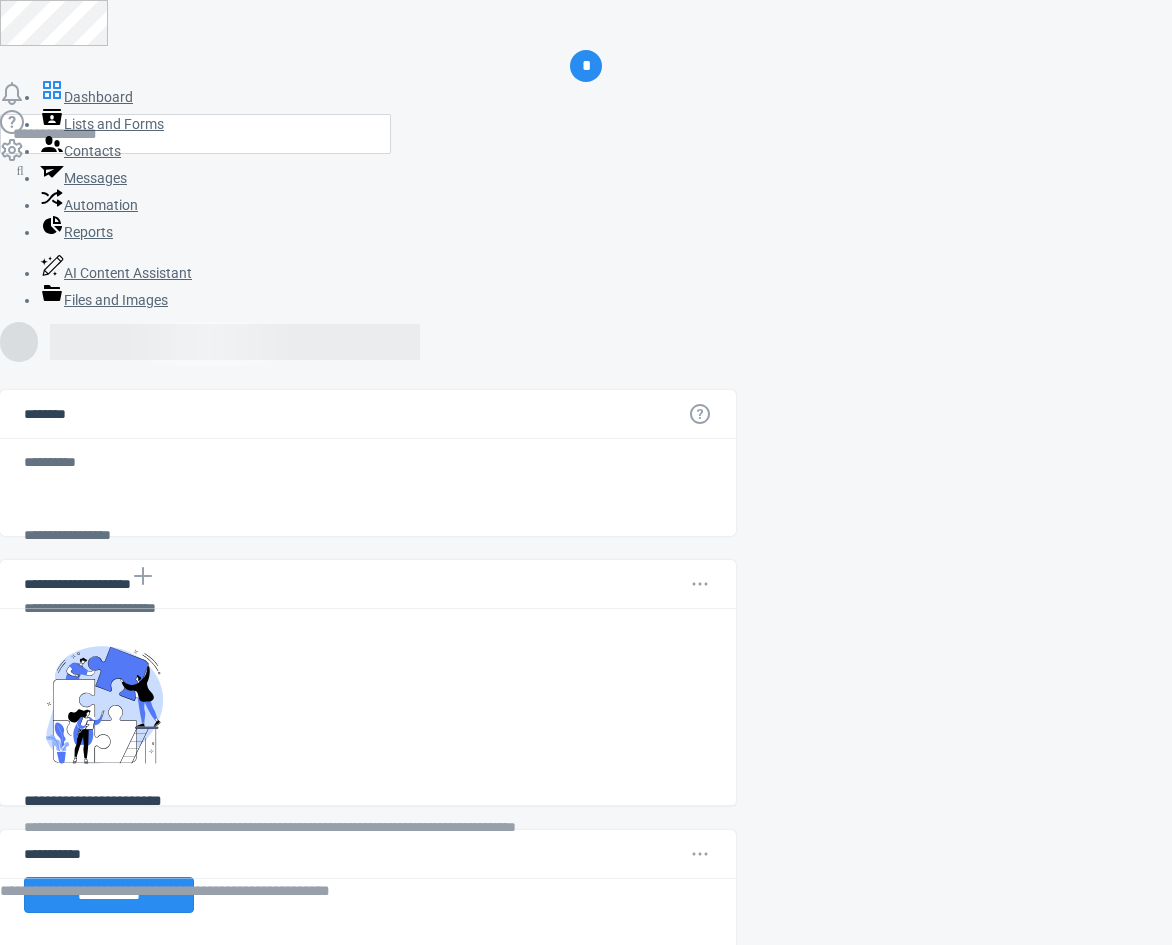 scroll, scrollTop: 0, scrollLeft: 0, axis: both 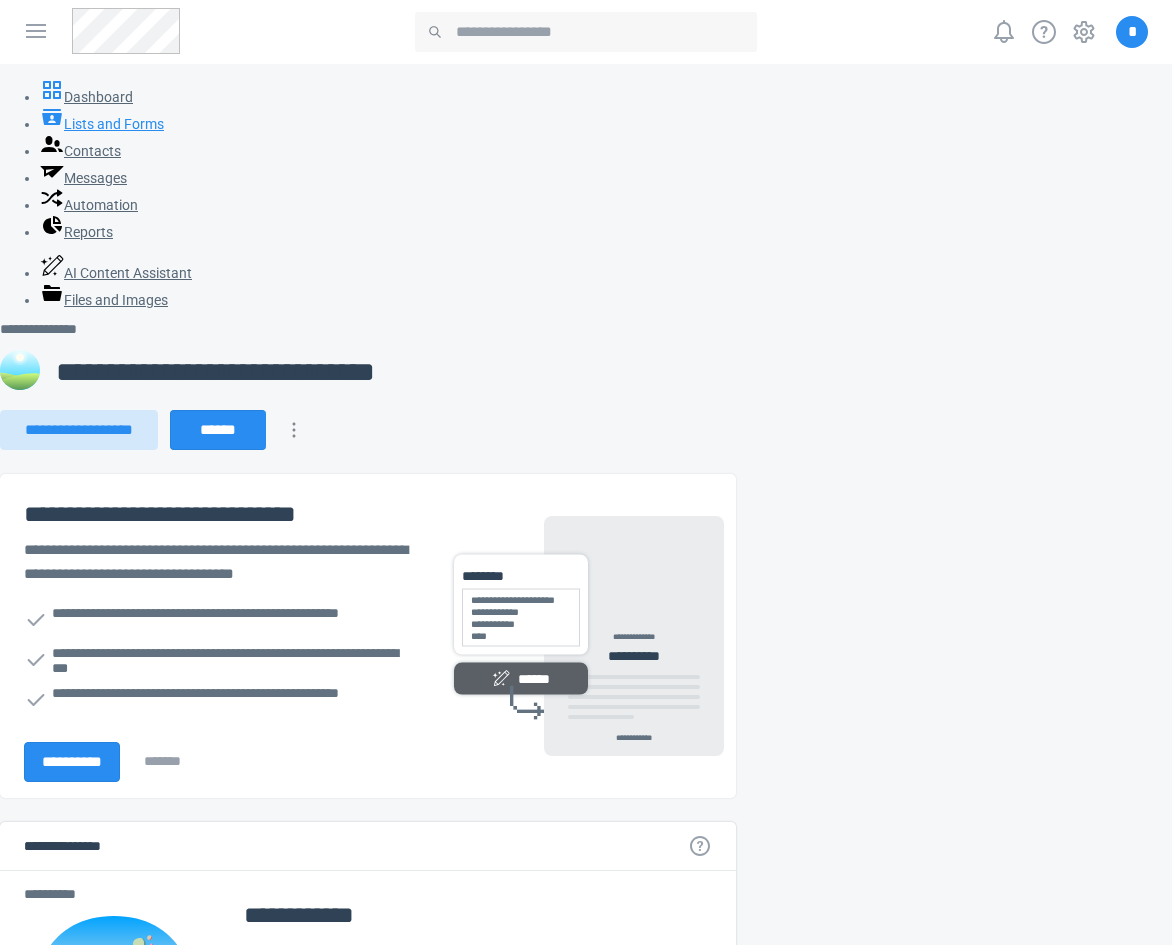 click 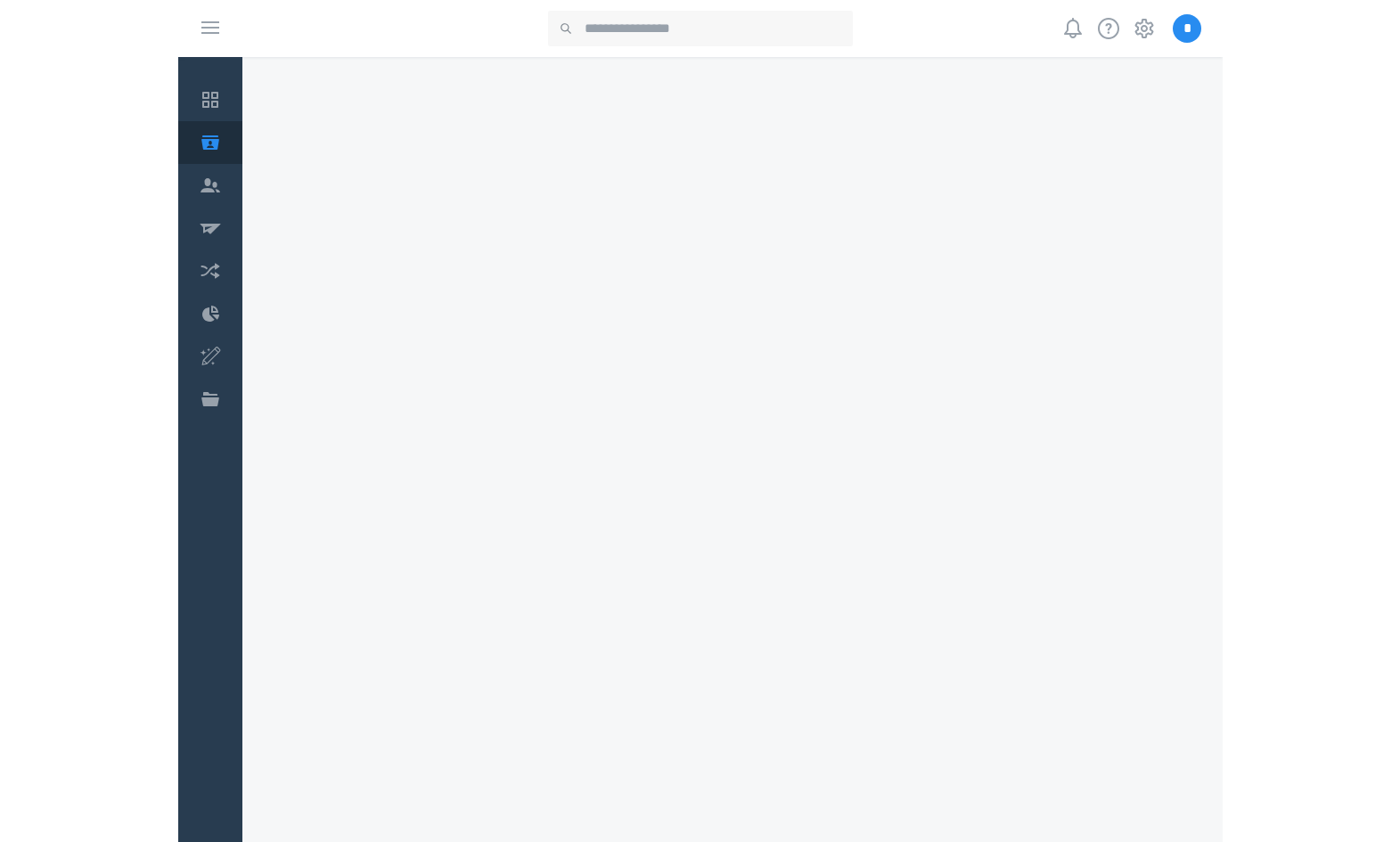 scroll, scrollTop: 0, scrollLeft: 0, axis: both 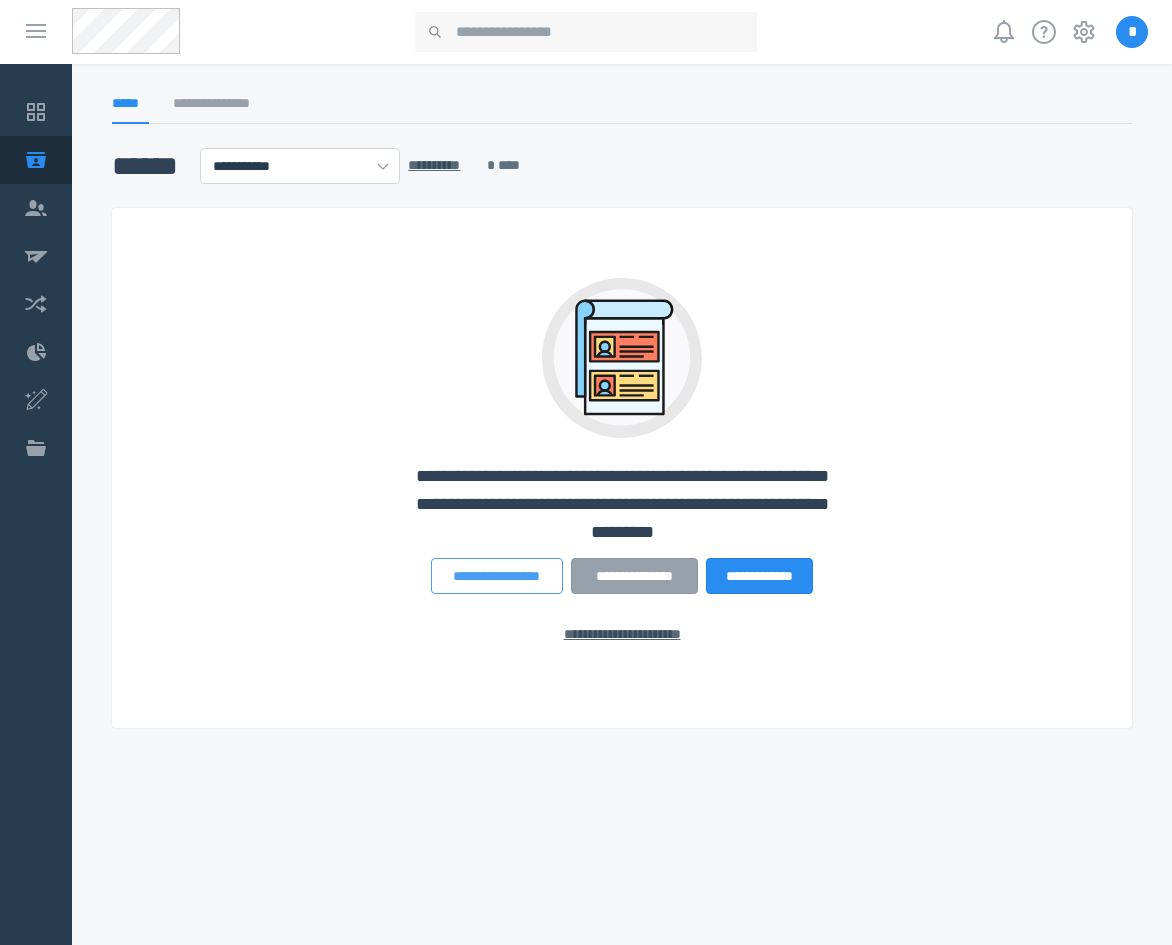 click on "**********" at bounding box center (496, 576) 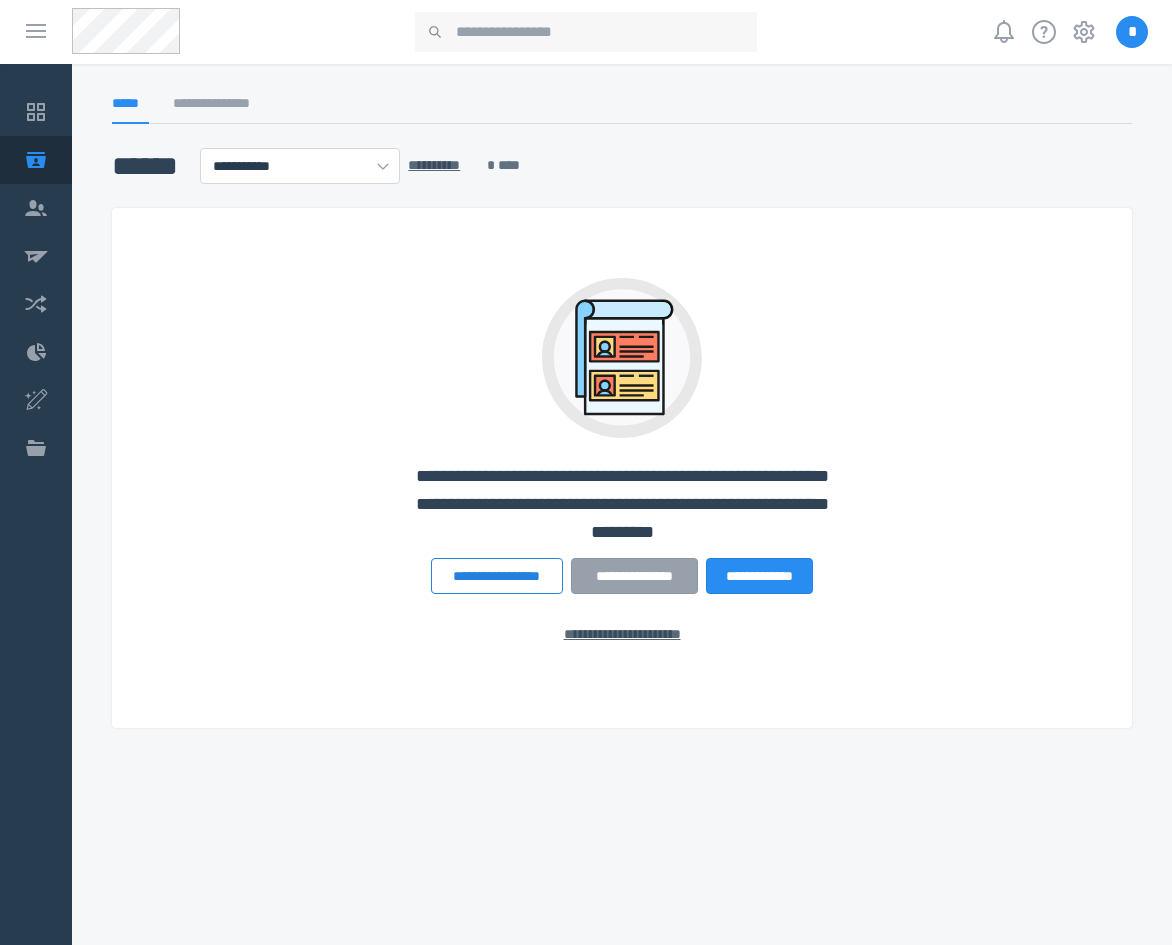 select on "******" 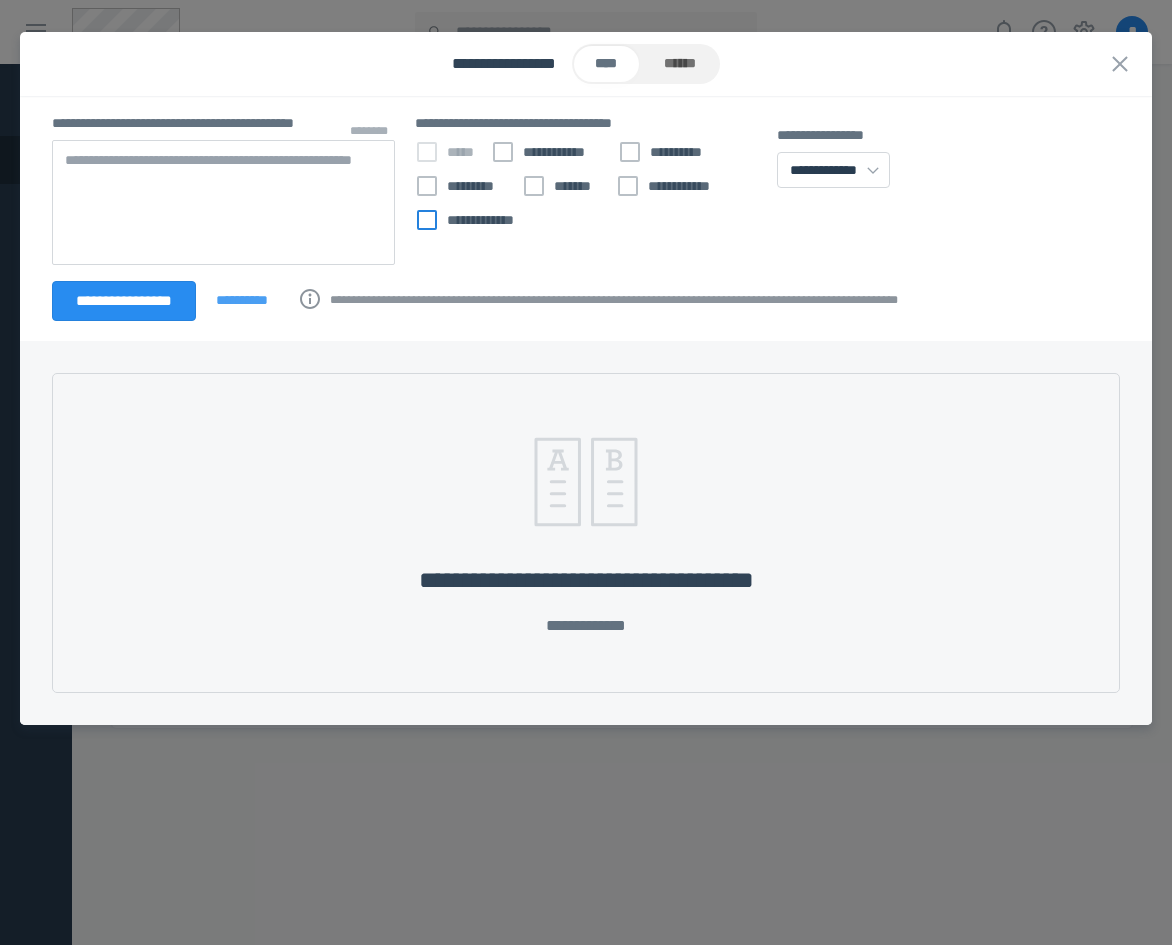 click on "**********" at bounding box center (469, 220) 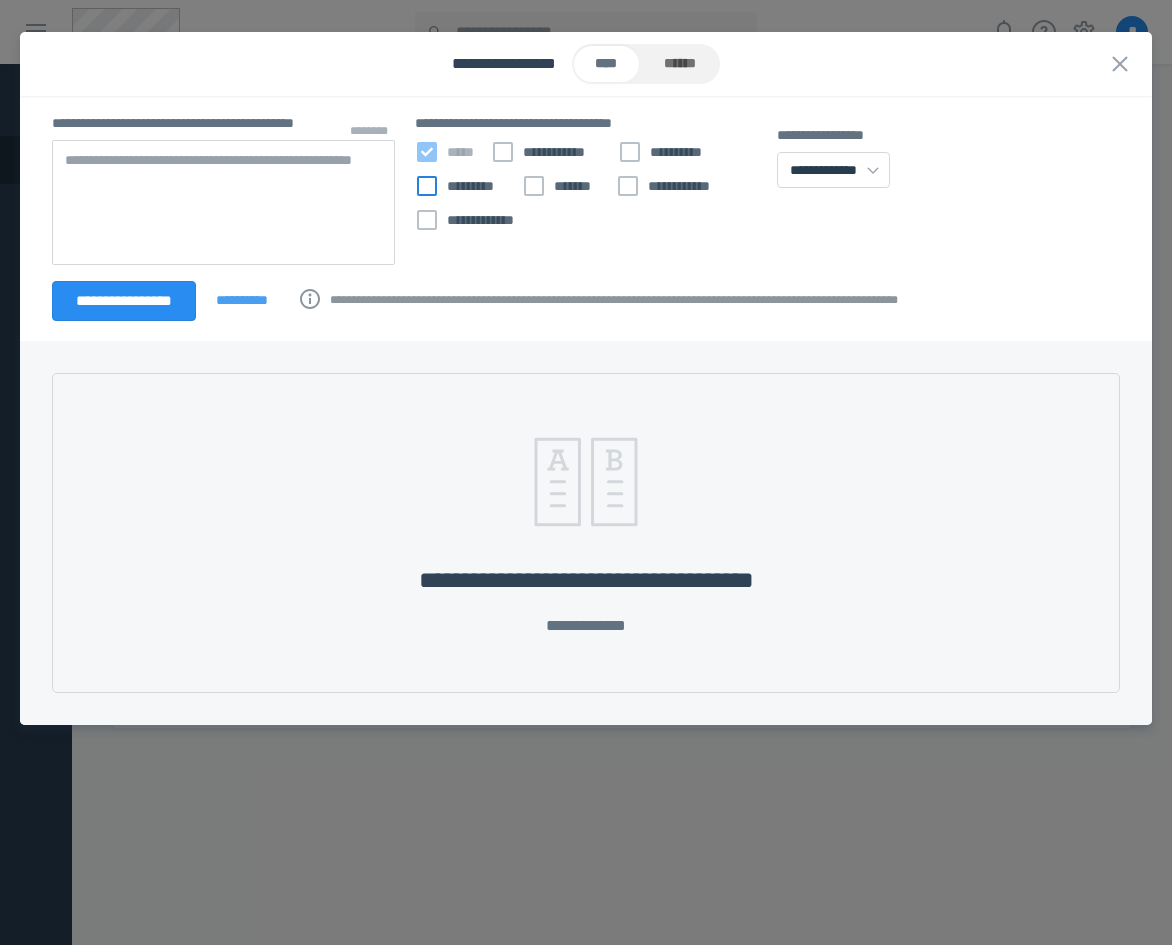 click on "*********" at bounding box center (463, 186) 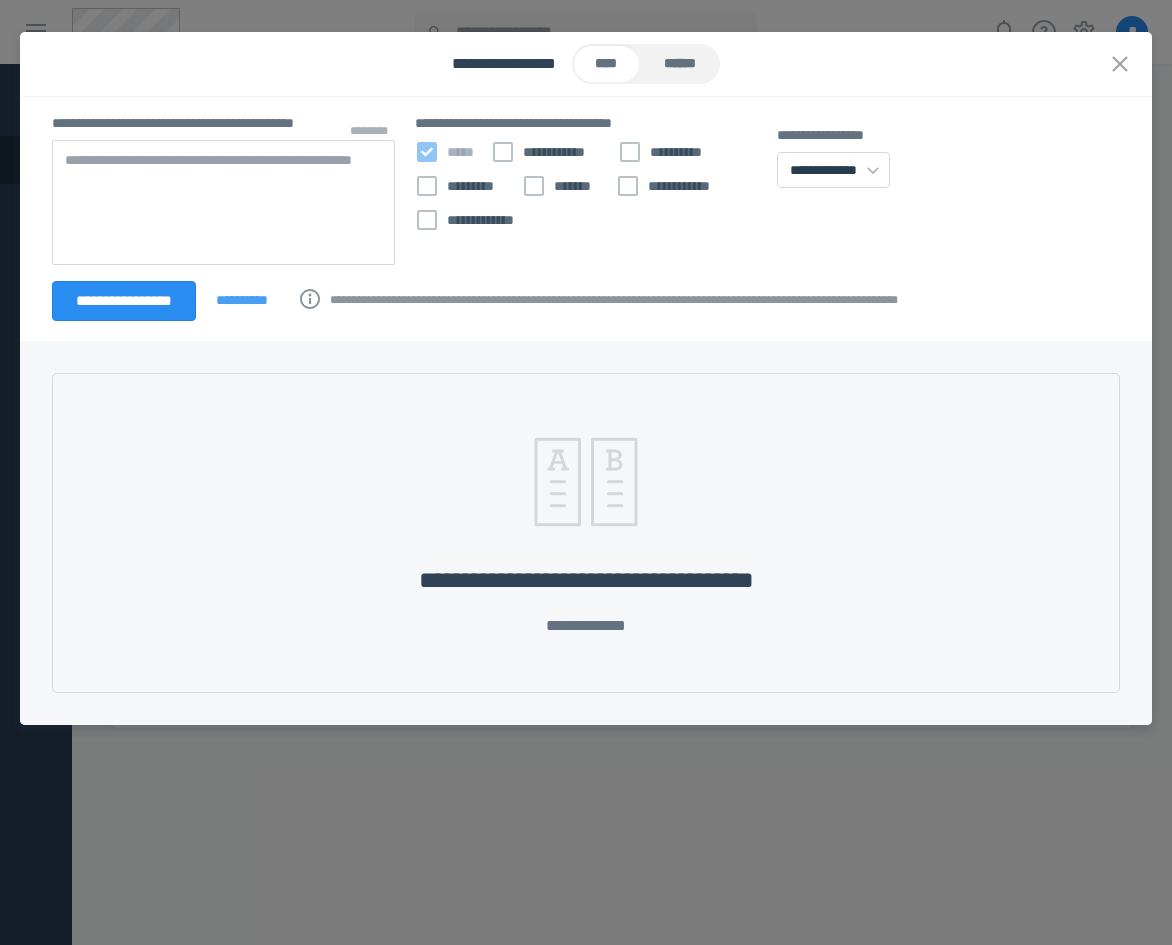 click on "******" at bounding box center (680, 64) 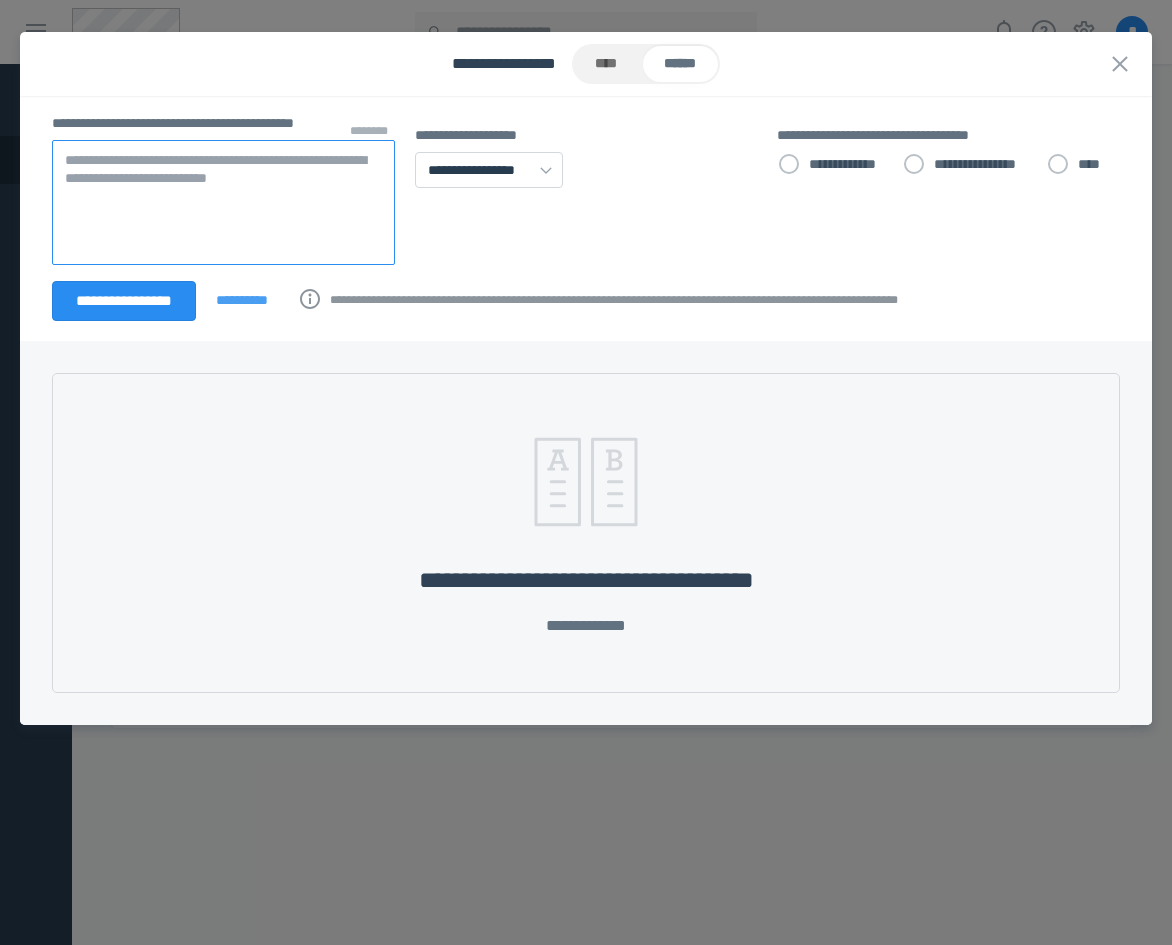 click at bounding box center (223, 202) 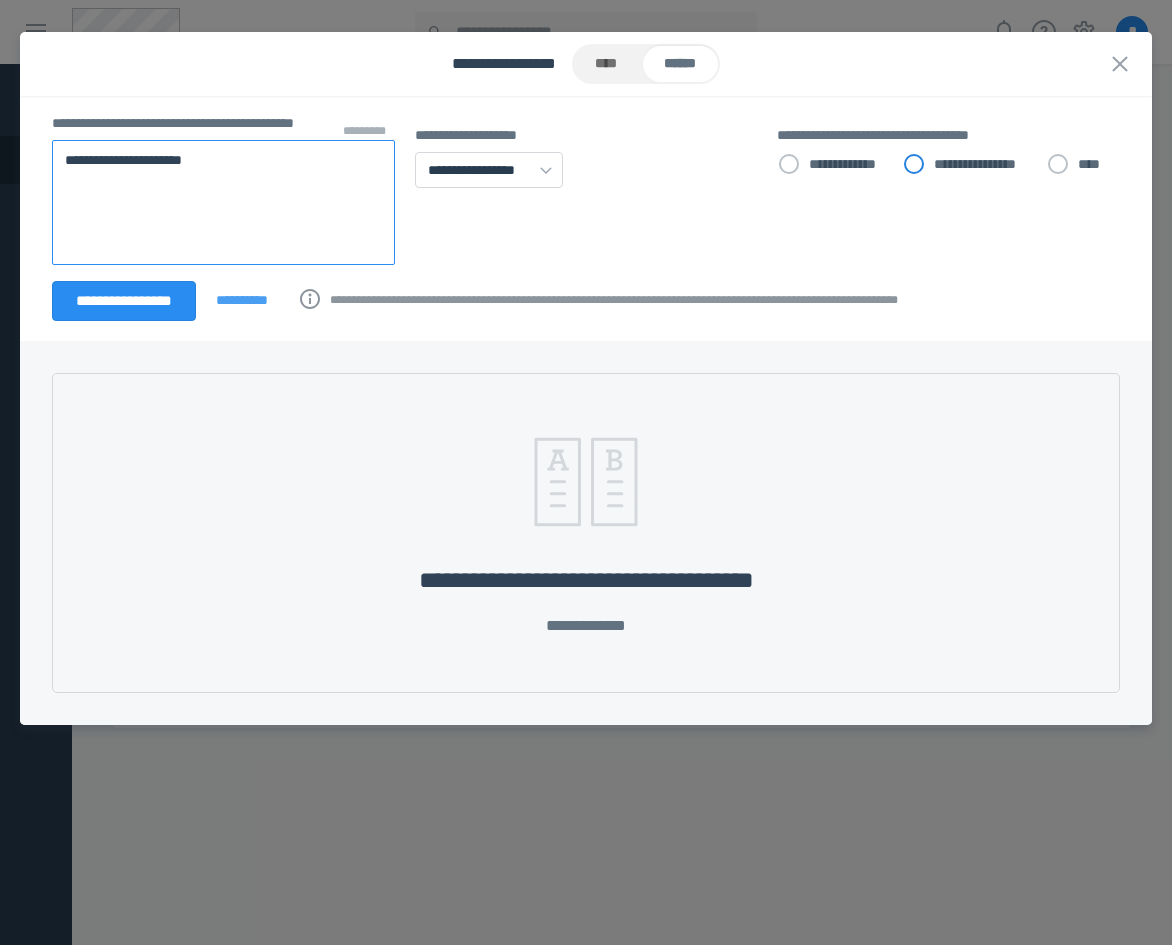 type on "**********" 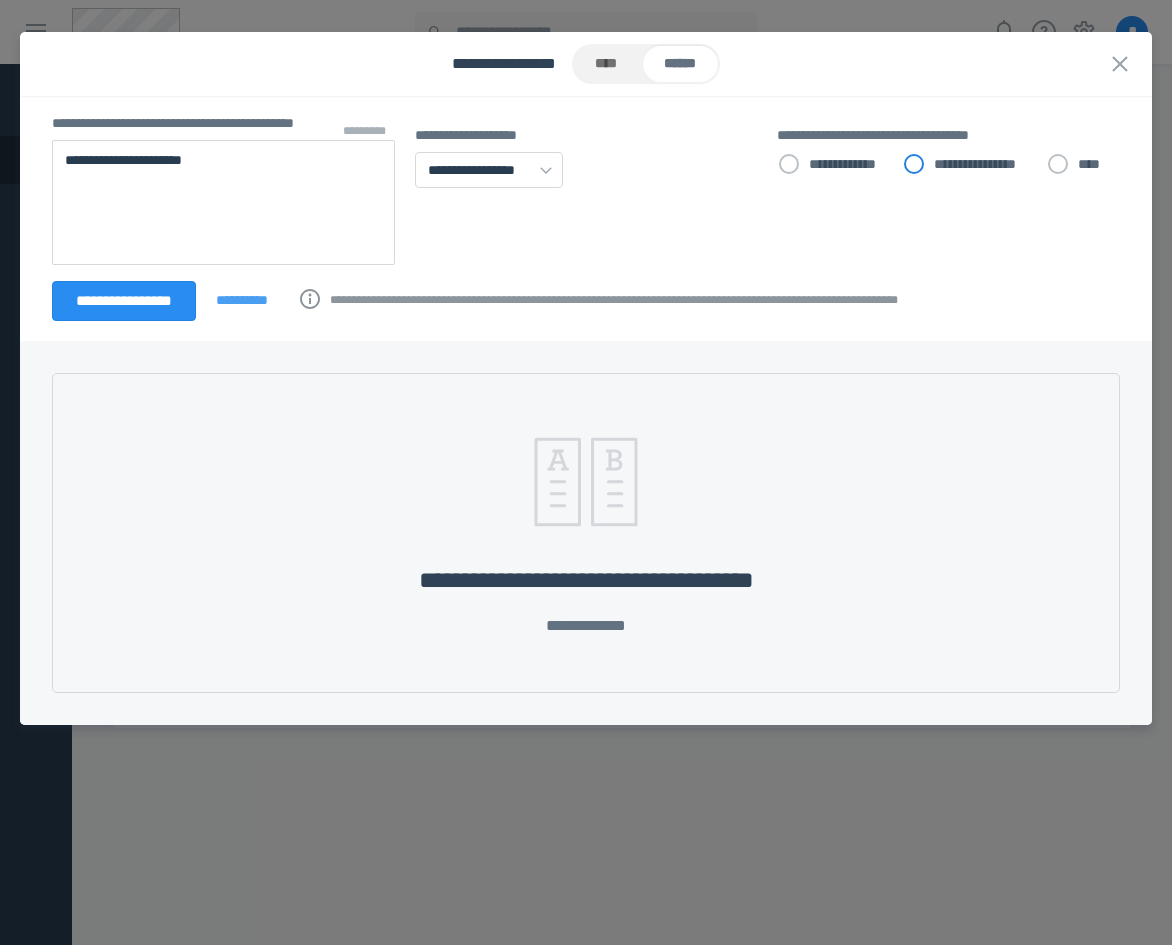 click on "**********" at bounding box center (969, 164) 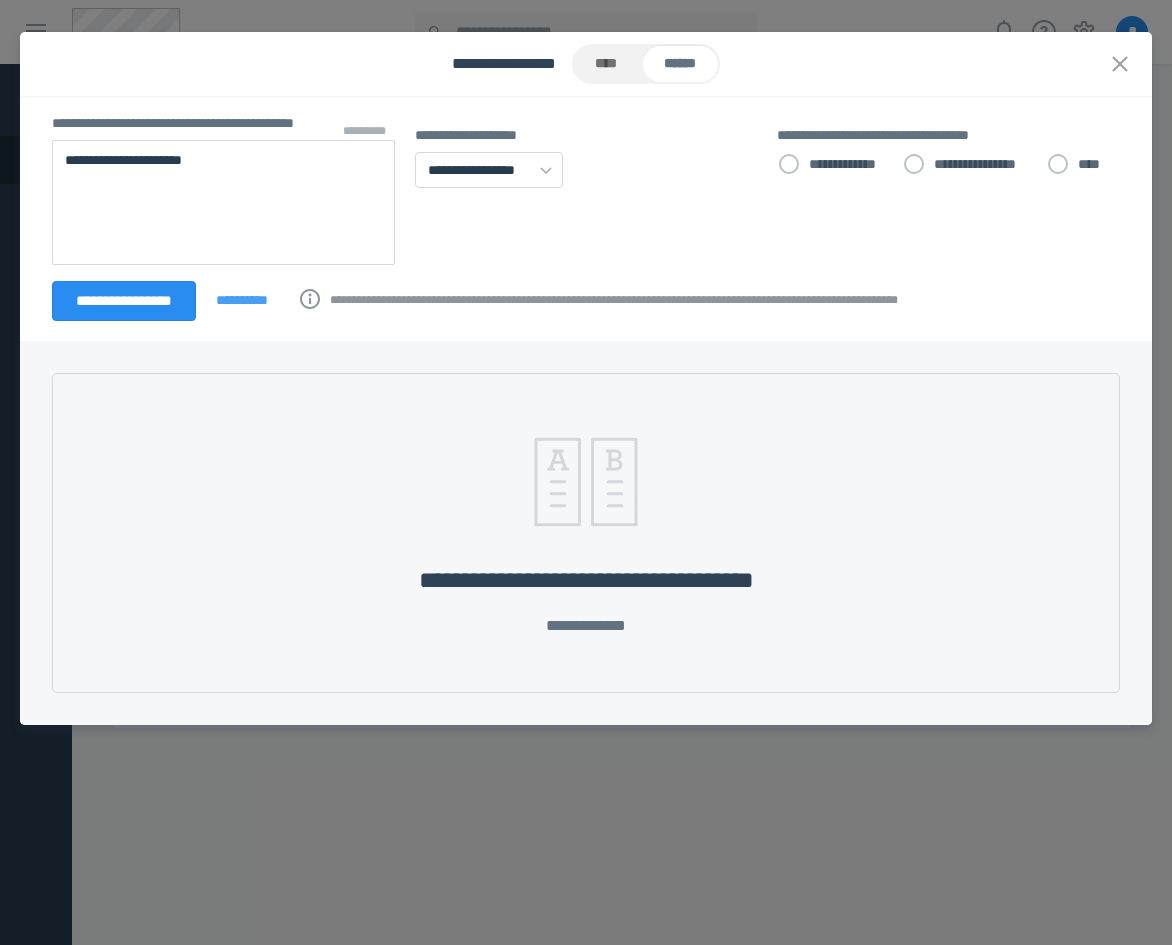 click on "**********" at bounding box center (586, 218) 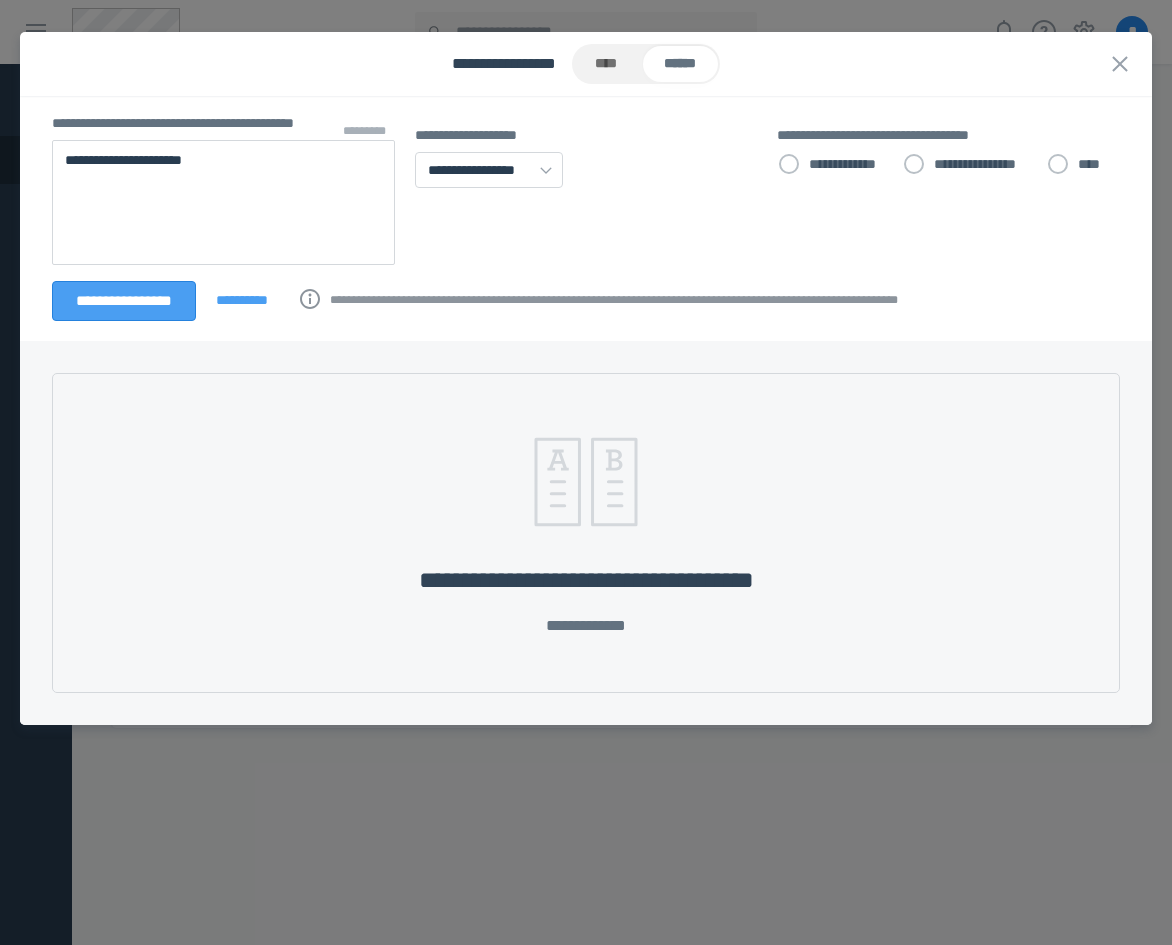 click on "**********" at bounding box center (124, 301) 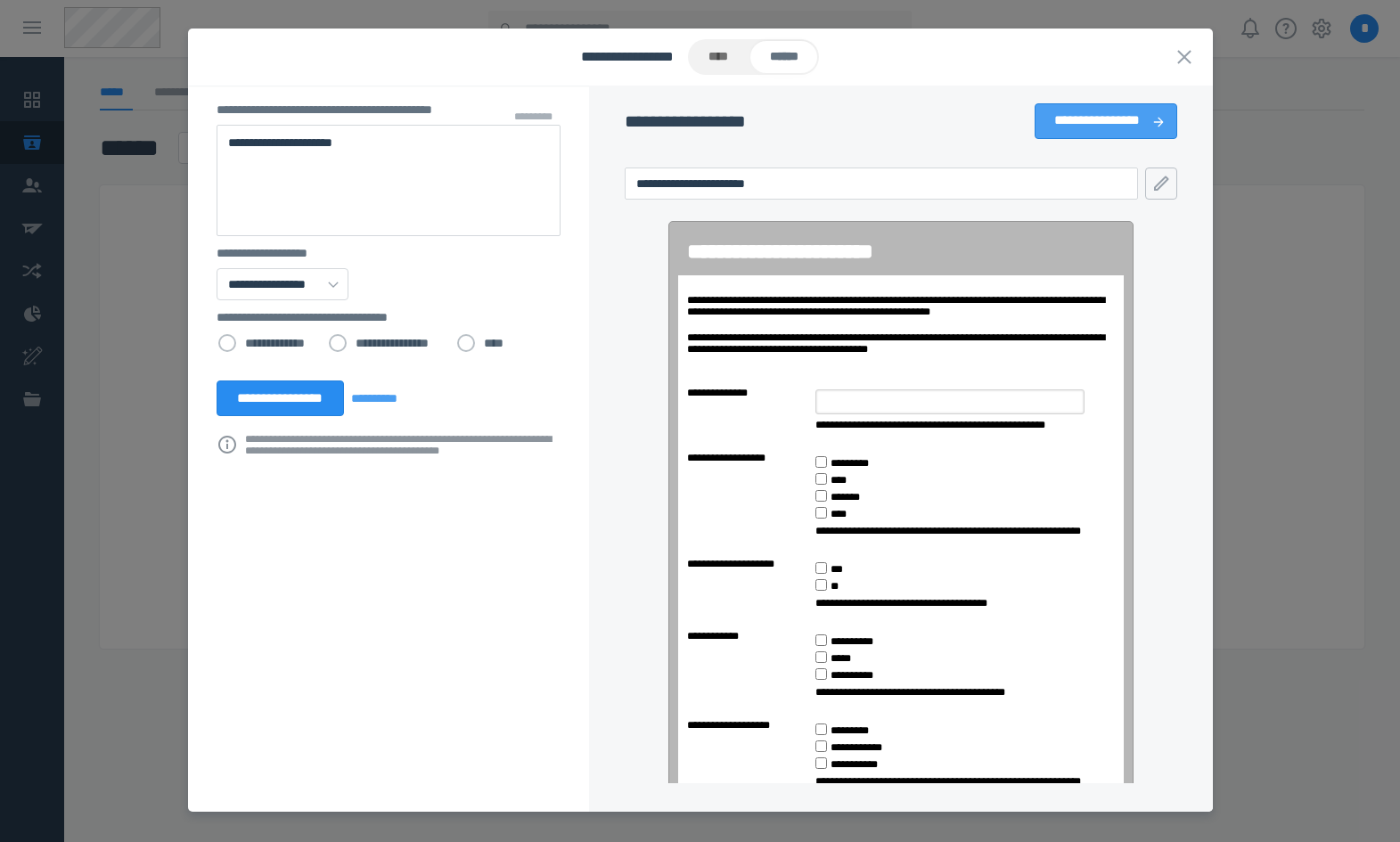 click on "**********" at bounding box center (1096, 121) 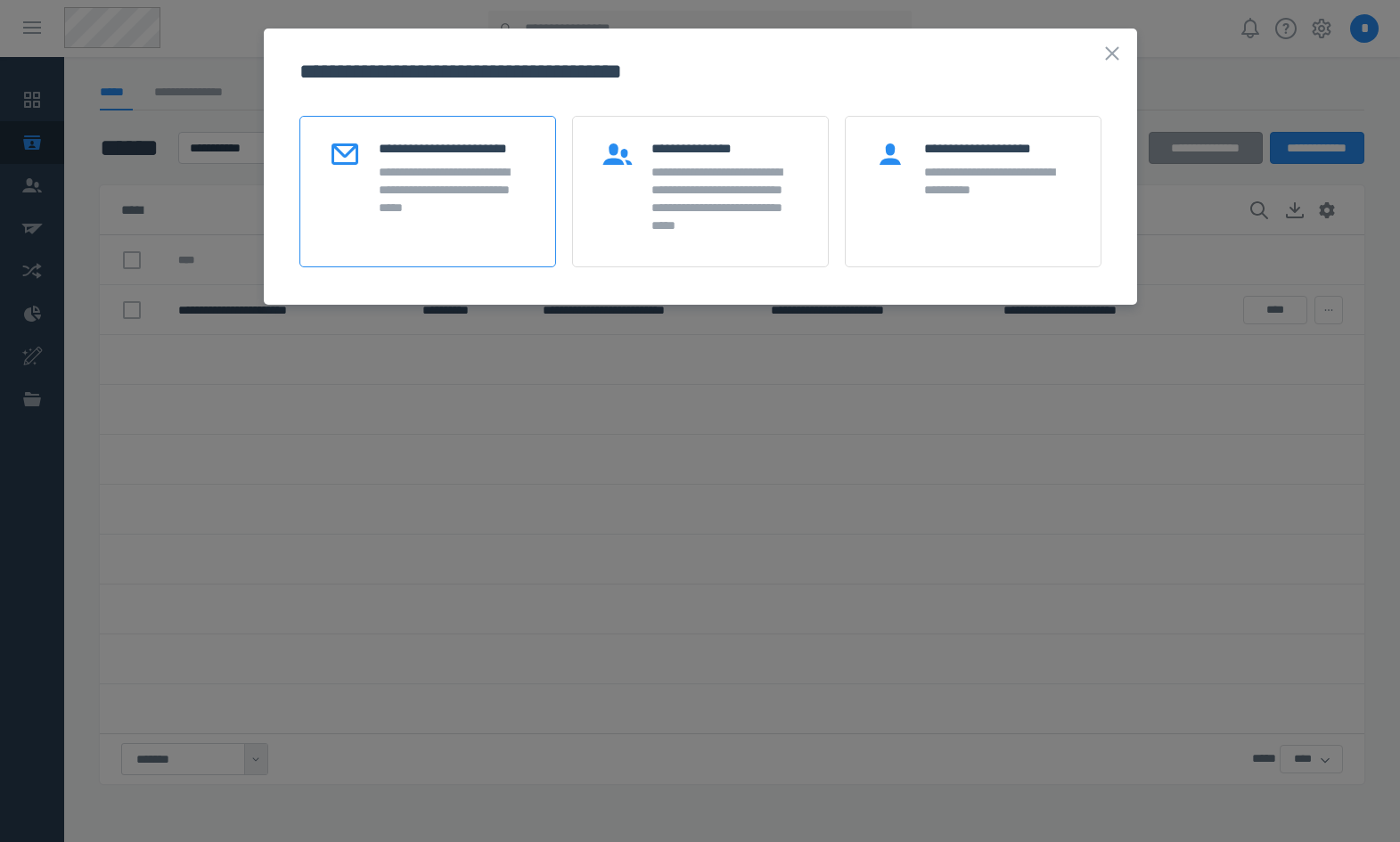 click on "**********" at bounding box center (428, 192) 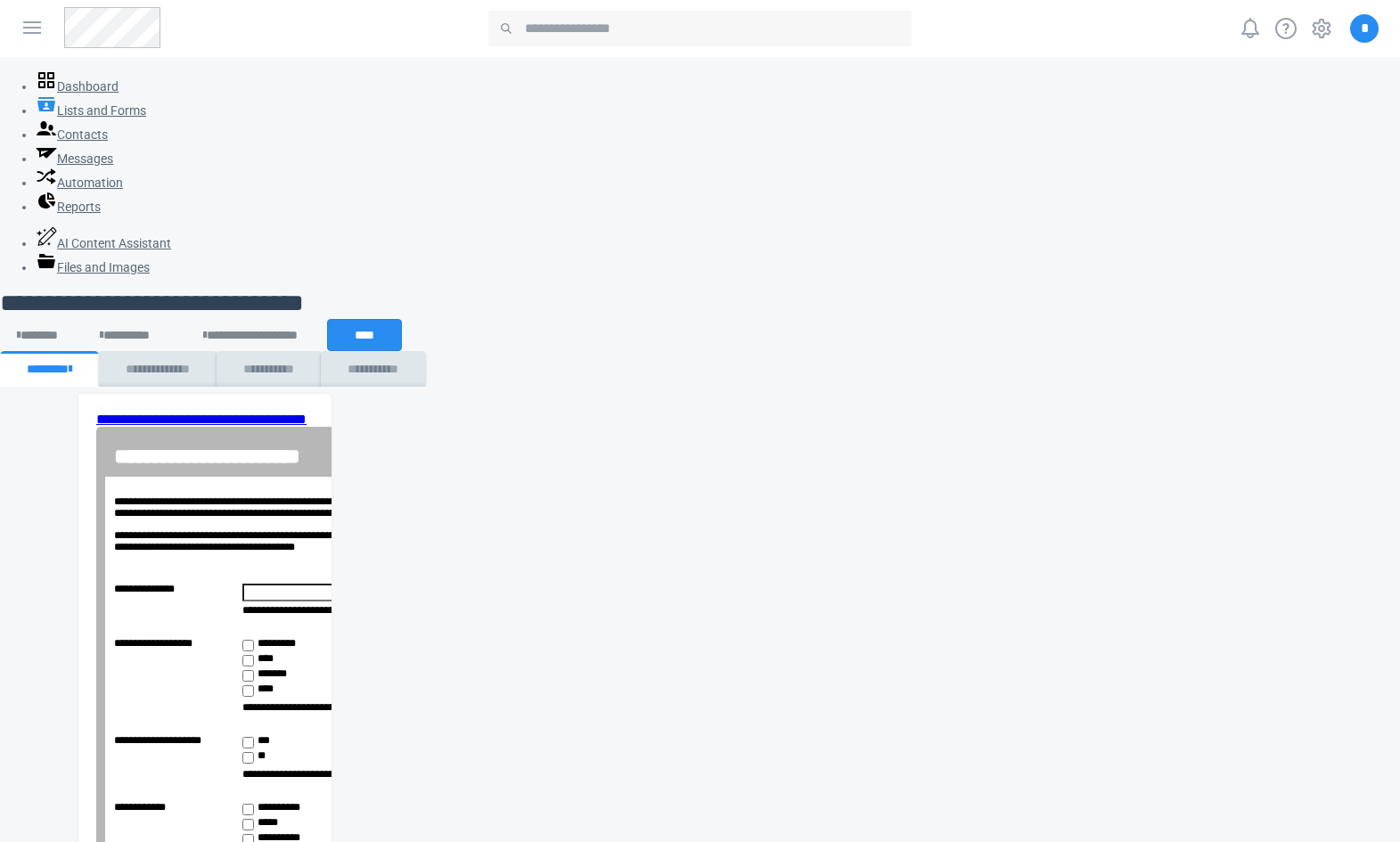 scroll, scrollTop: 0, scrollLeft: 0, axis: both 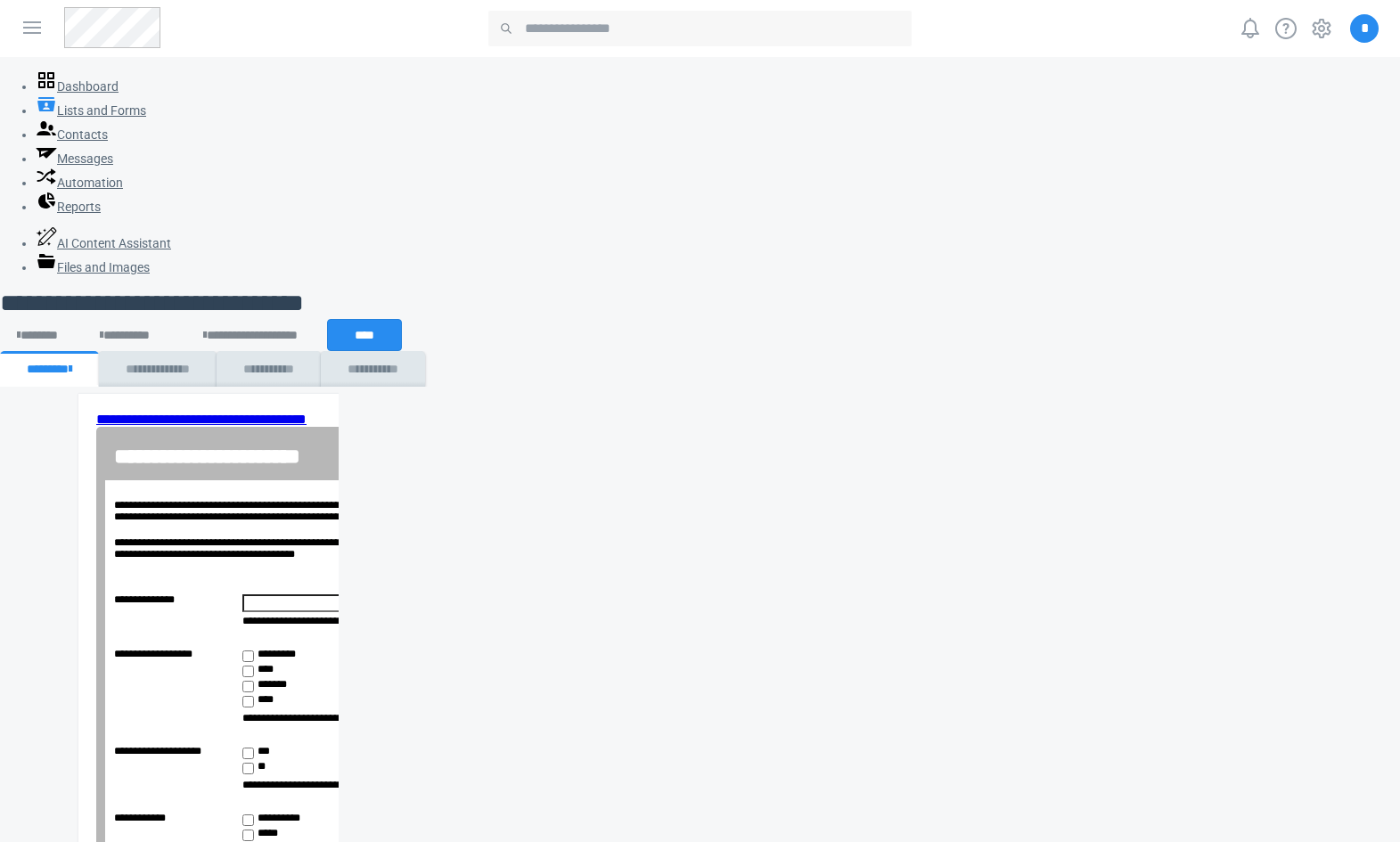 click on "**********" at bounding box center (452, 702) 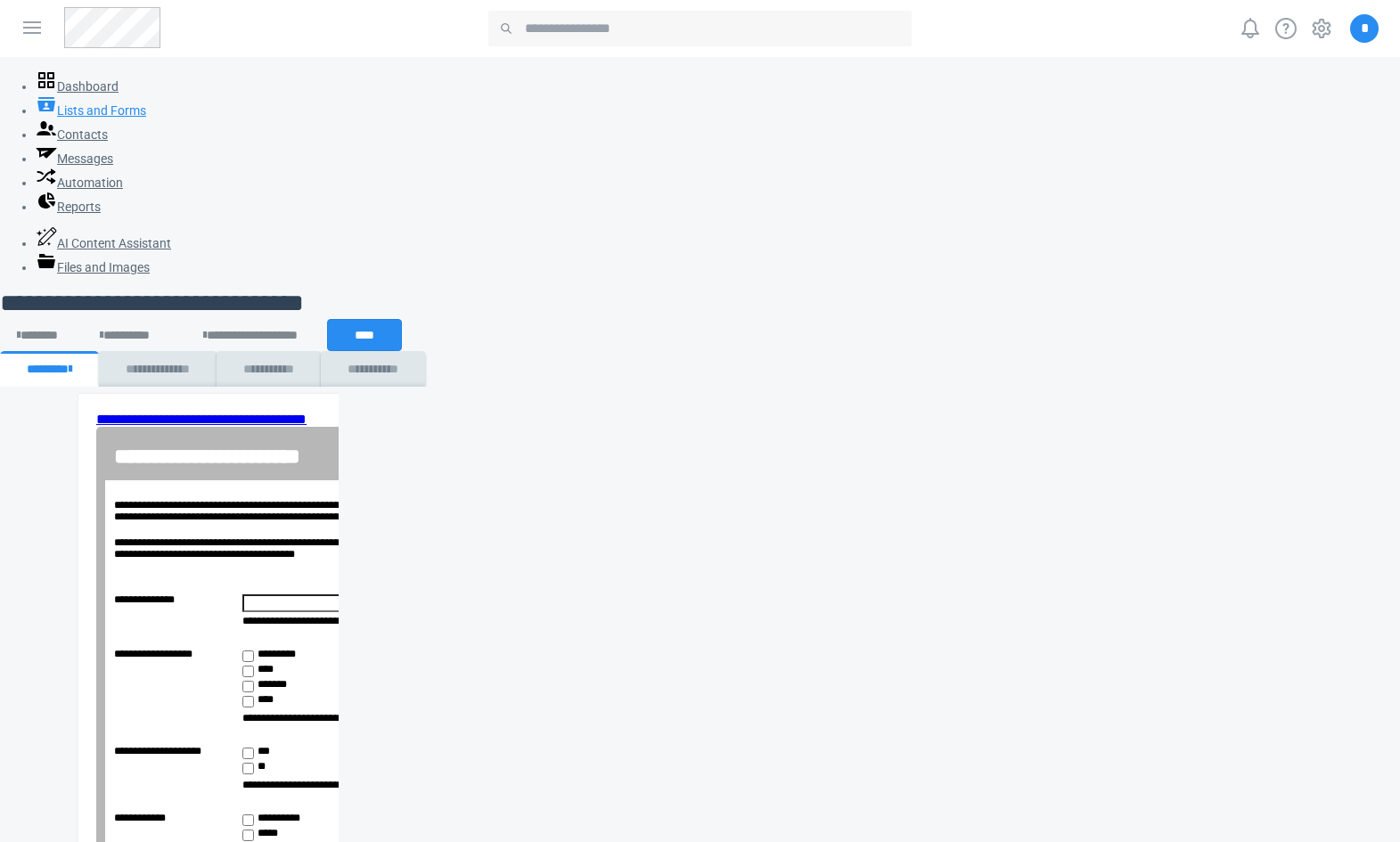 click on "Lists and Forms" at bounding box center (91, 110) 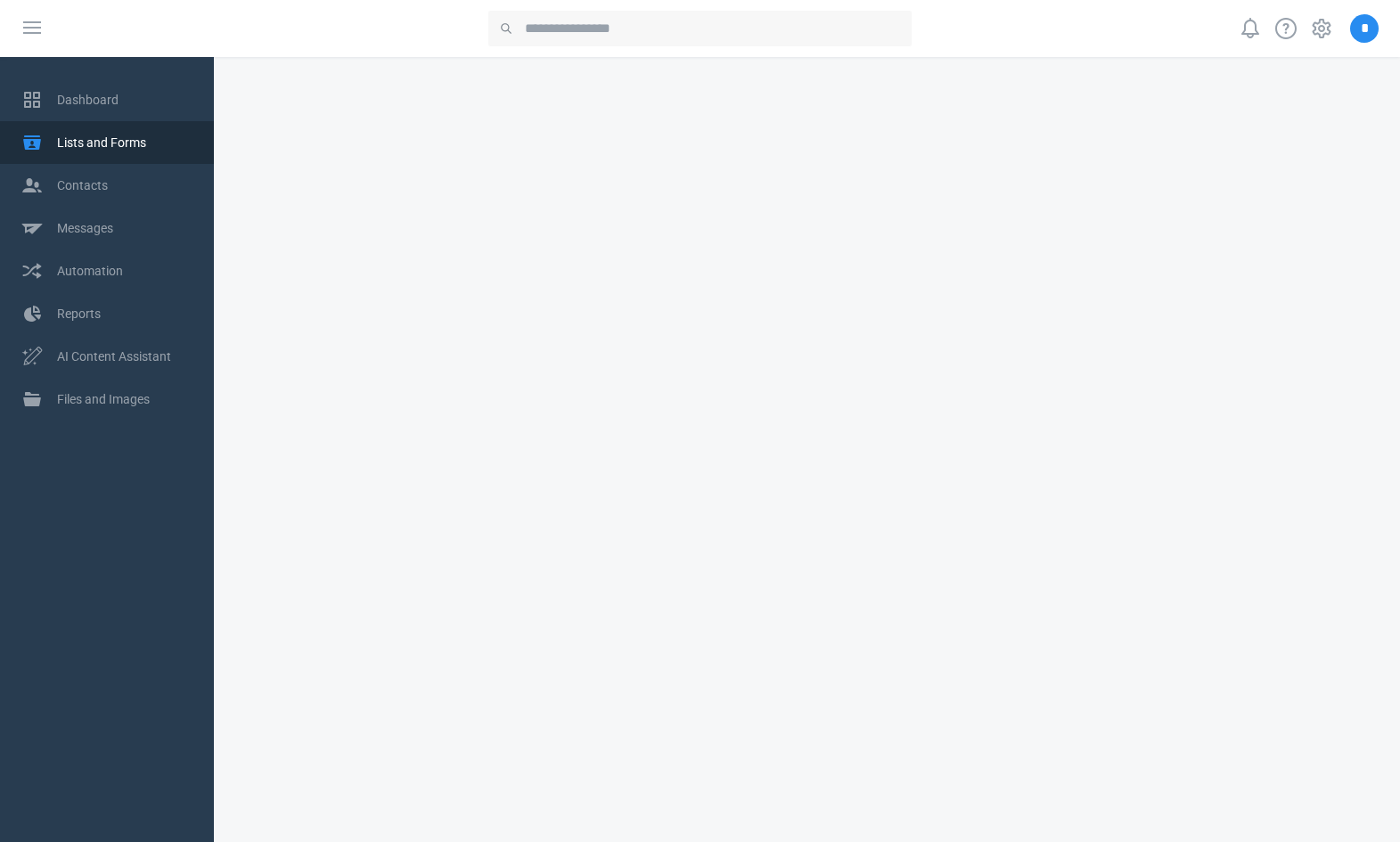 scroll, scrollTop: 0, scrollLeft: 0, axis: both 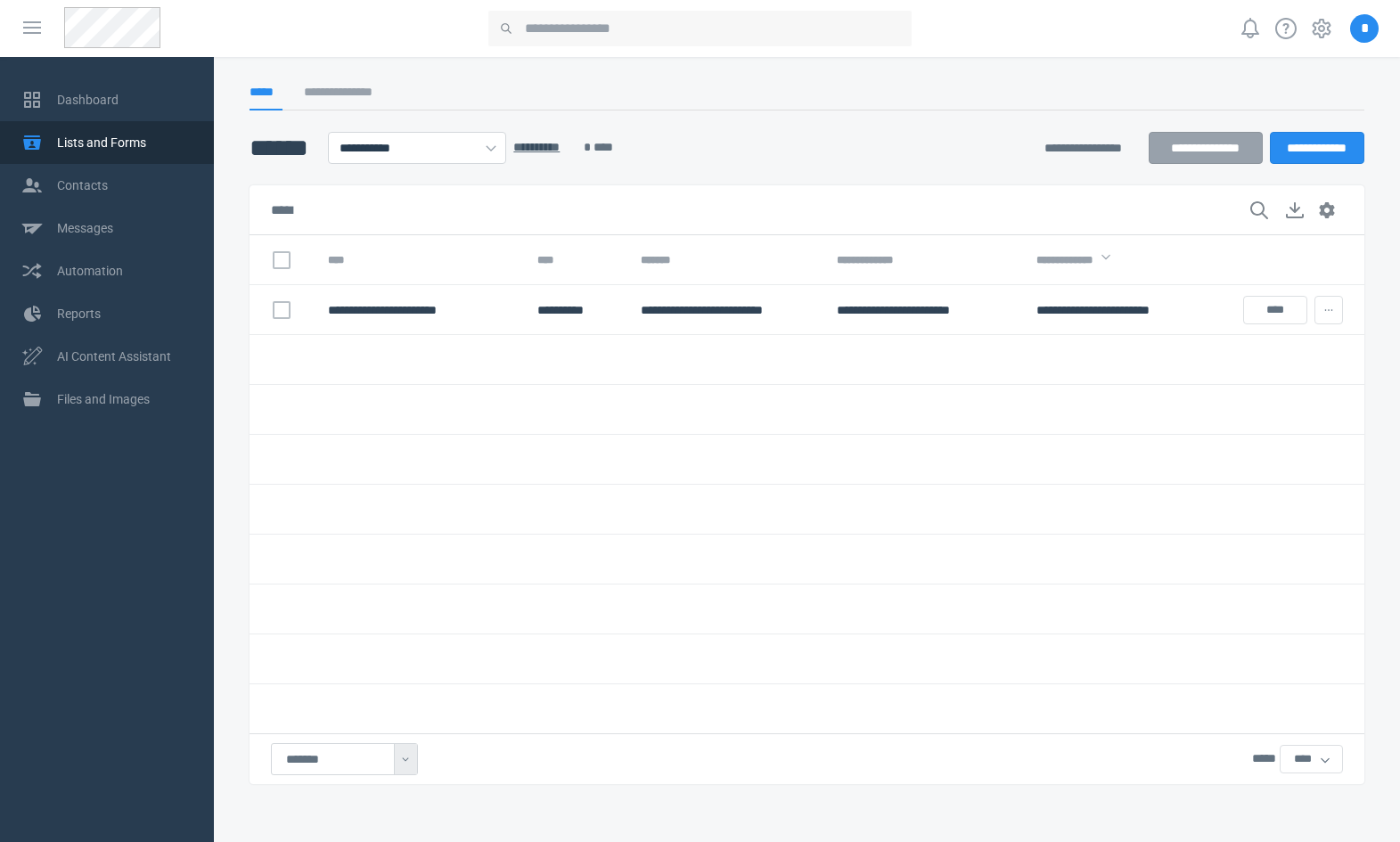 click at bounding box center [1122, 609] 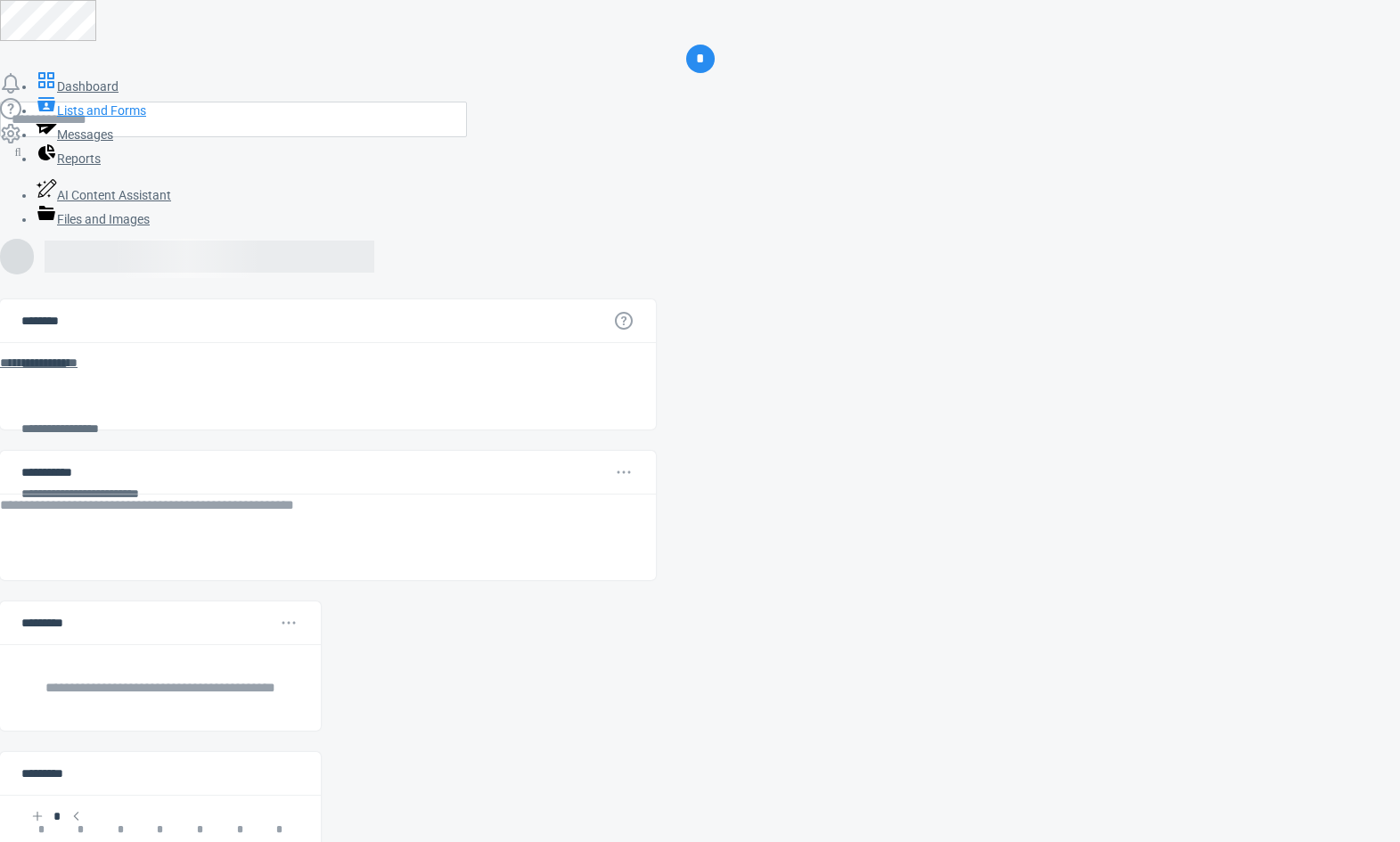 scroll, scrollTop: 0, scrollLeft: 0, axis: both 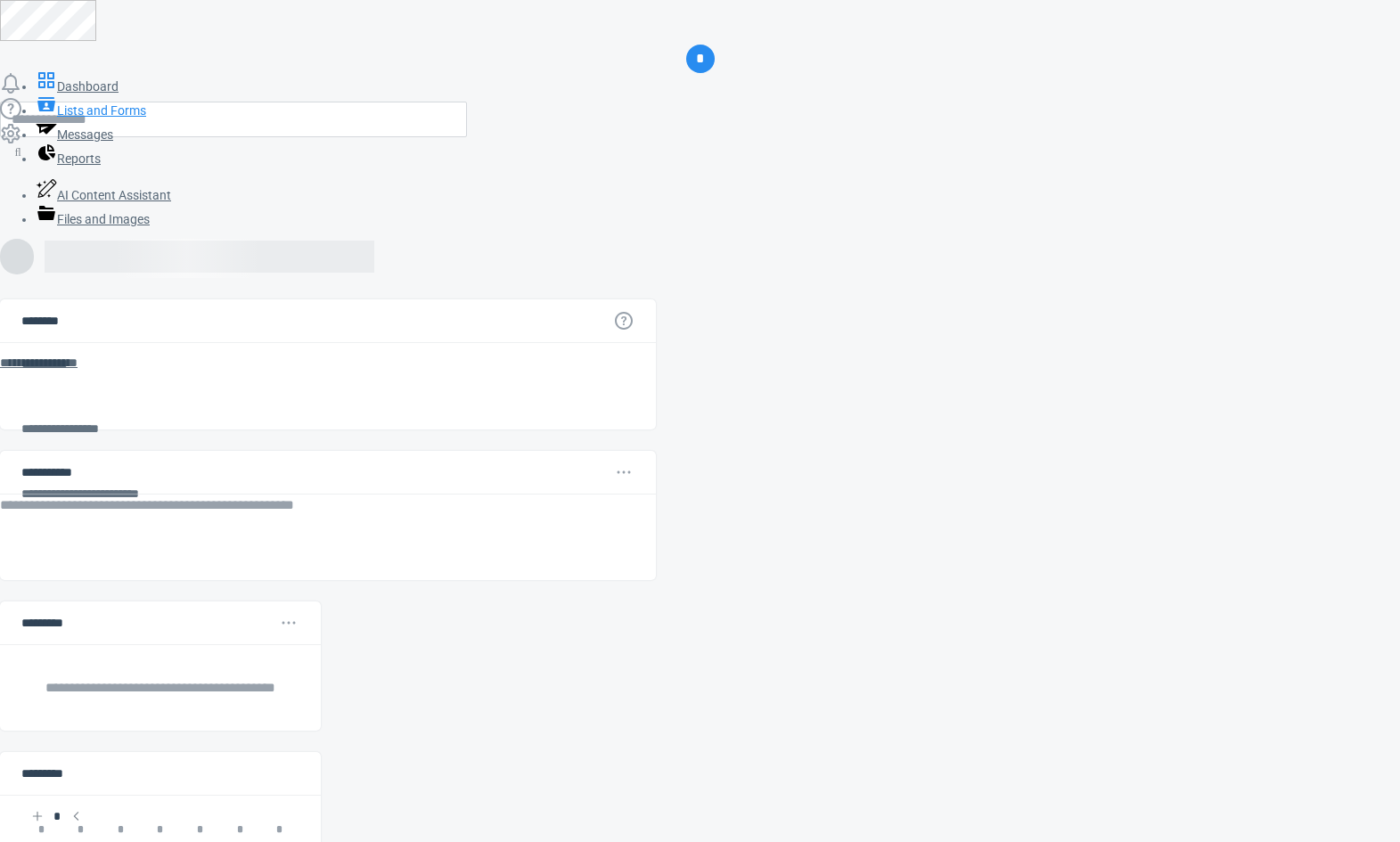 click on "Lists and Forms" at bounding box center (91, 110) 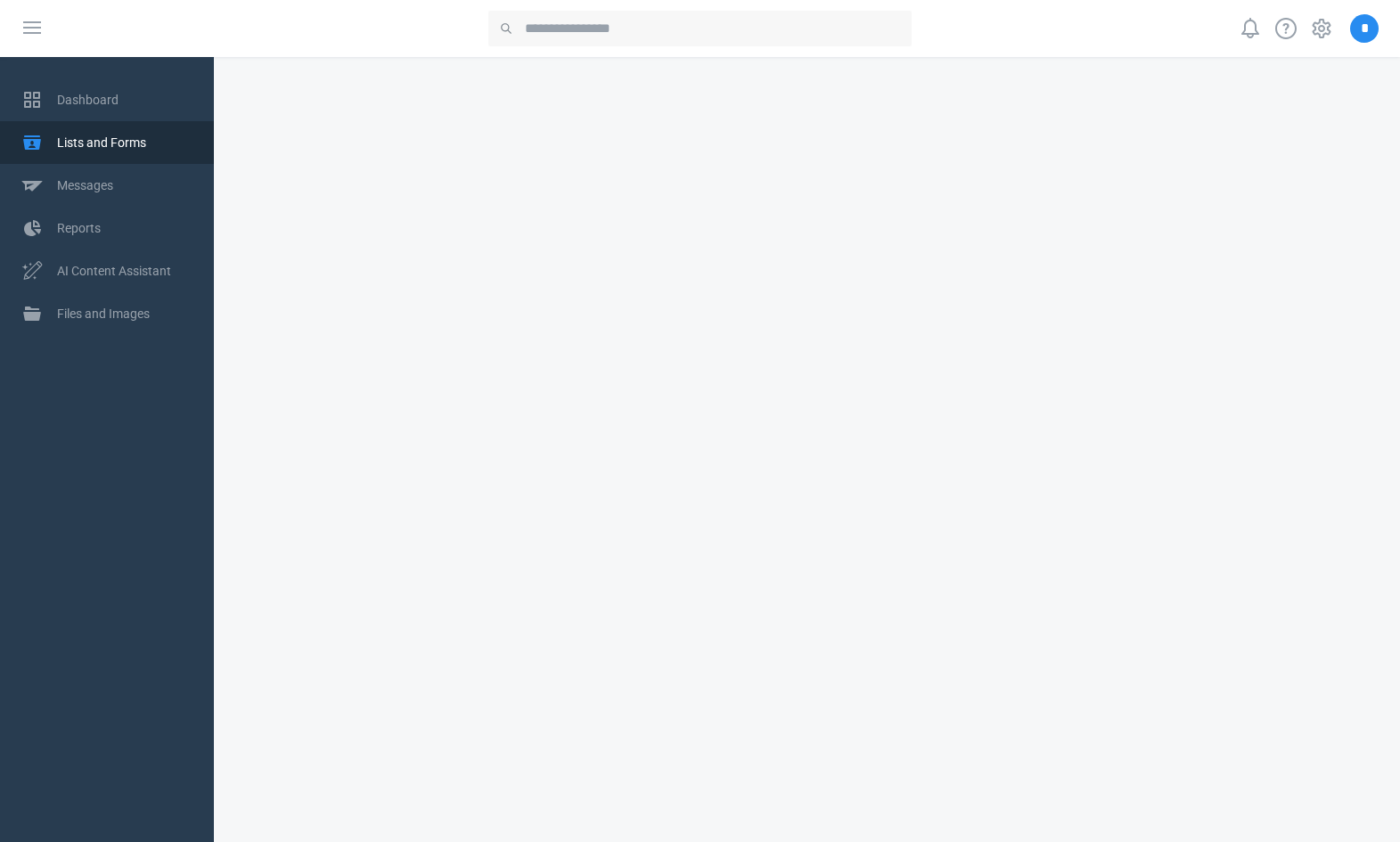 scroll, scrollTop: 0, scrollLeft: 0, axis: both 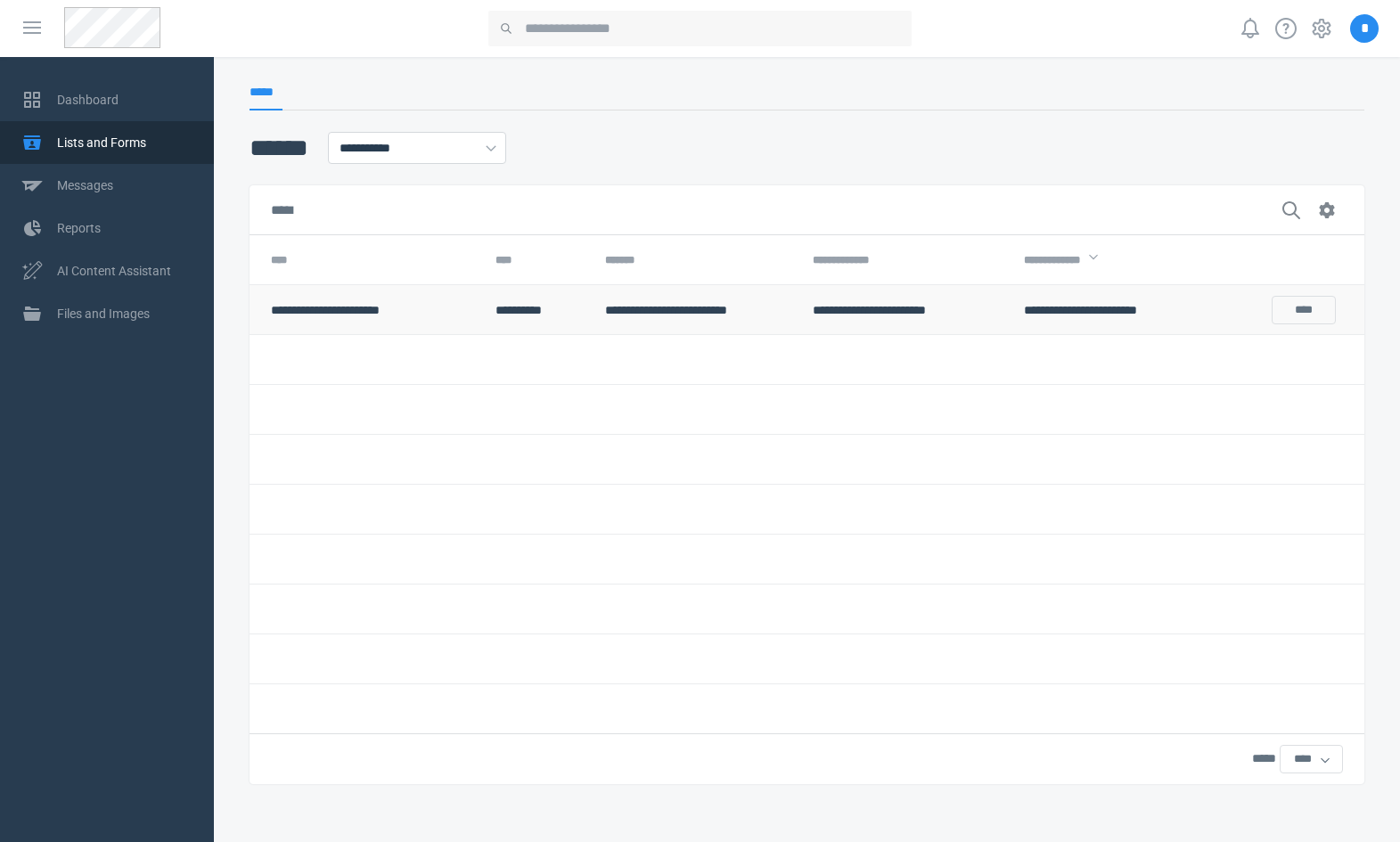 click on "**********" at bounding box center [536, 310] 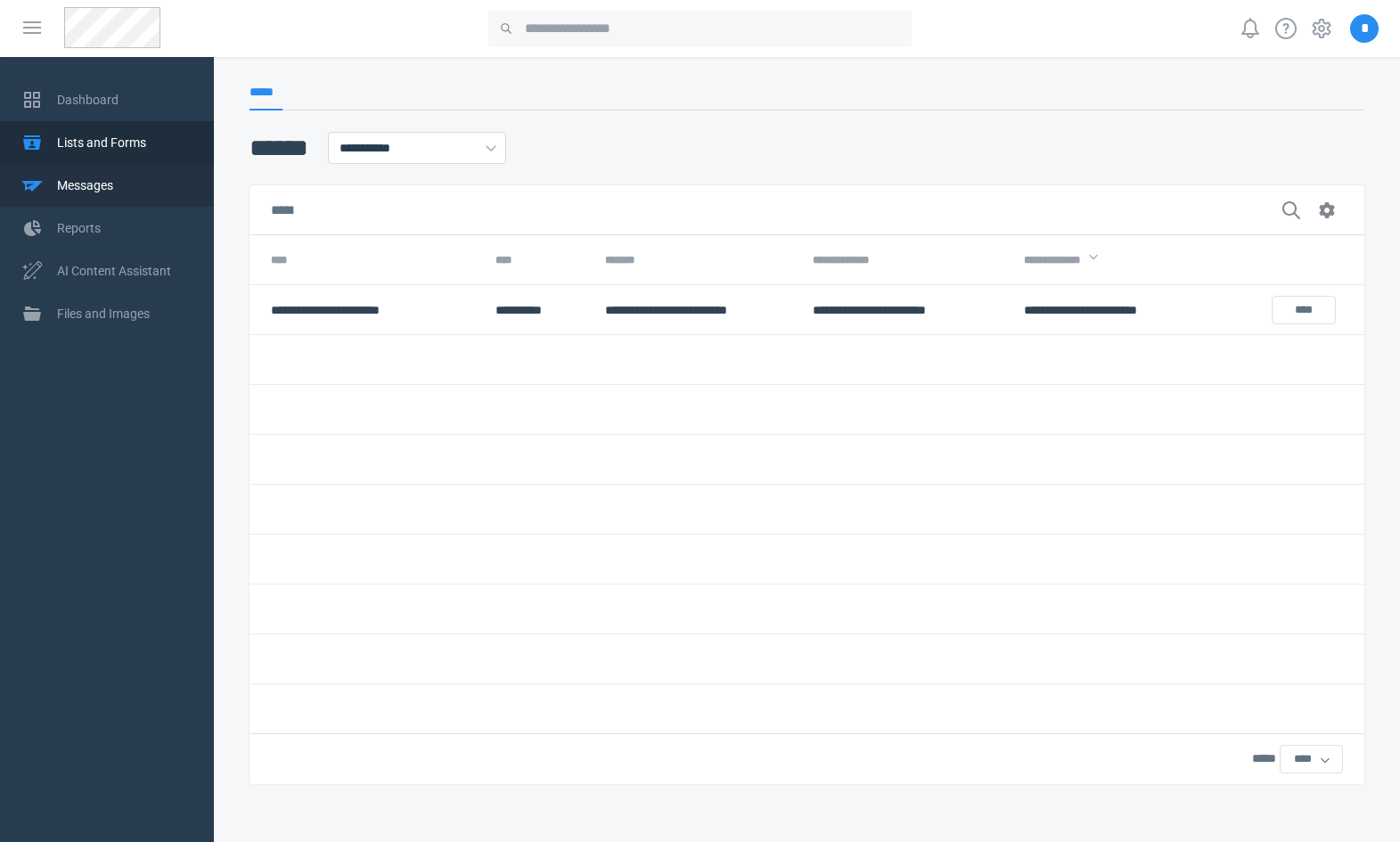 click on "Messages" at bounding box center (125, 185) 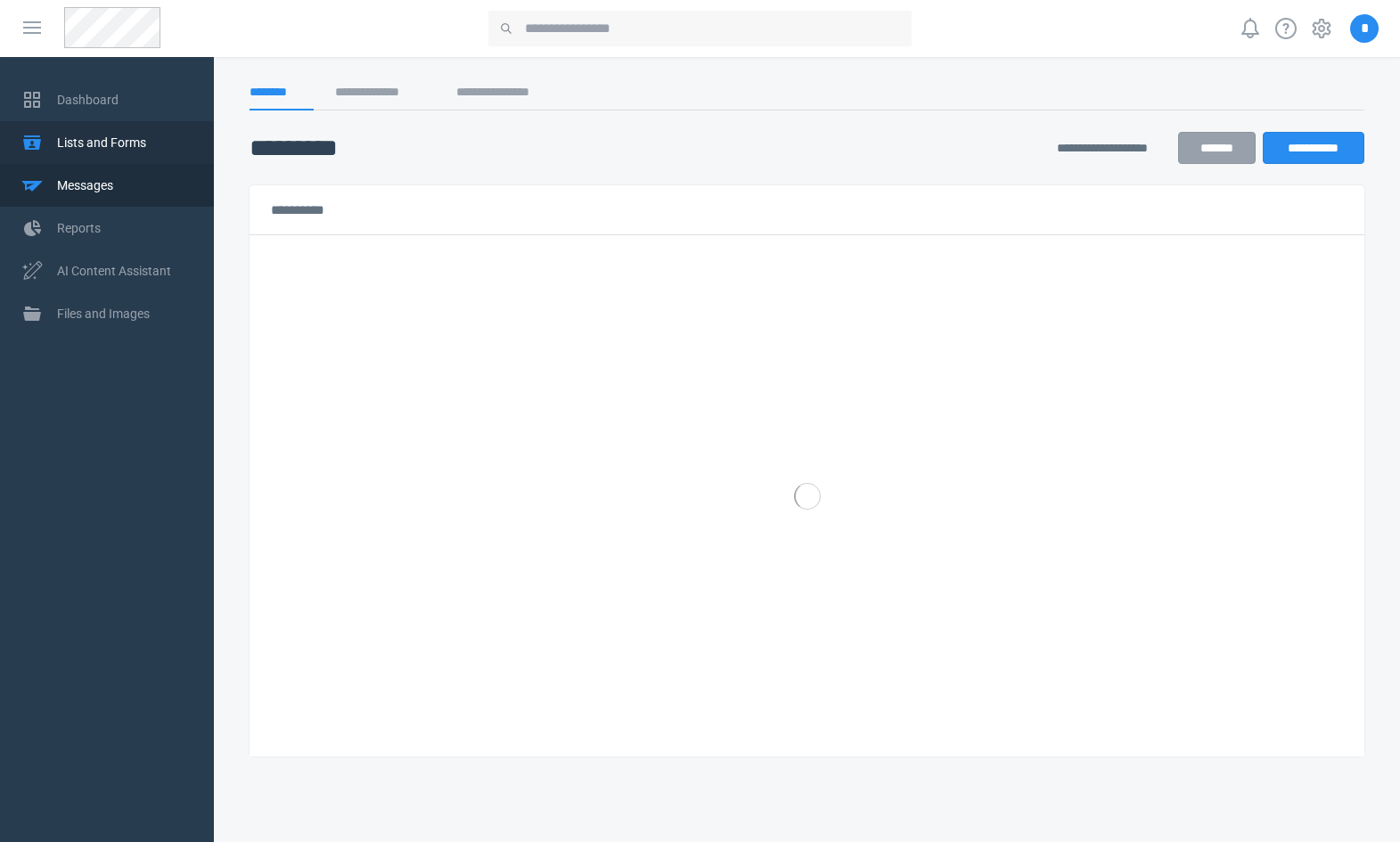 select on "******" 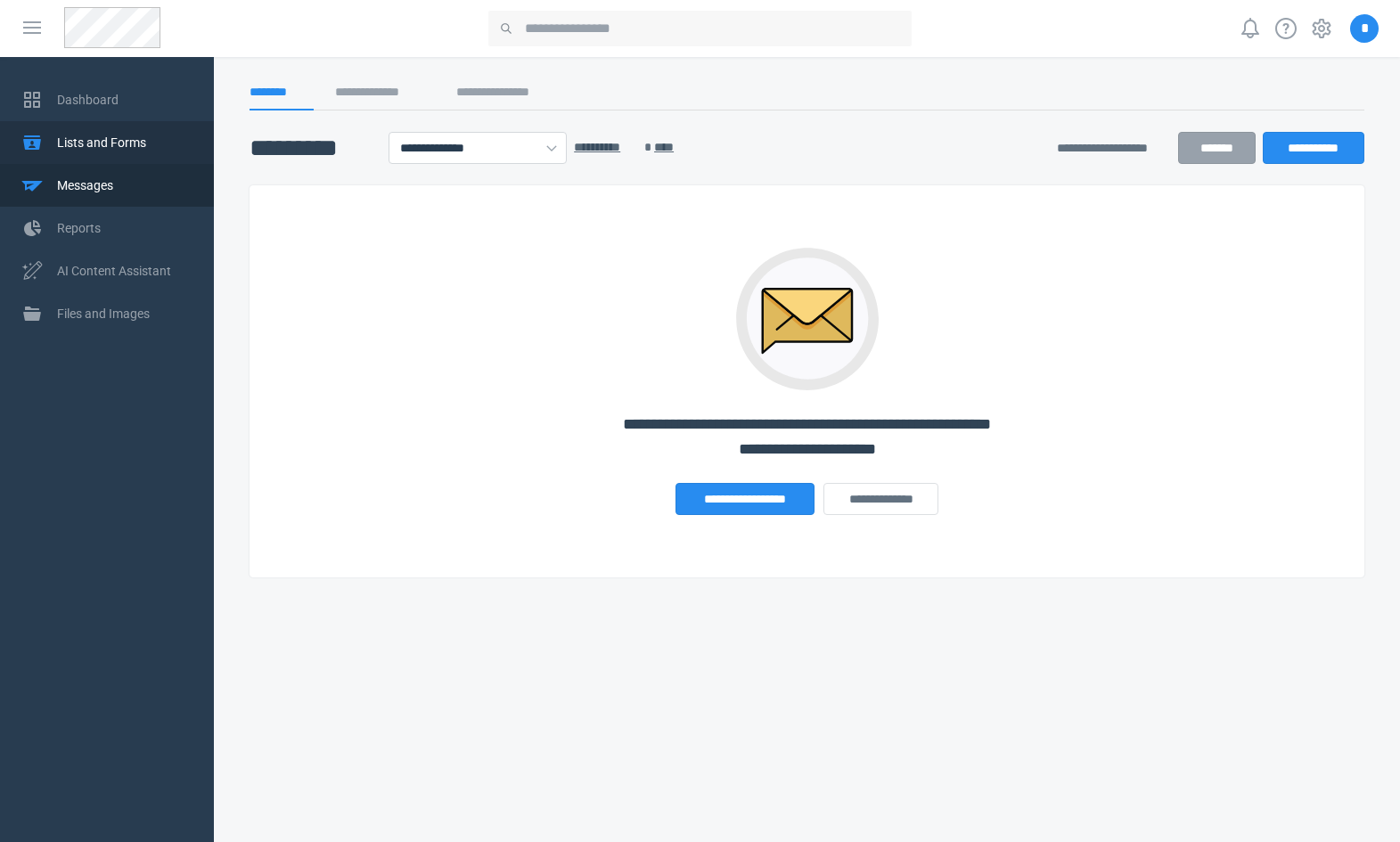 click on "Lists and Forms" at bounding box center [125, 143] 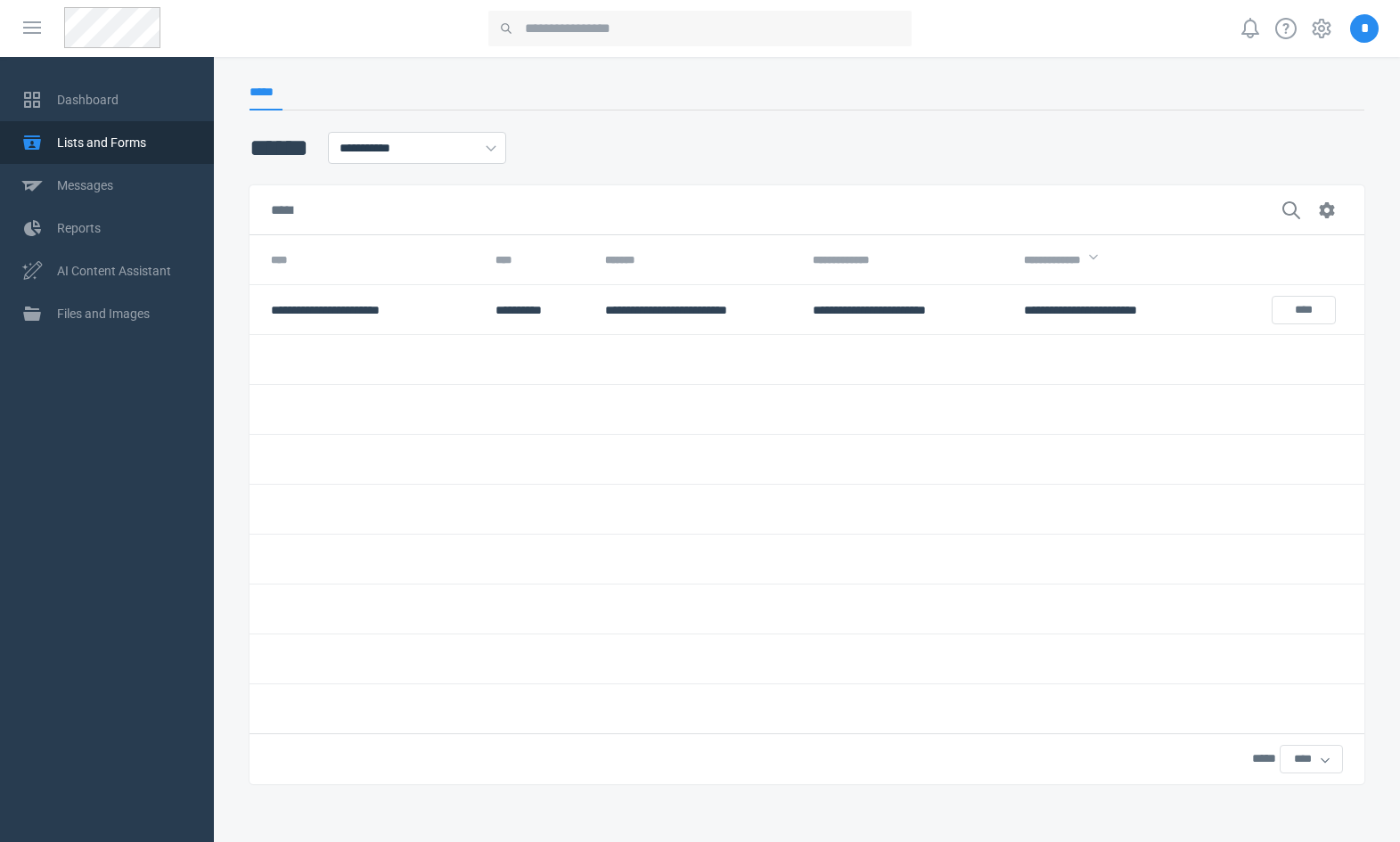 click at bounding box center [1293, 609] 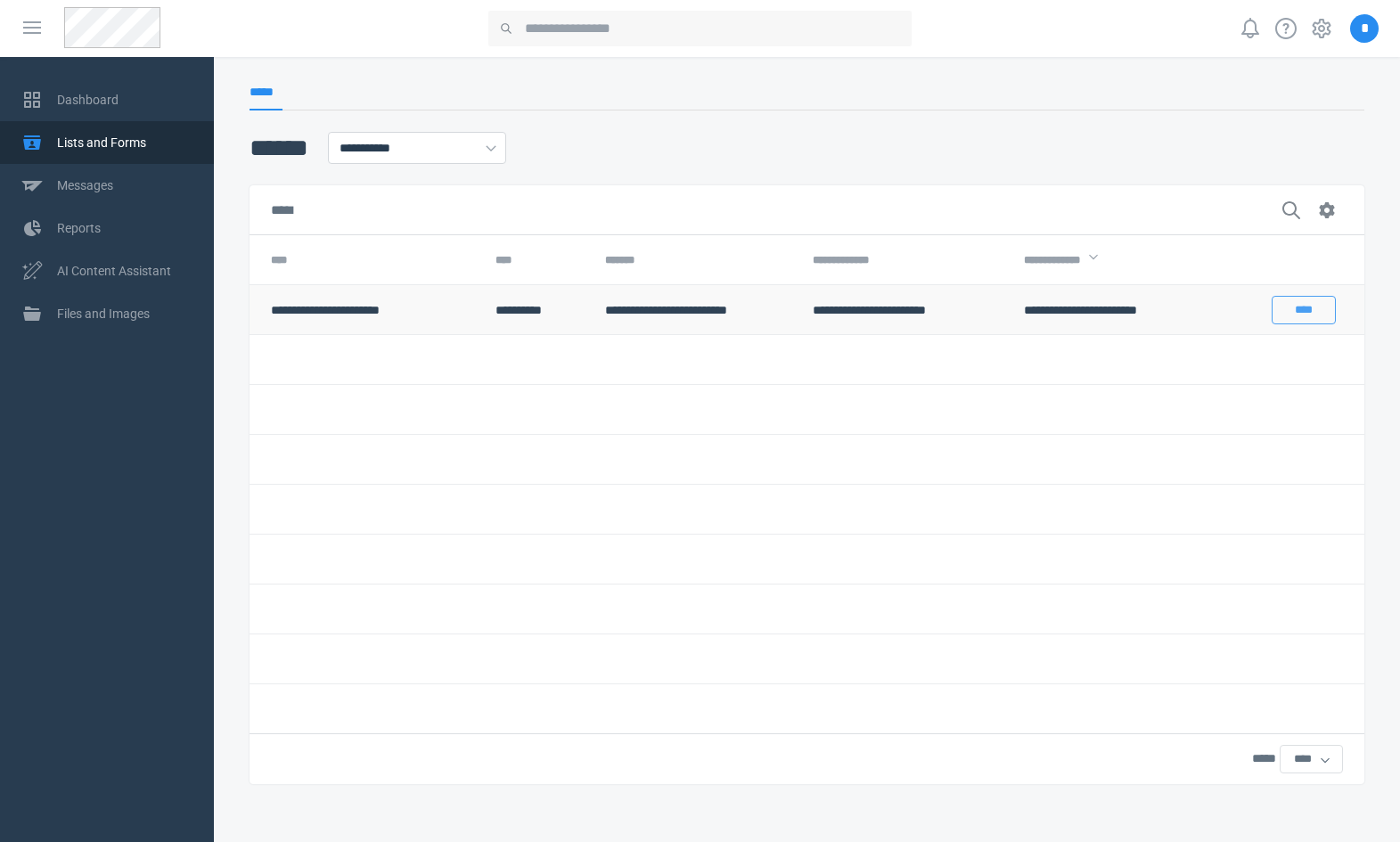 click on "****" at bounding box center [1304, 310] 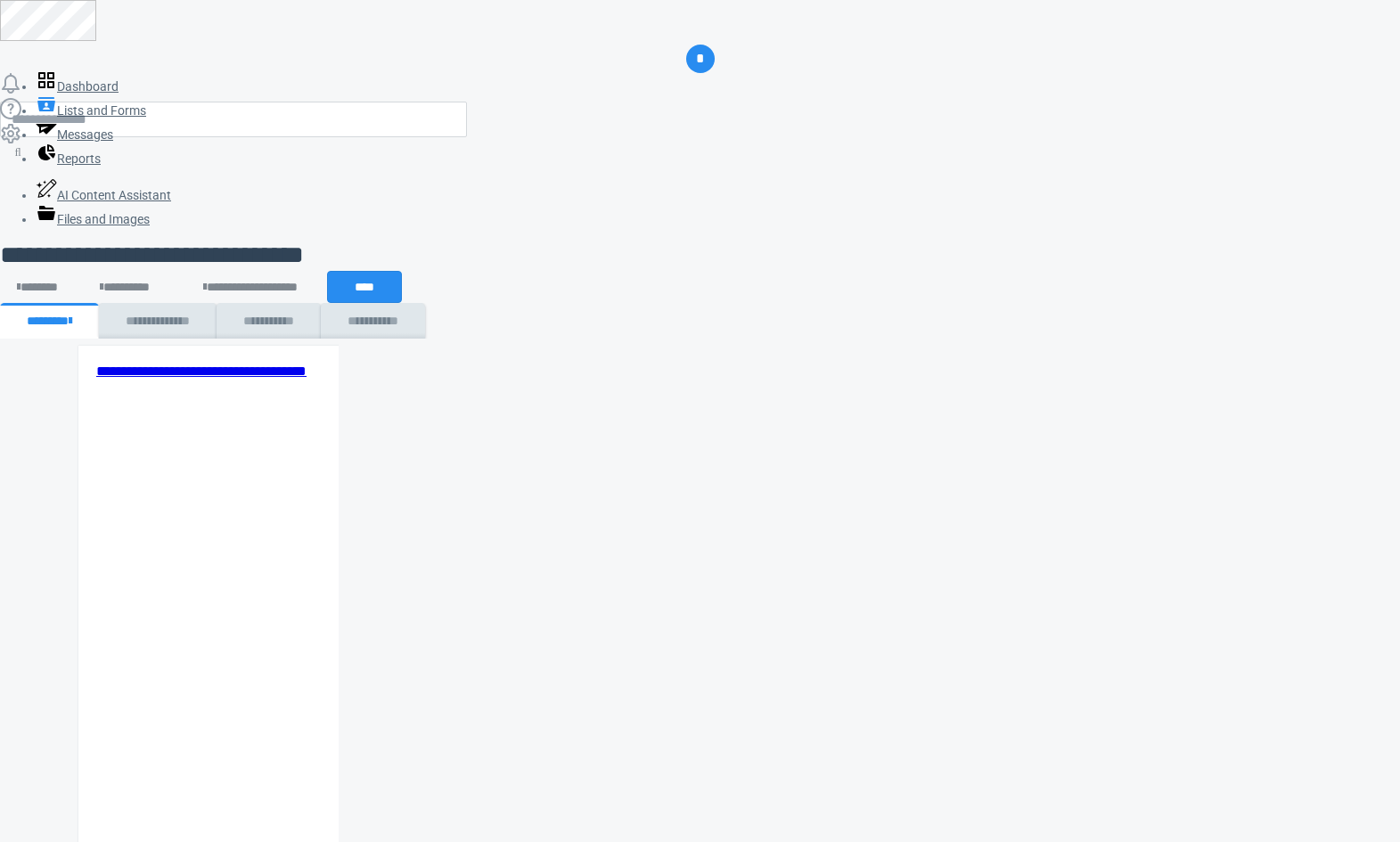 scroll, scrollTop: 0, scrollLeft: 0, axis: both 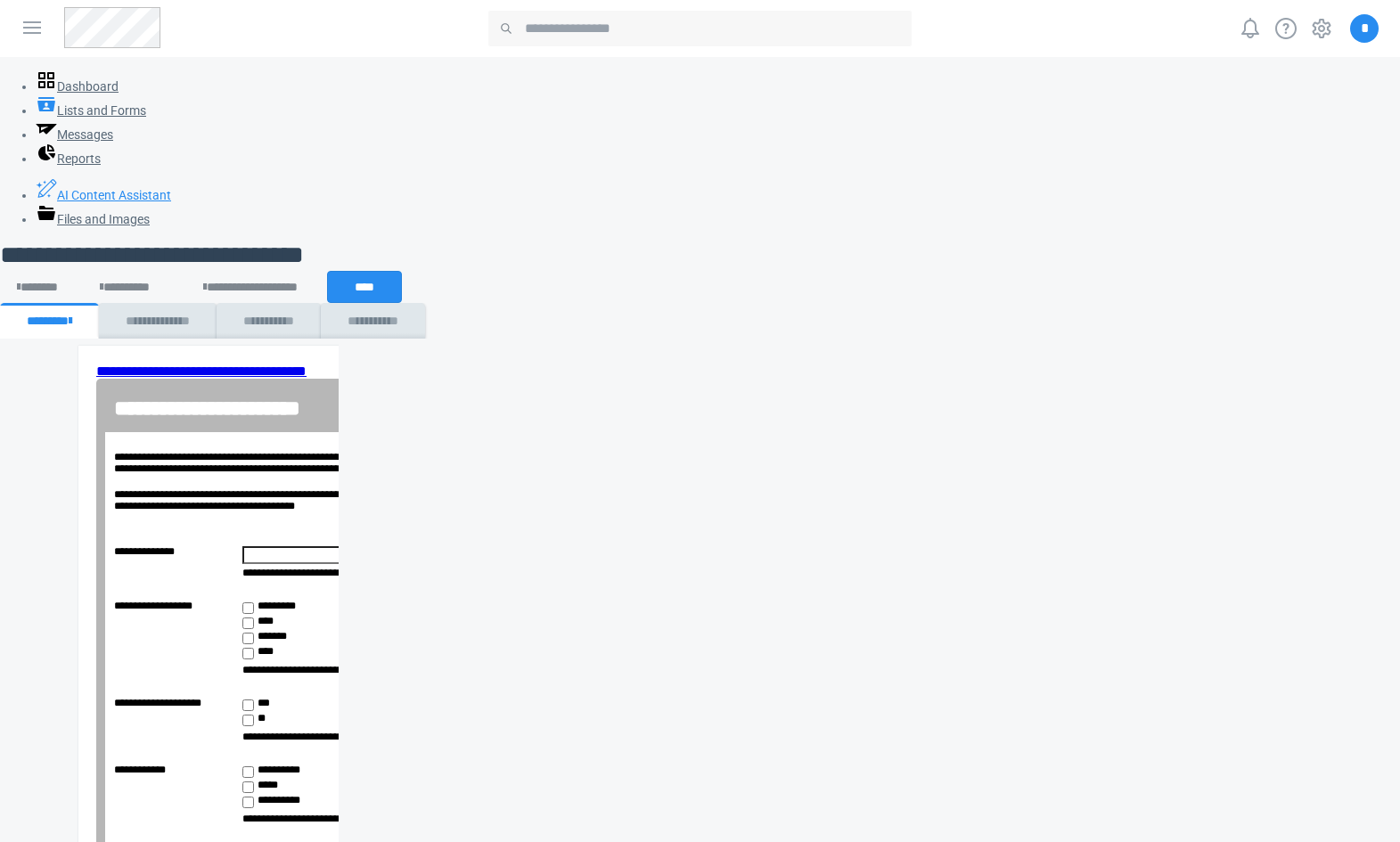 click on "AI Content Assistant" at bounding box center [103, 195] 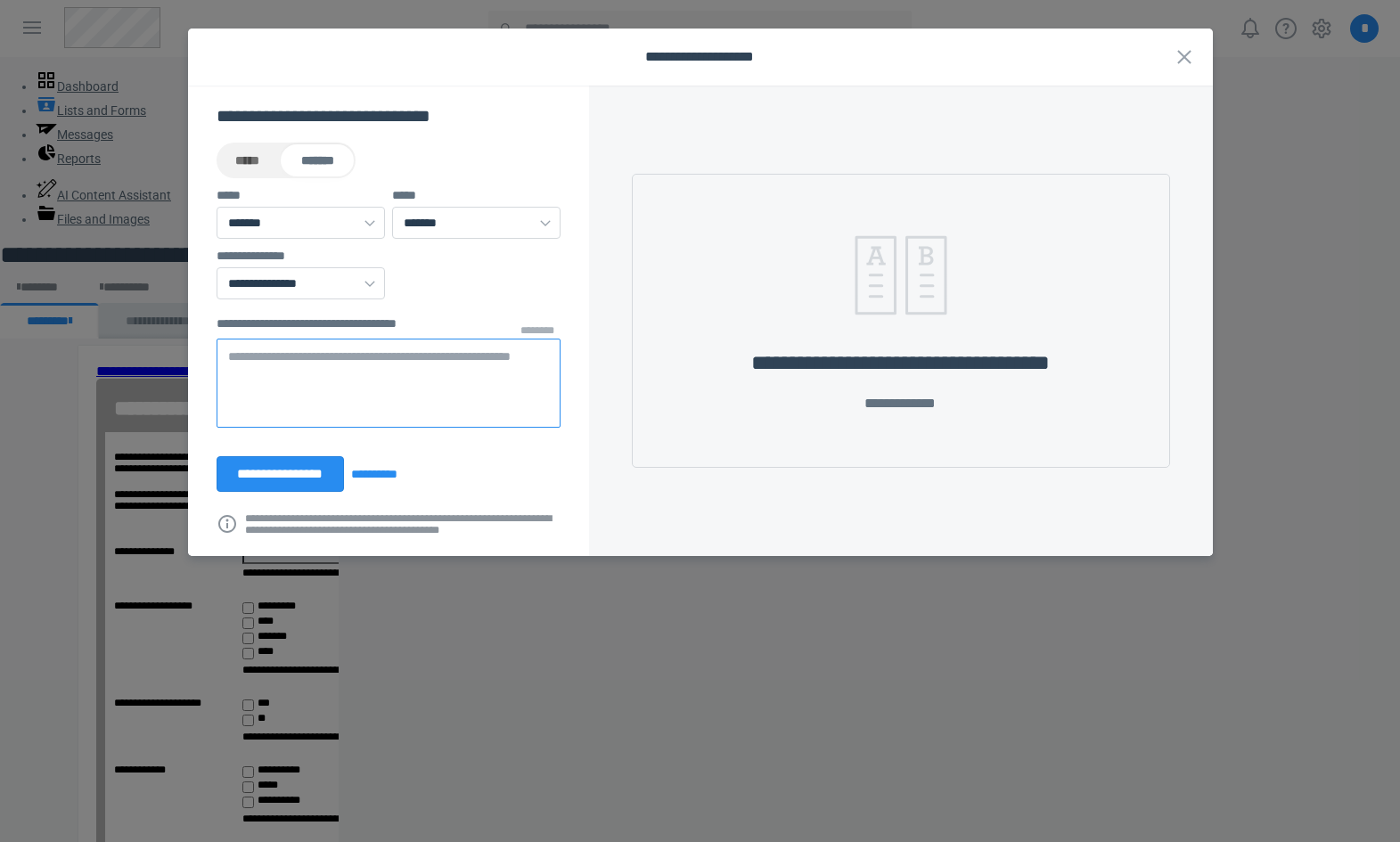 click at bounding box center (389, 383) 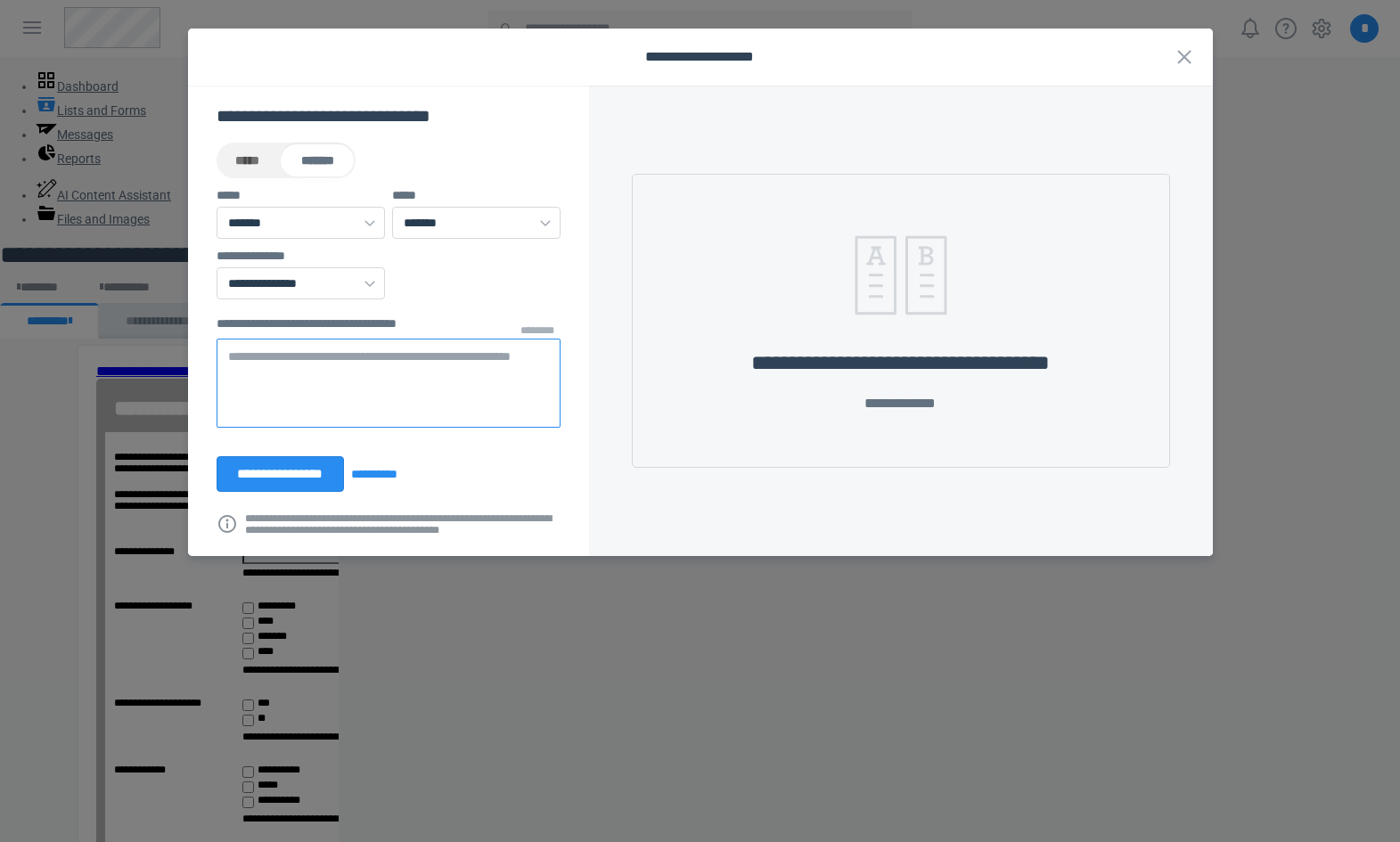 type on "*" 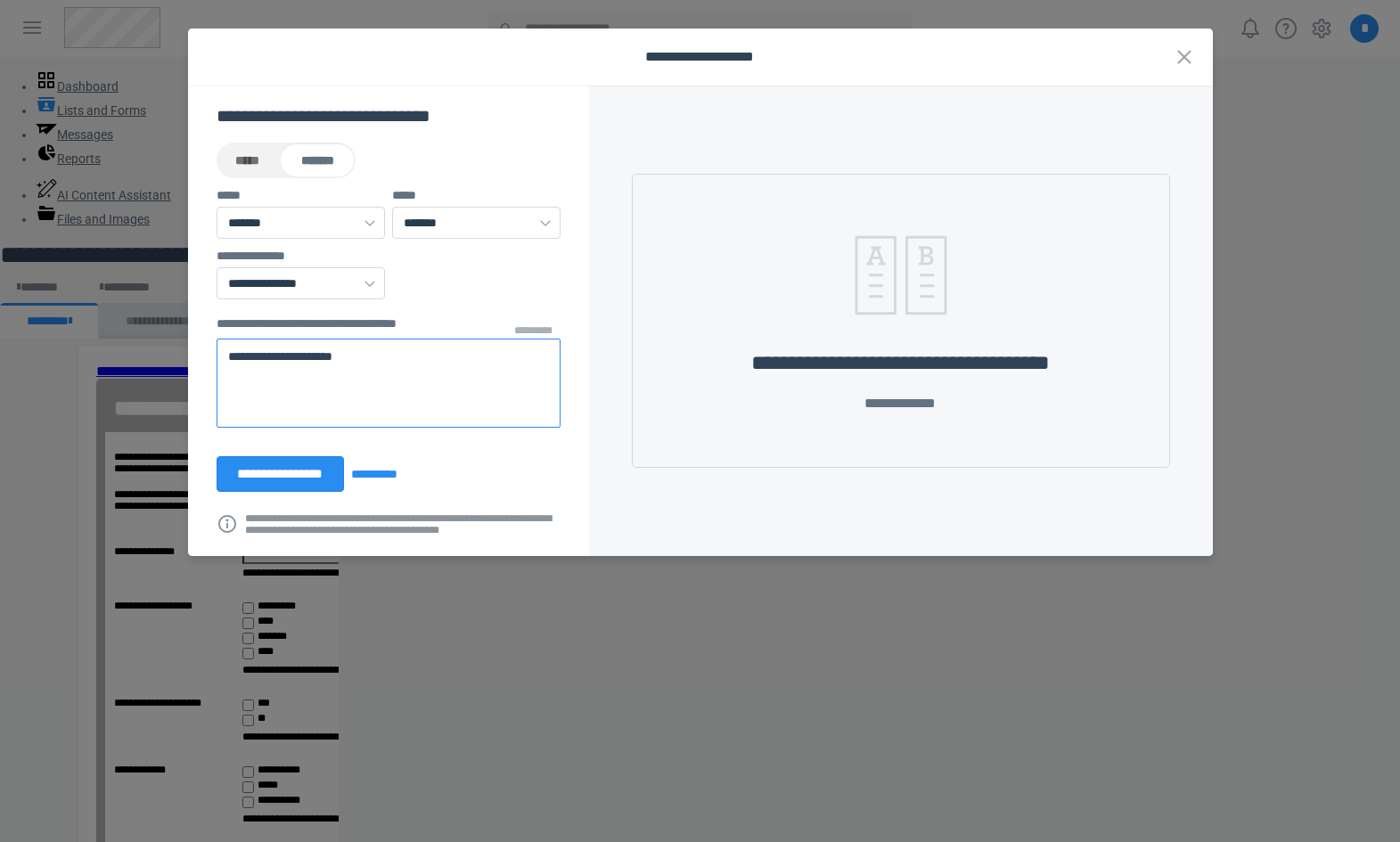 type on "**********" 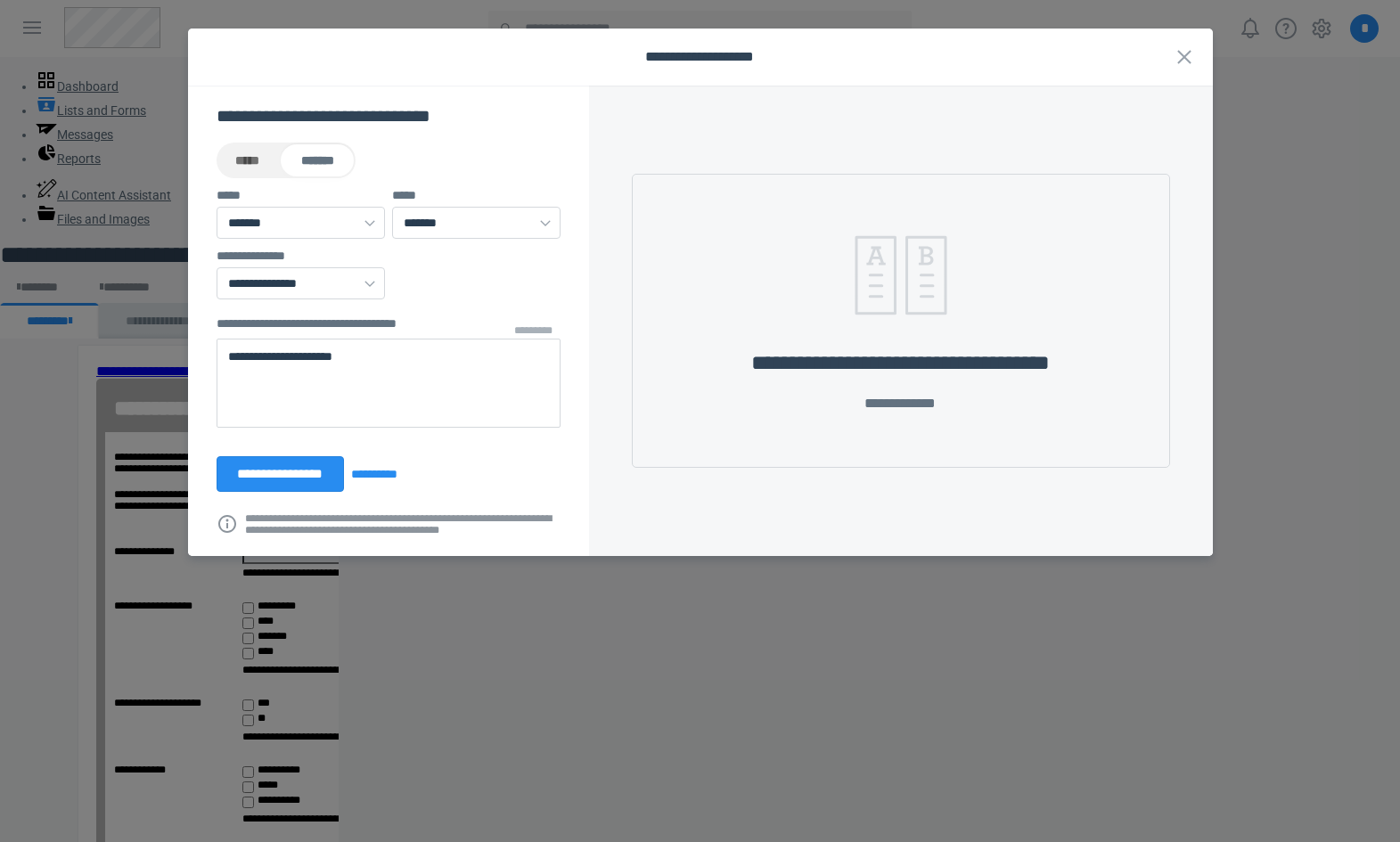 click on "**********" at bounding box center [389, 321] 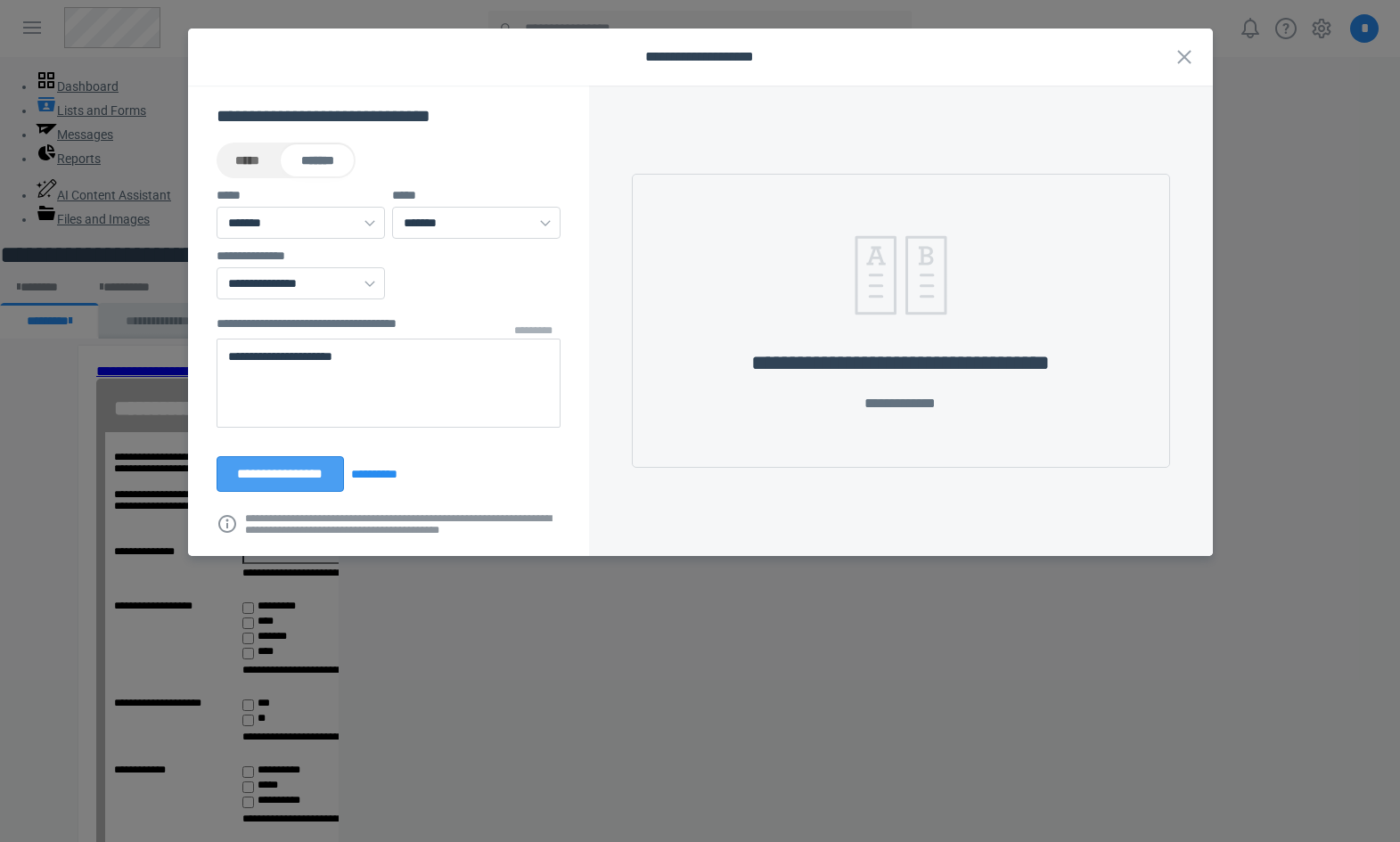 click on "**********" at bounding box center [281, 474] 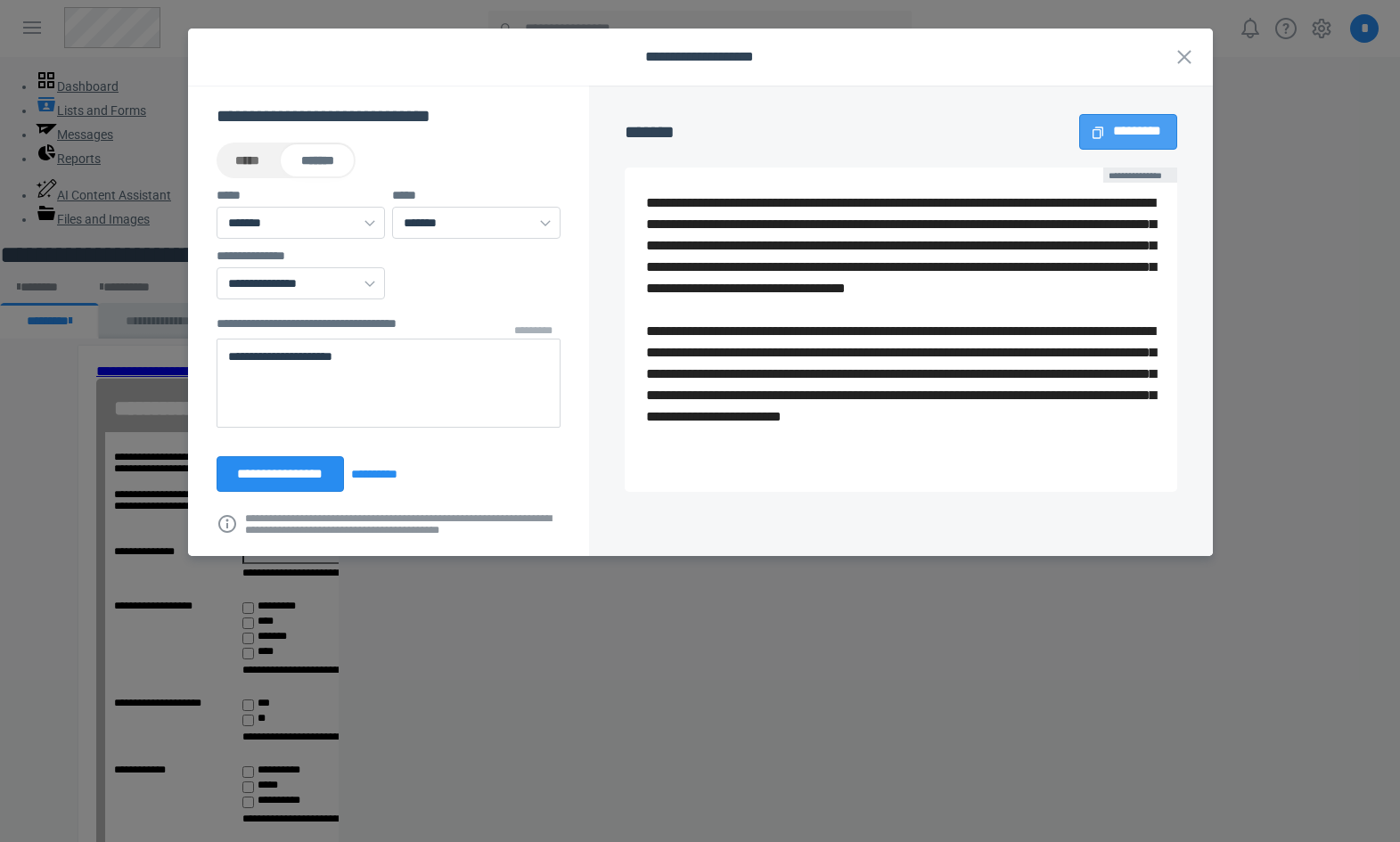 click on "*********" at bounding box center [1136, 132] 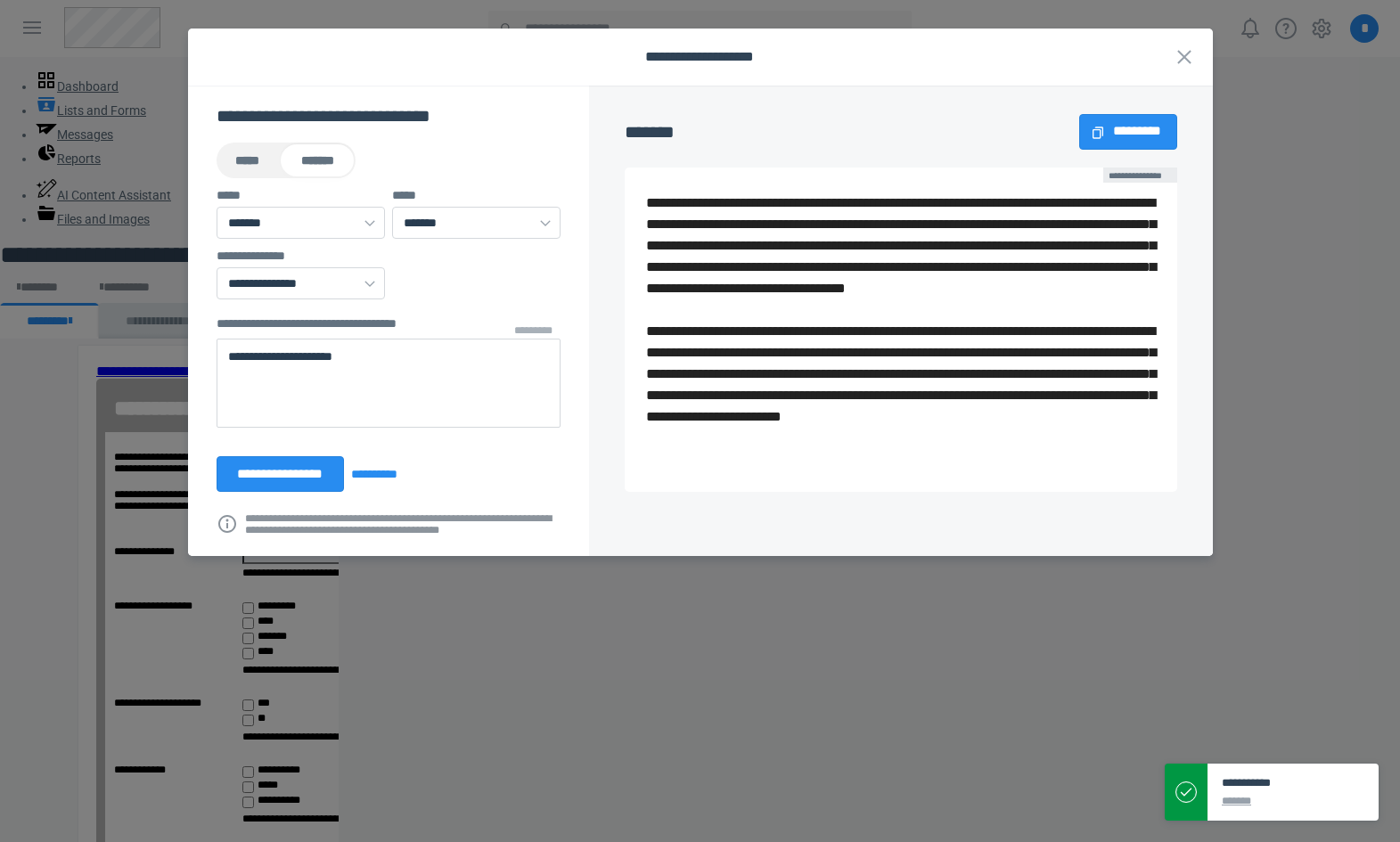 click on "*****" at bounding box center (248, 160) 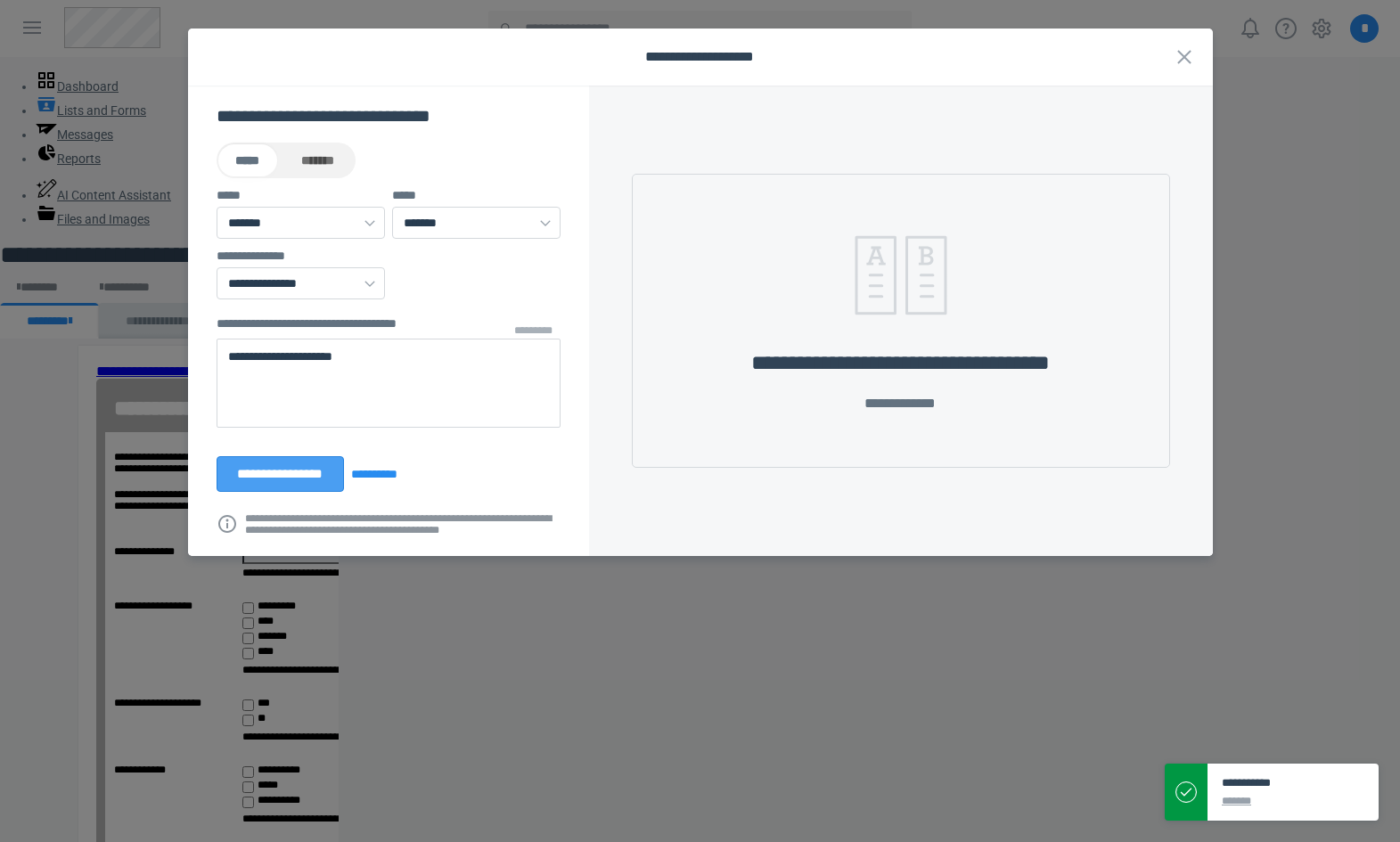 click on "**********" at bounding box center (281, 474) 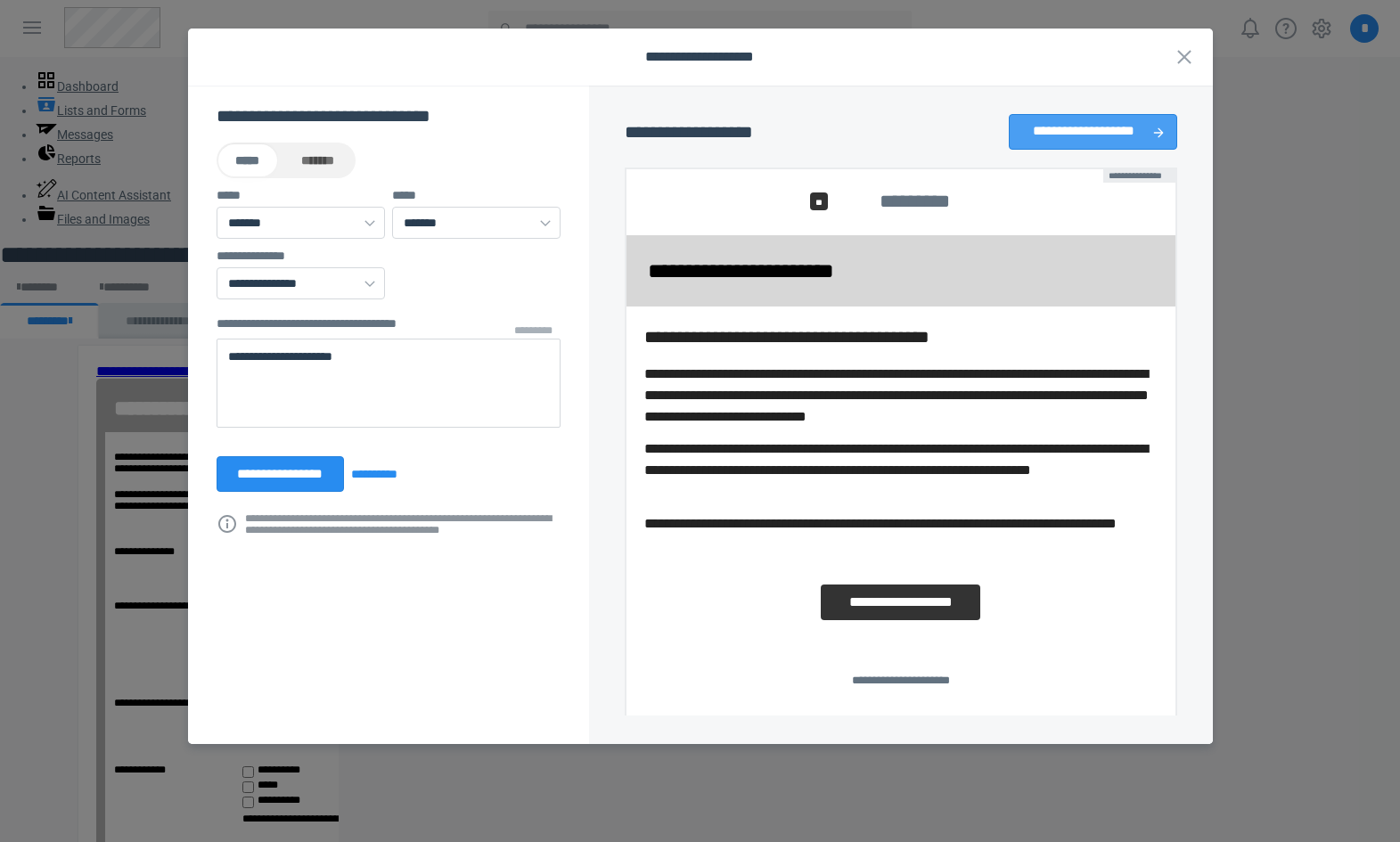 click on "**********" at bounding box center [1084, 132] 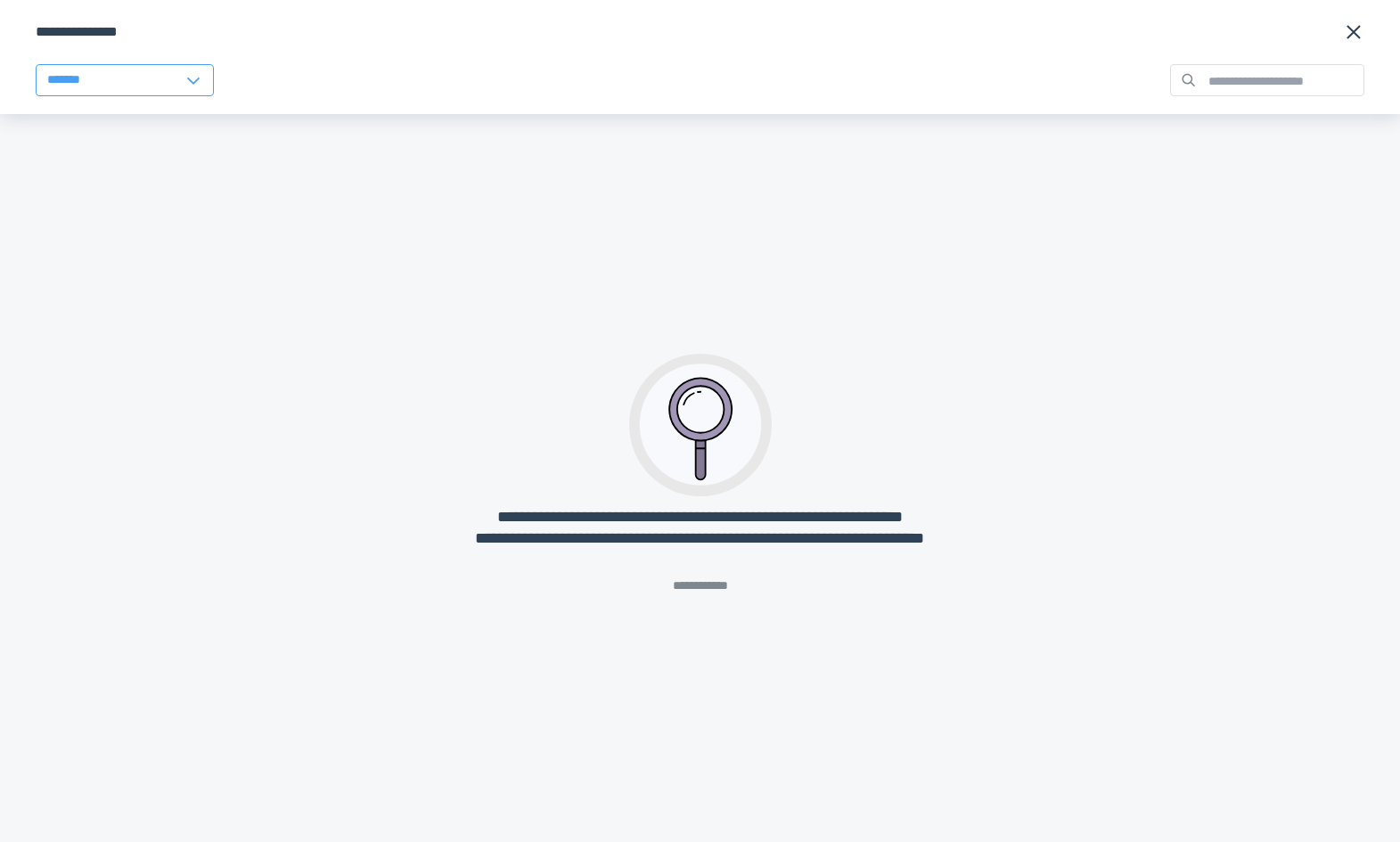 click on "*******" at bounding box center (125, 80) 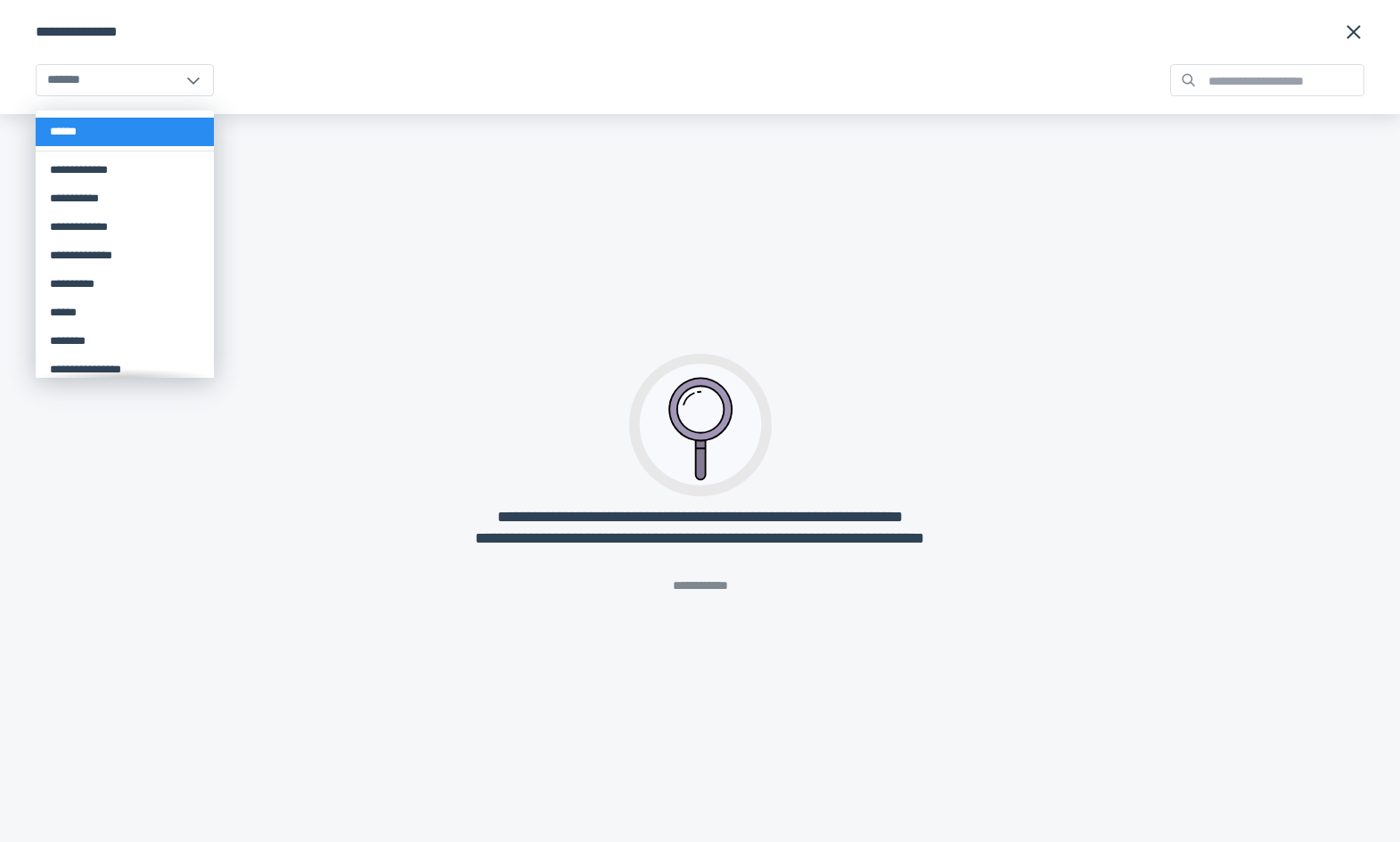 click on "******" at bounding box center (125, 132) 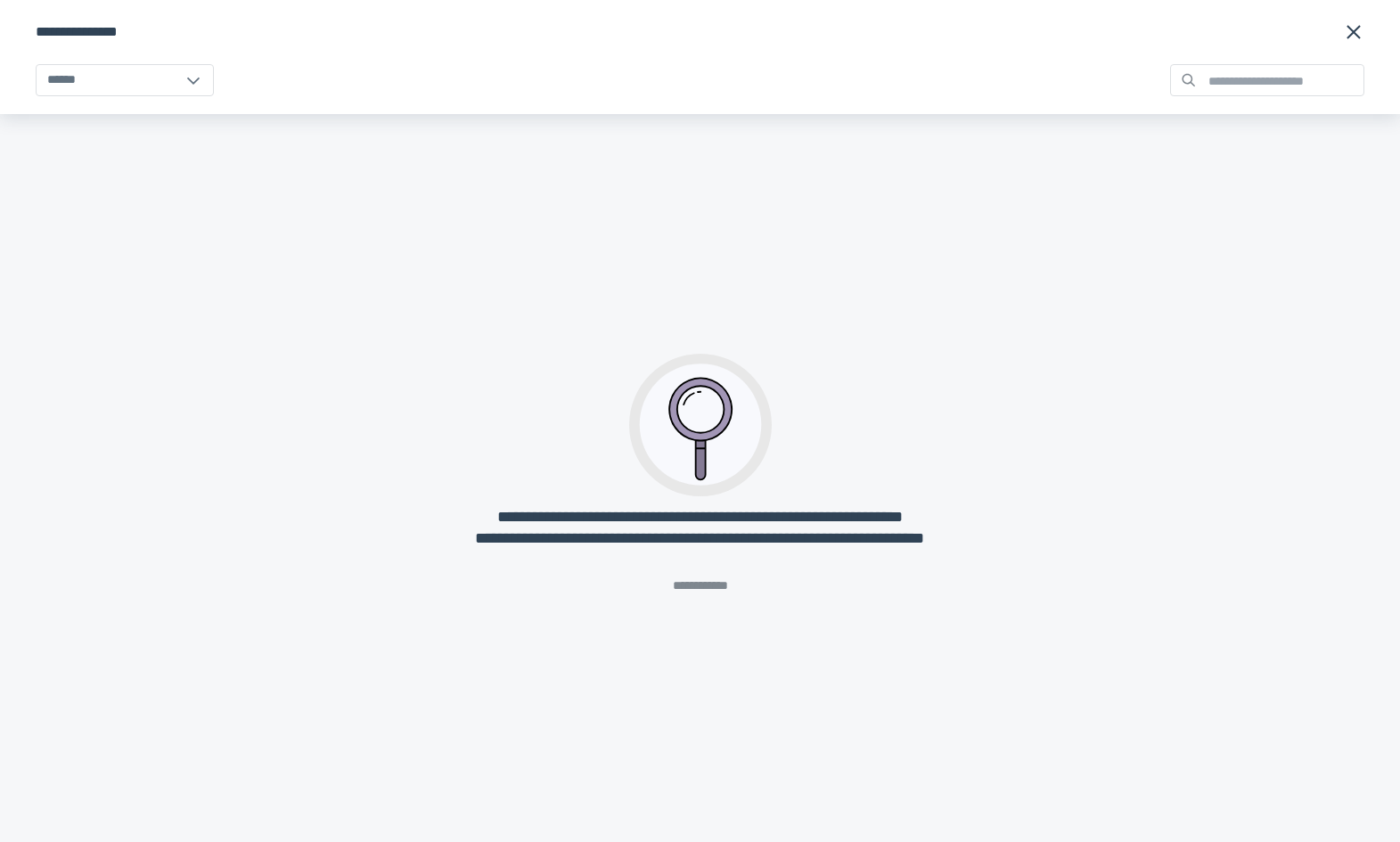 click on "**********" at bounding box center (700, 32) 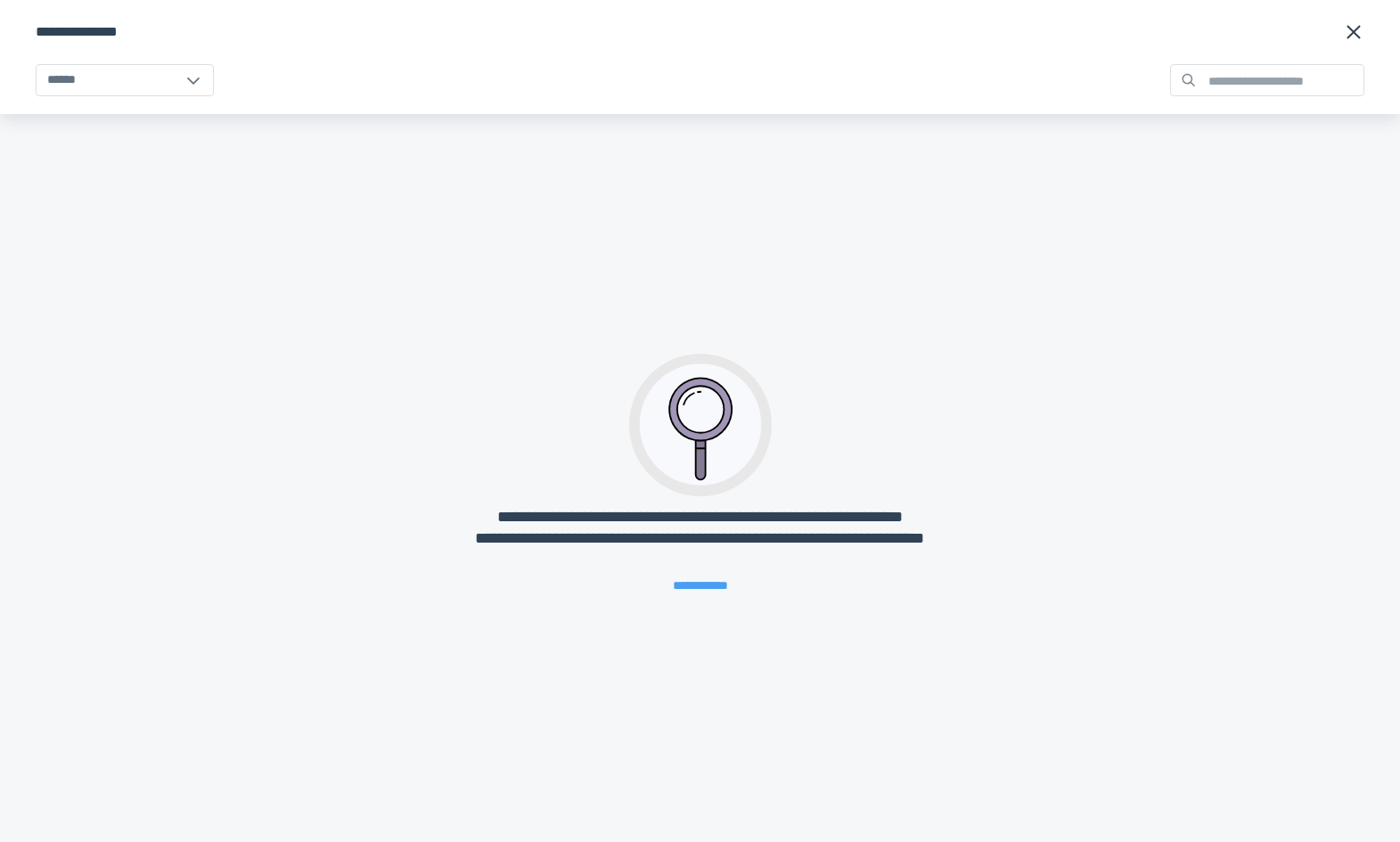 click on "**********" at bounding box center [700, 586] 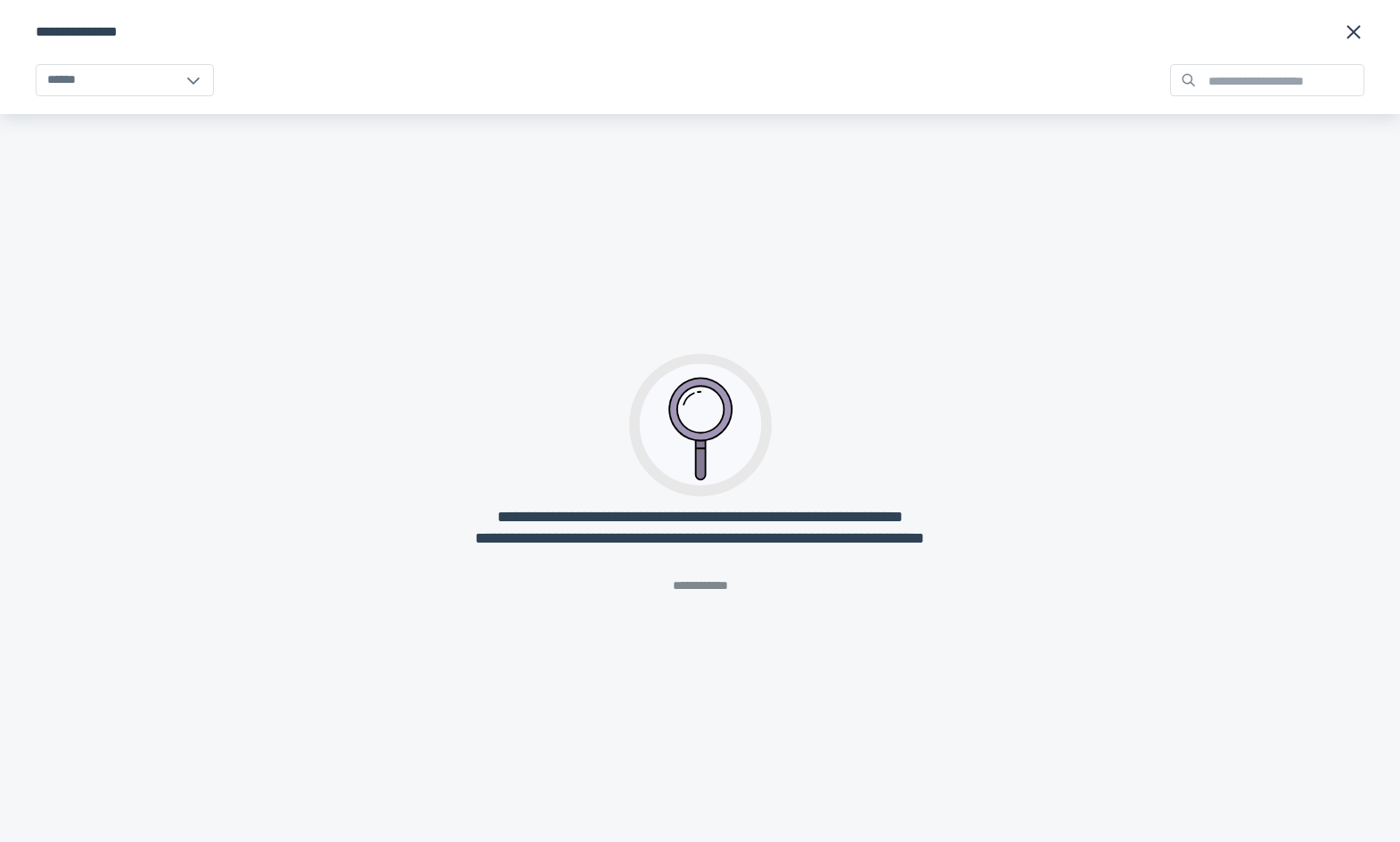 click on "**********" at bounding box center (700, 57) 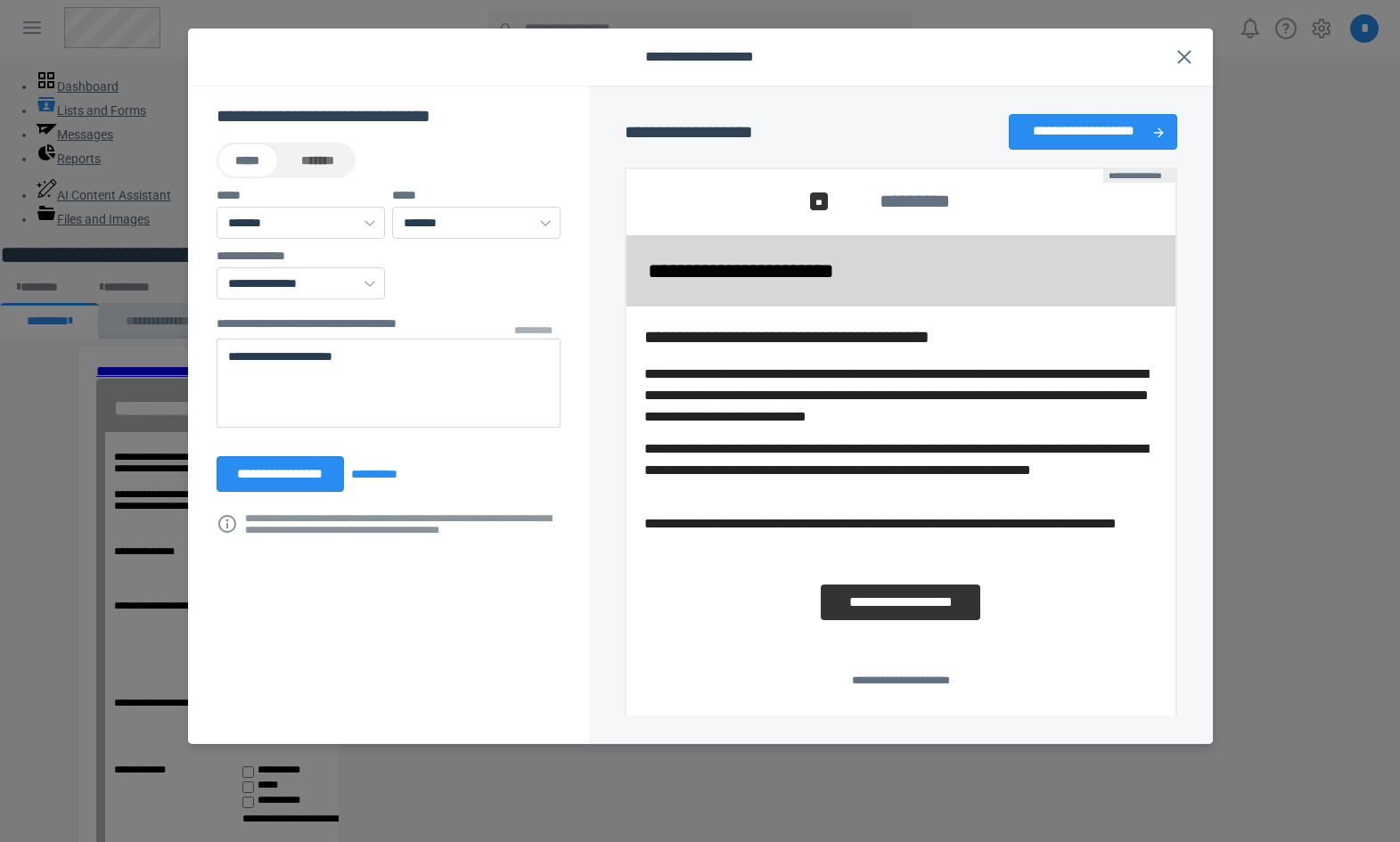 click 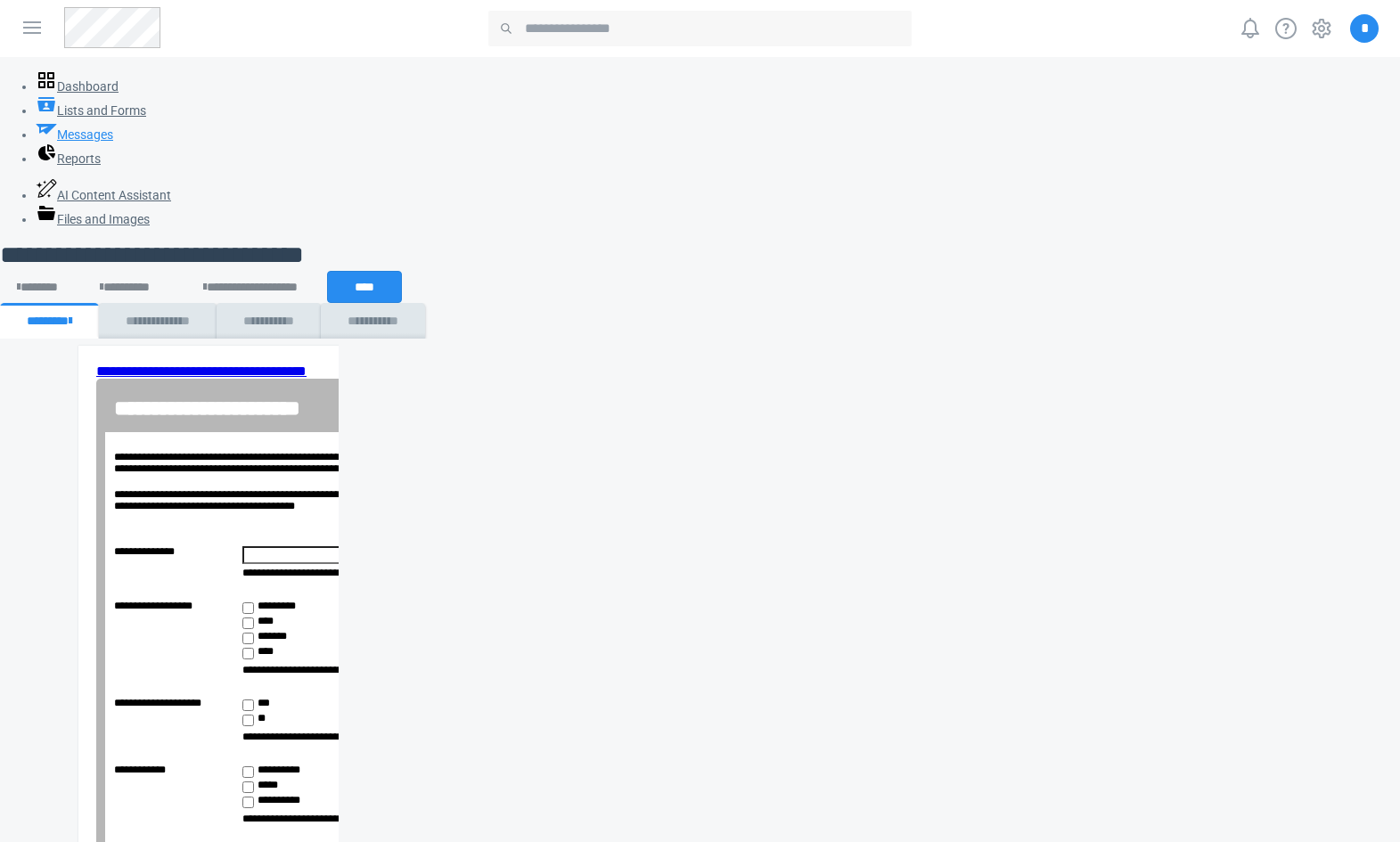 click on "Messages" at bounding box center [74, 135] 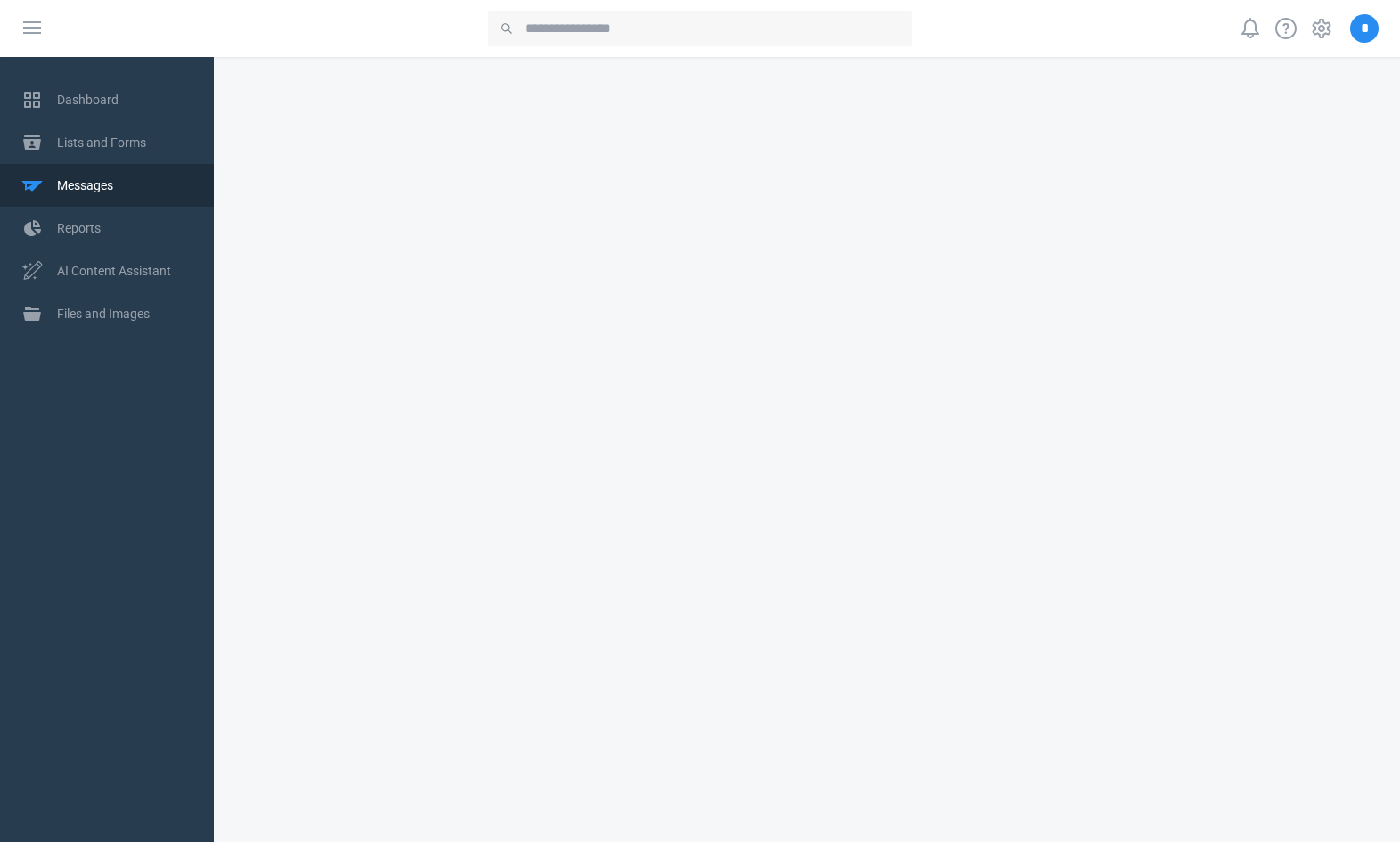 scroll, scrollTop: 0, scrollLeft: 0, axis: both 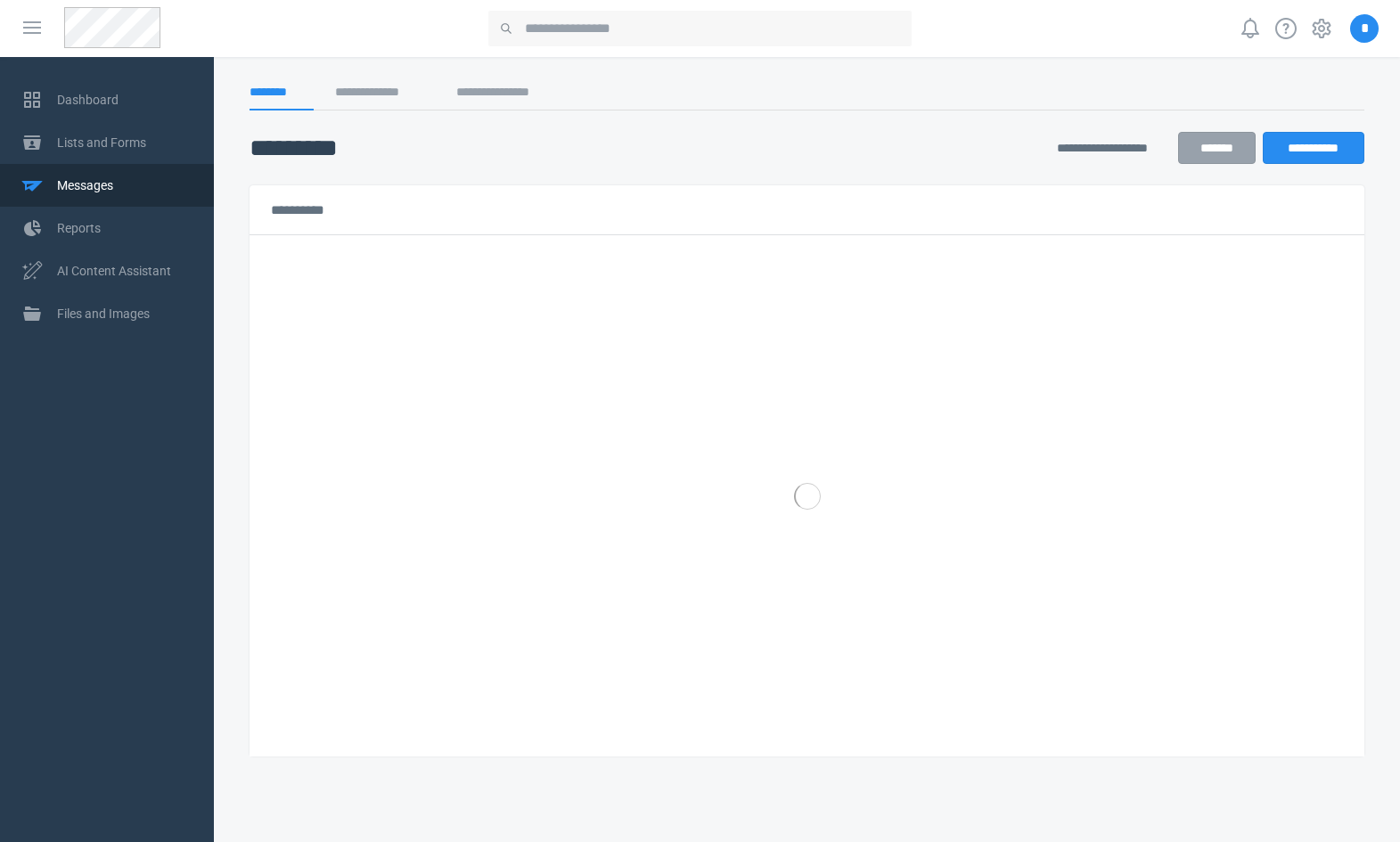 select on "******" 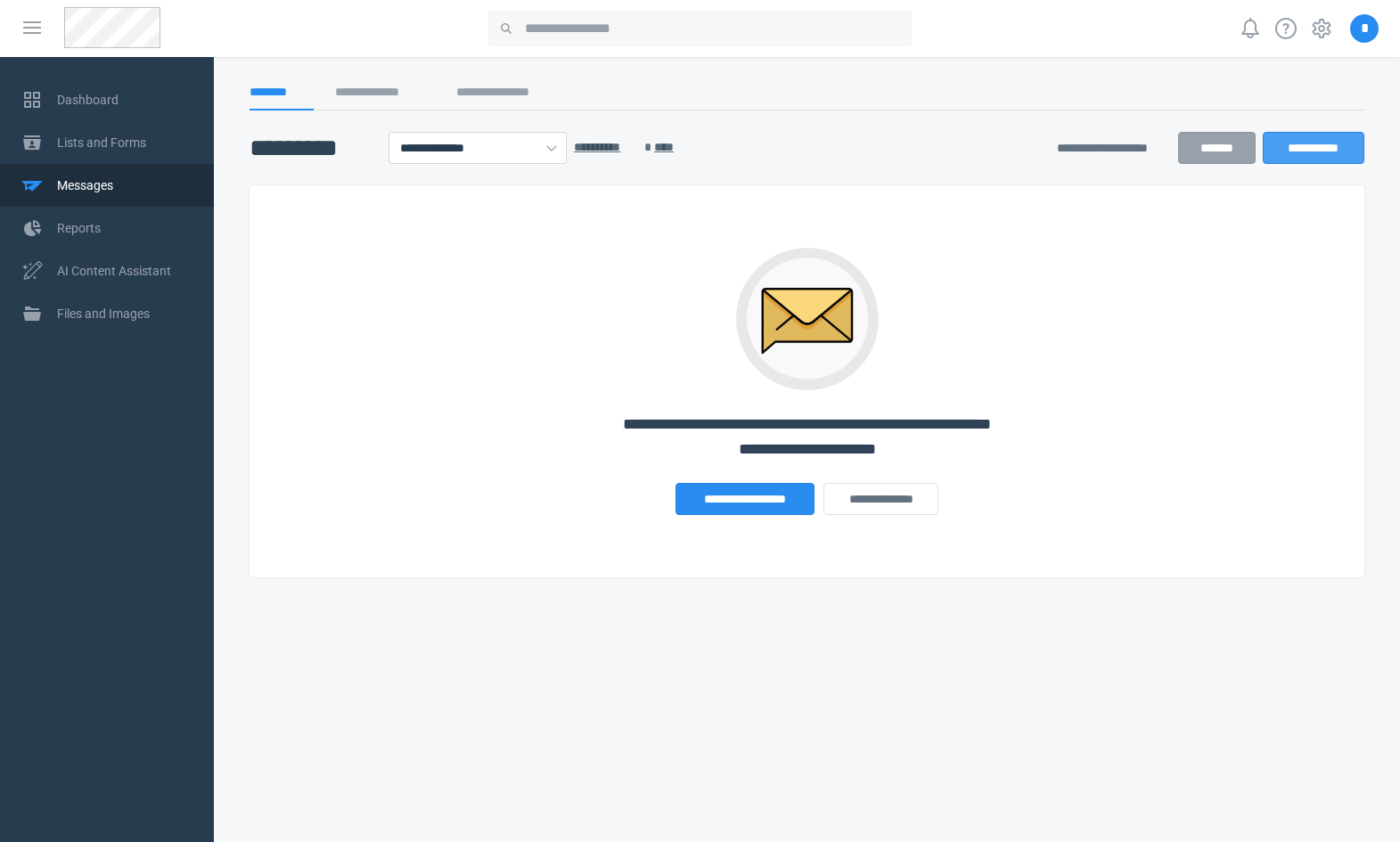 click on "**********" at bounding box center [1314, 148] 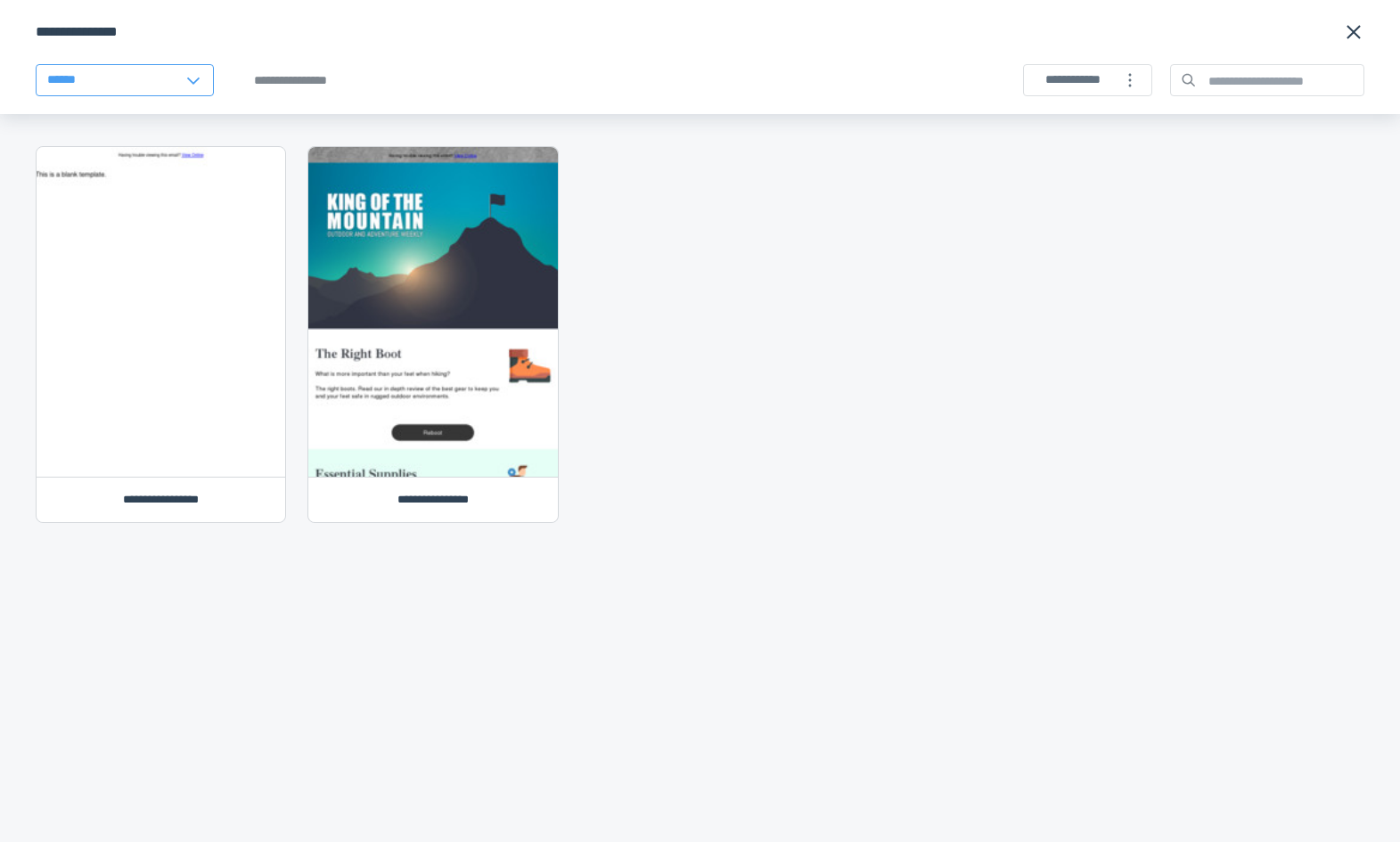 click 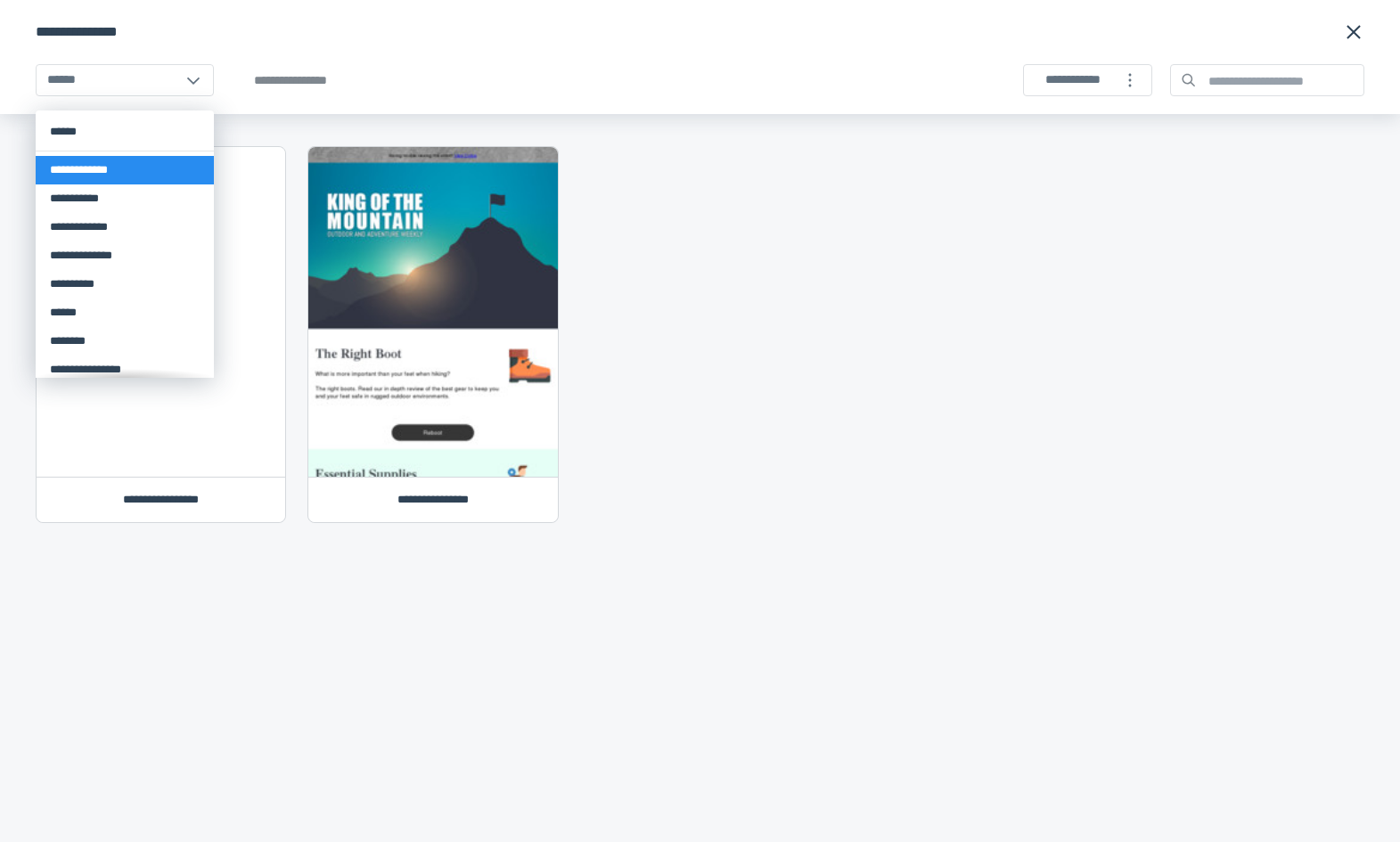 click on "**********" at bounding box center (125, 170) 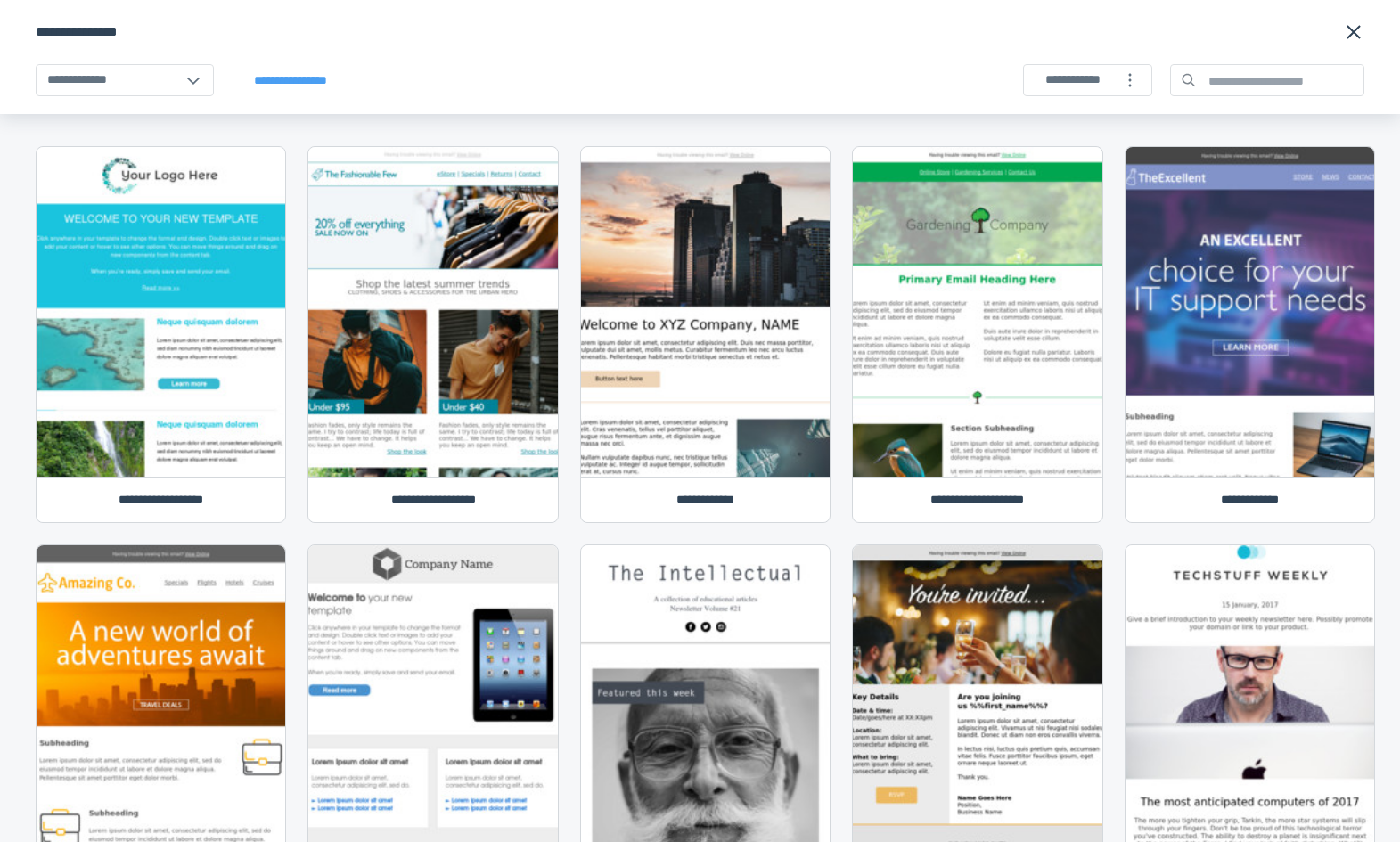 click on "**********" at bounding box center [290, 80] 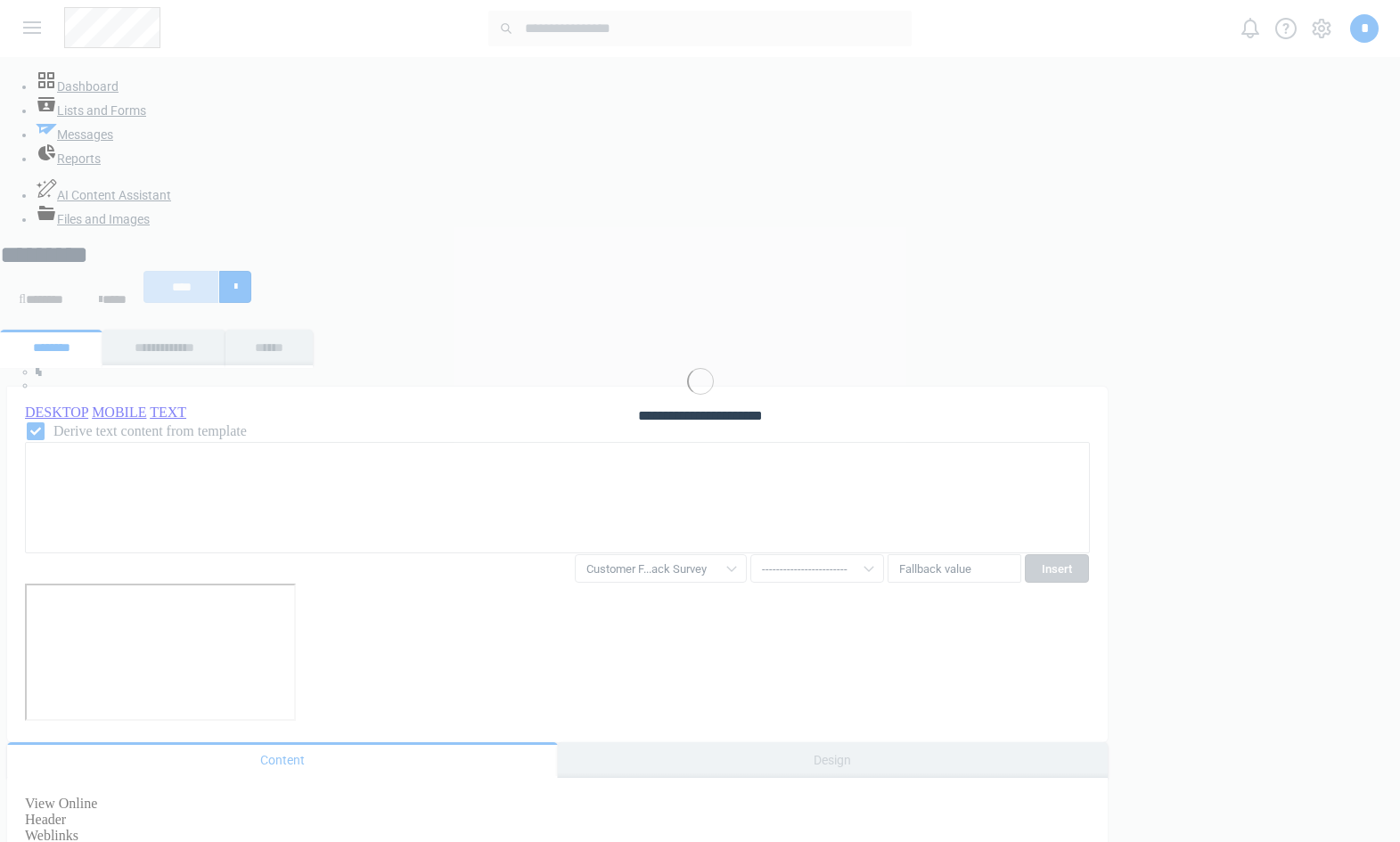 scroll, scrollTop: 0, scrollLeft: 0, axis: both 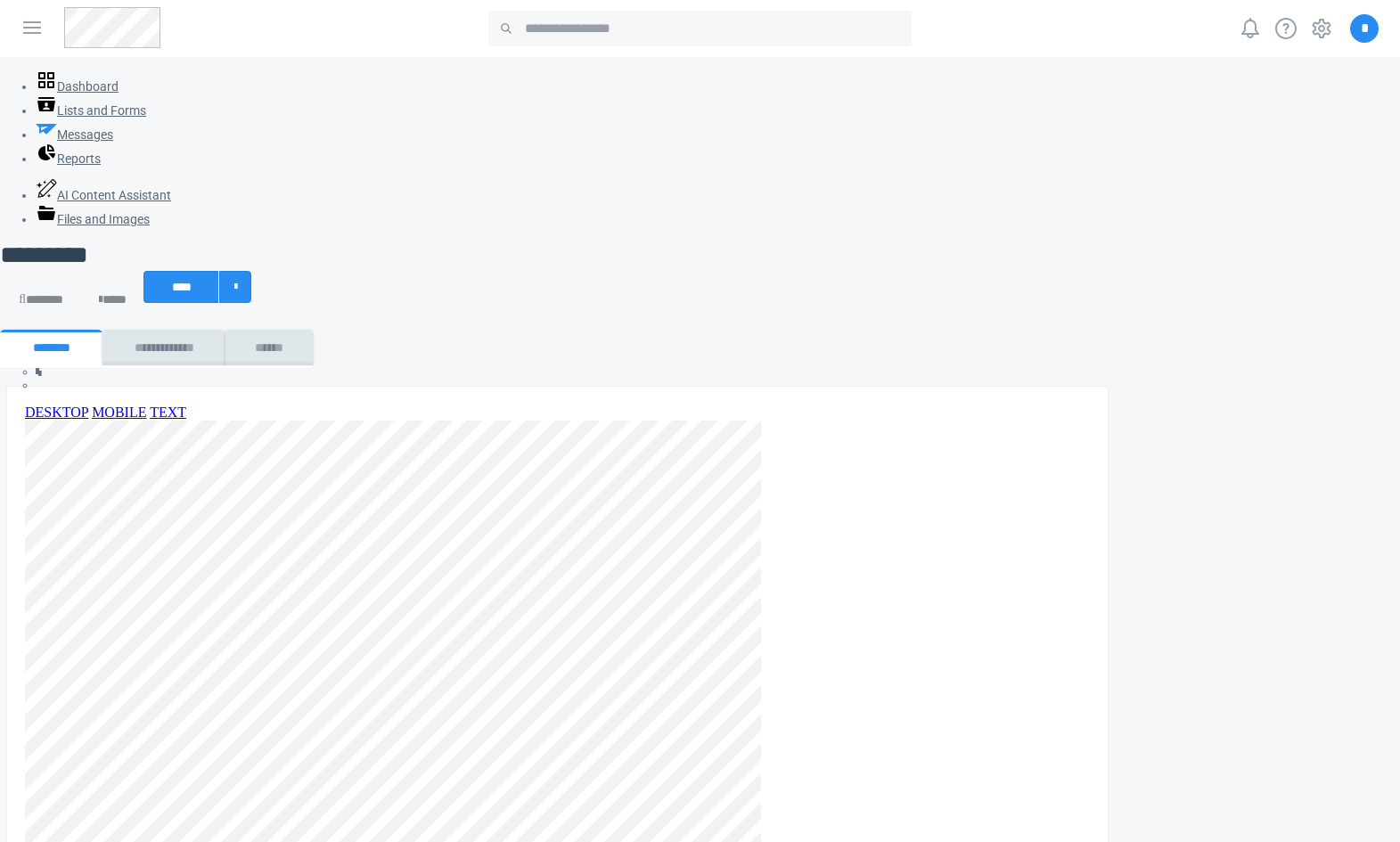drag, startPoint x: 845, startPoint y: 462, endPoint x: 560, endPoint y: 502, distance: 287.79333 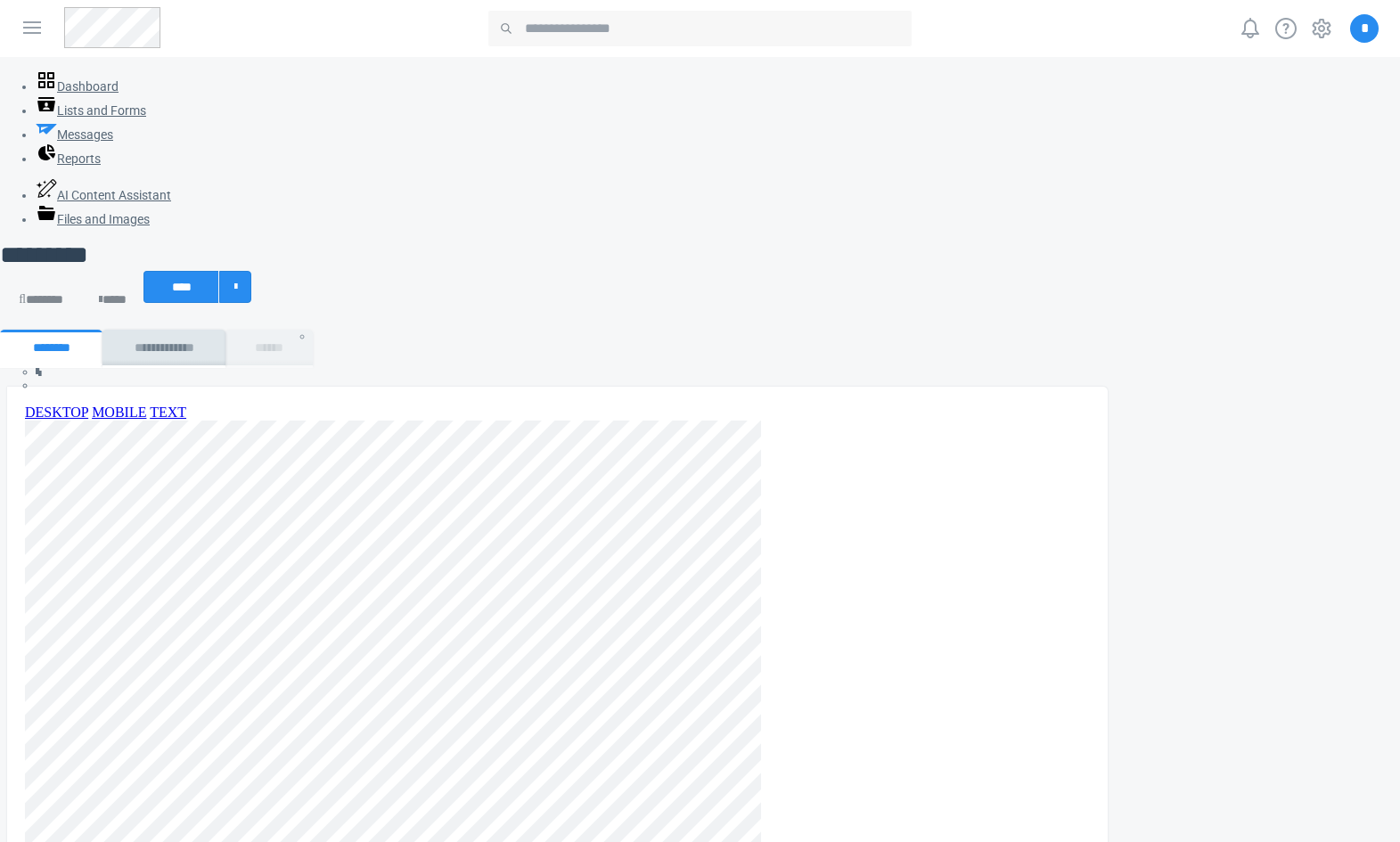 click on "**********" at bounding box center (368, 1173) 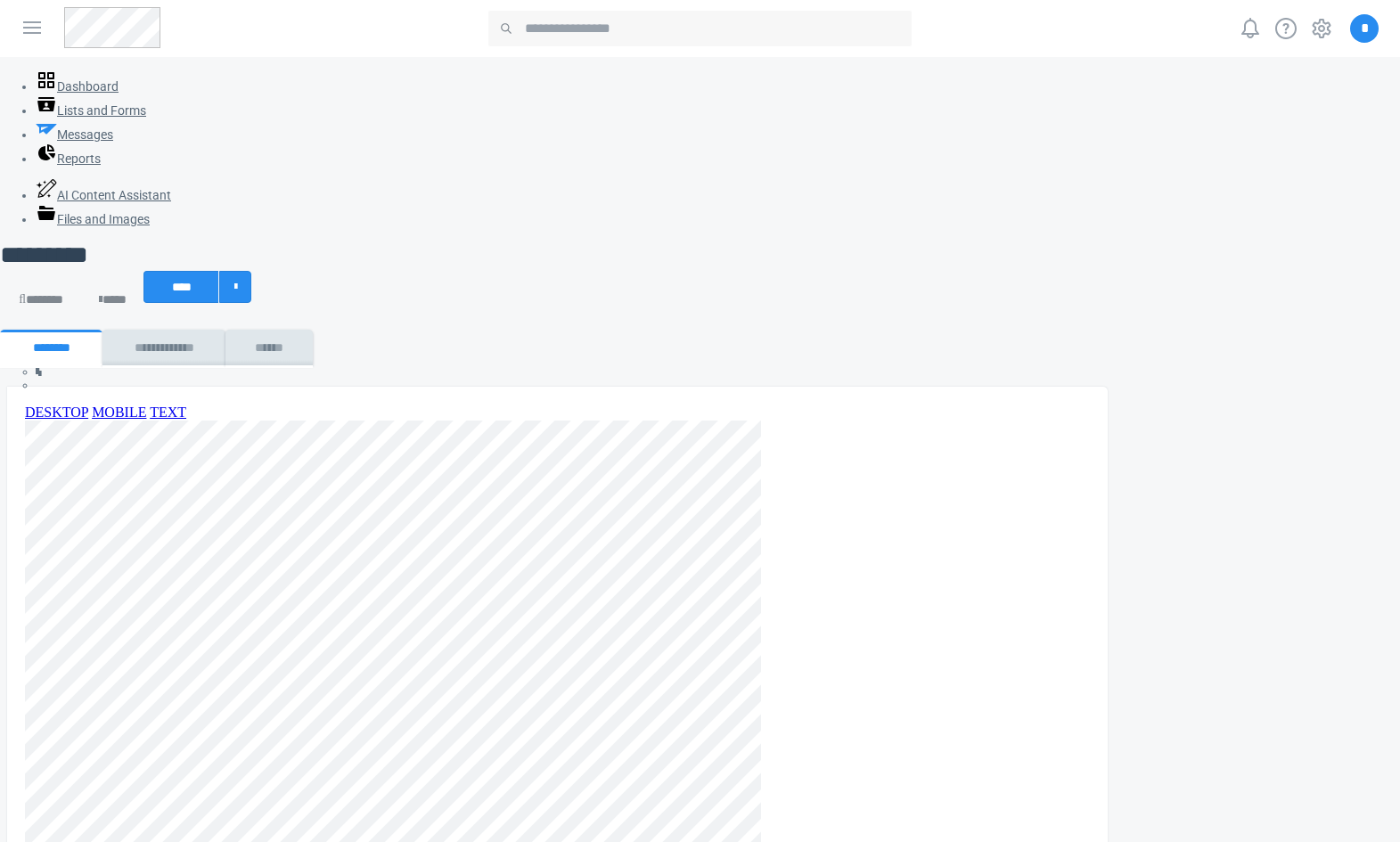 scroll, scrollTop: 0, scrollLeft: 0, axis: both 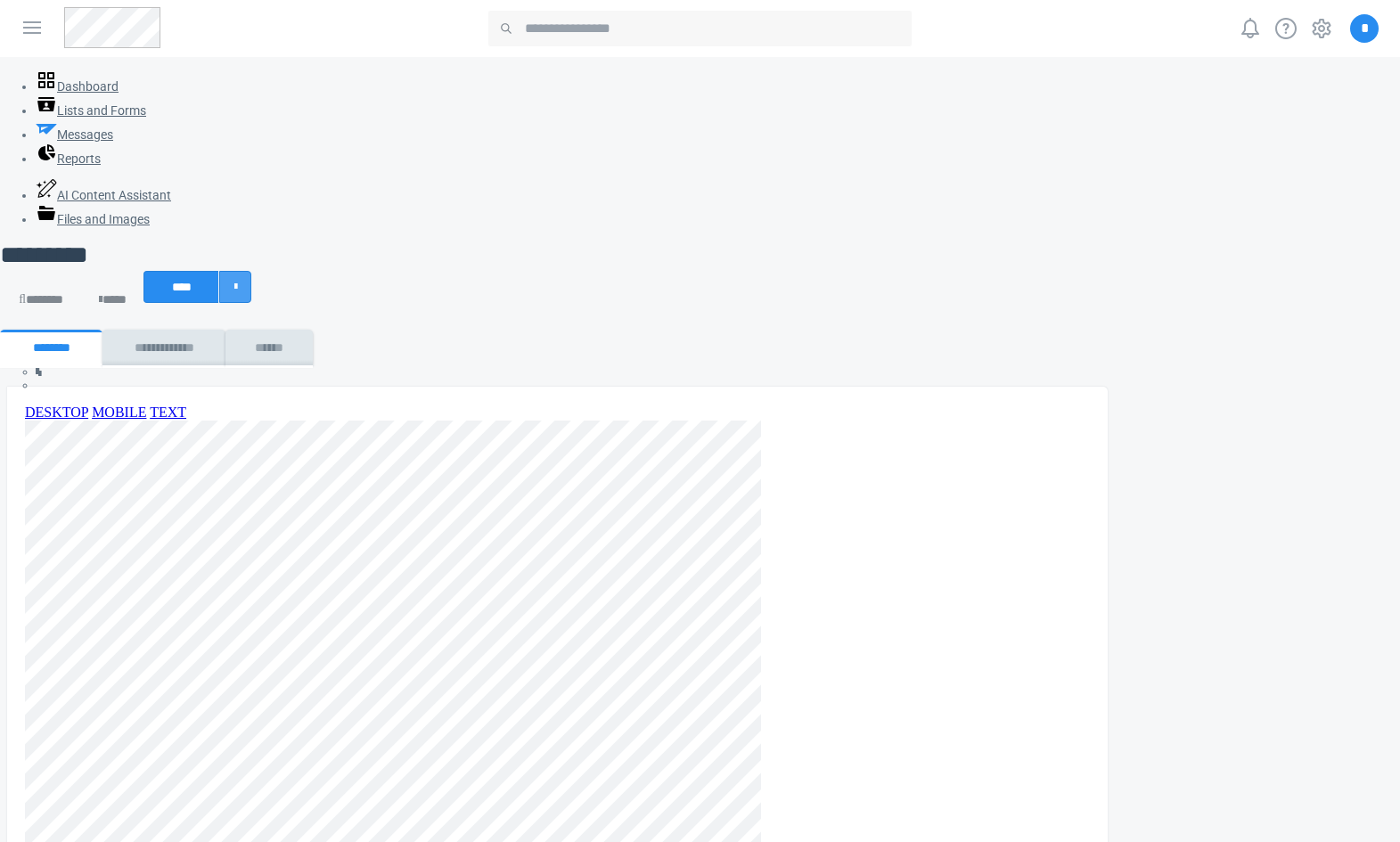 click at bounding box center (235, 287) 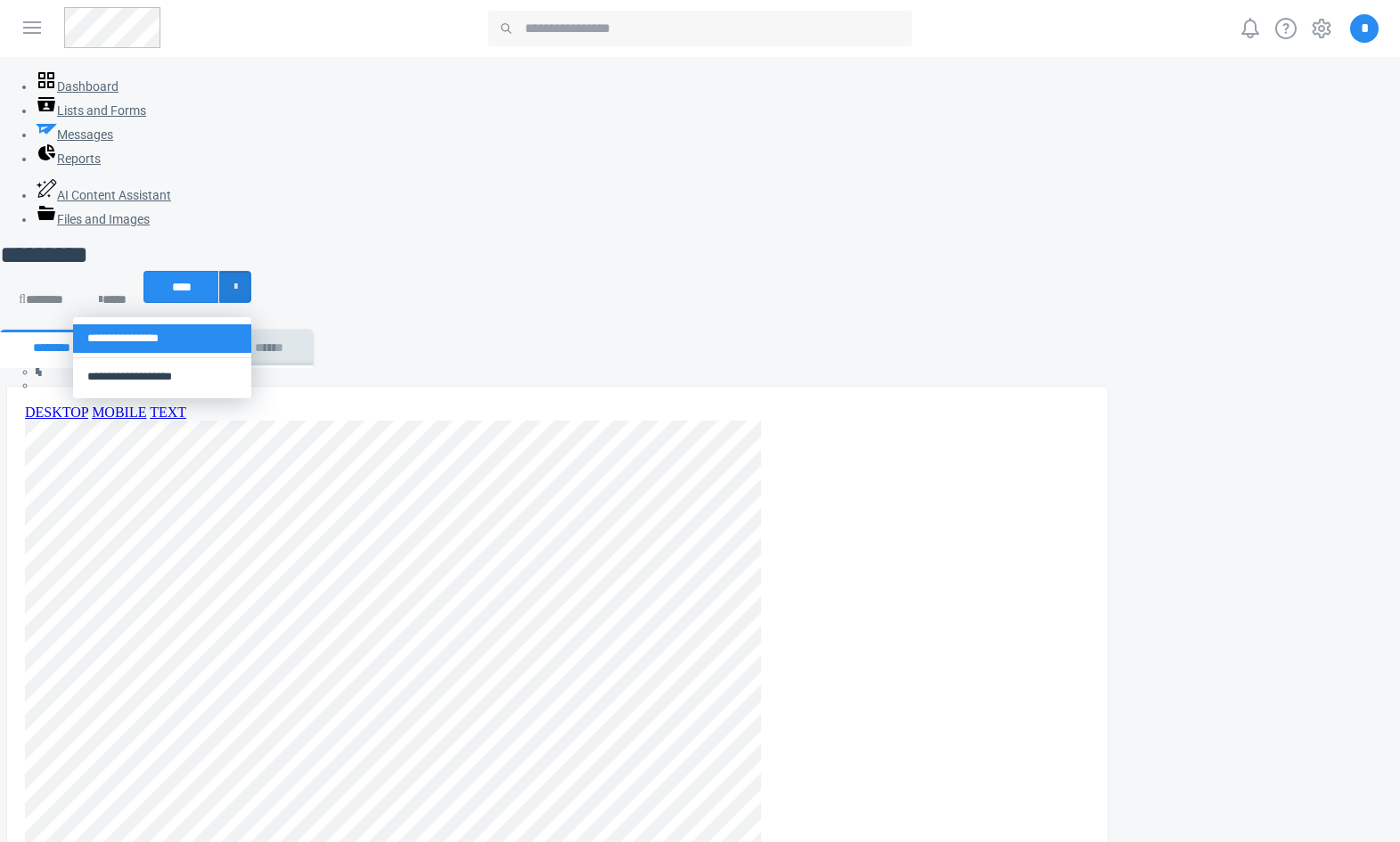 click on "**********" at bounding box center [162, 339] 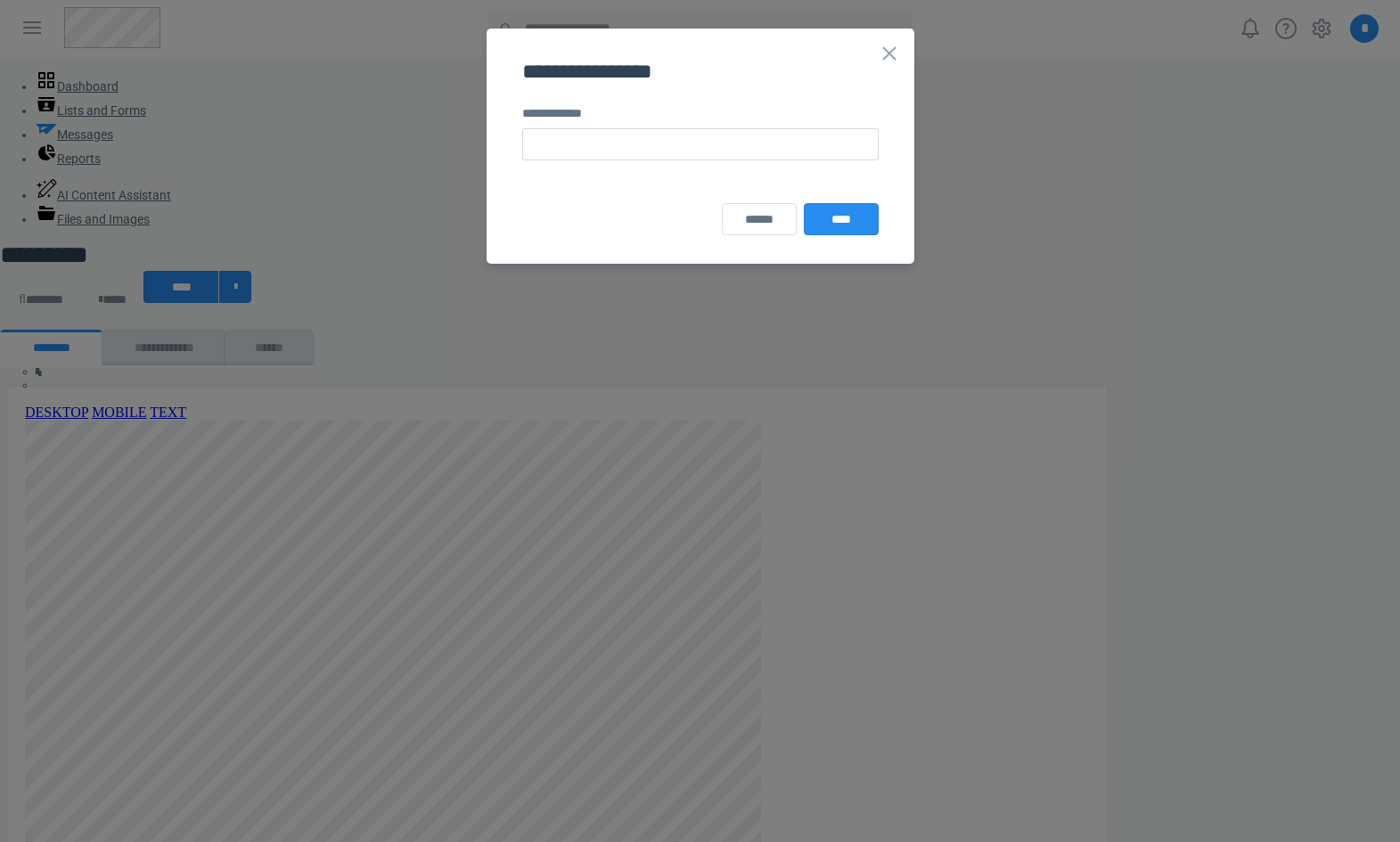 click on "**********" at bounding box center (700, 130) 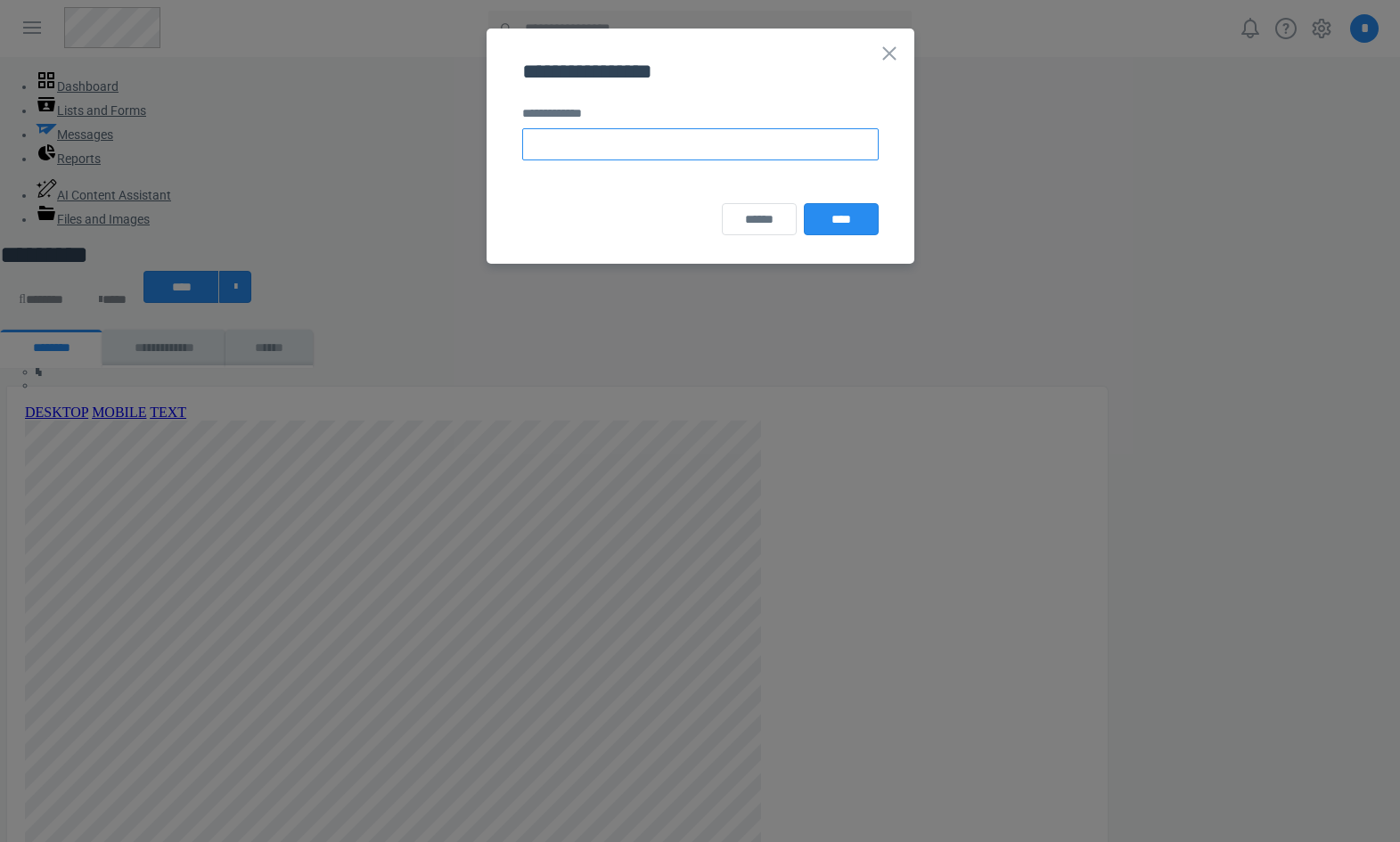 click at bounding box center [700, 144] 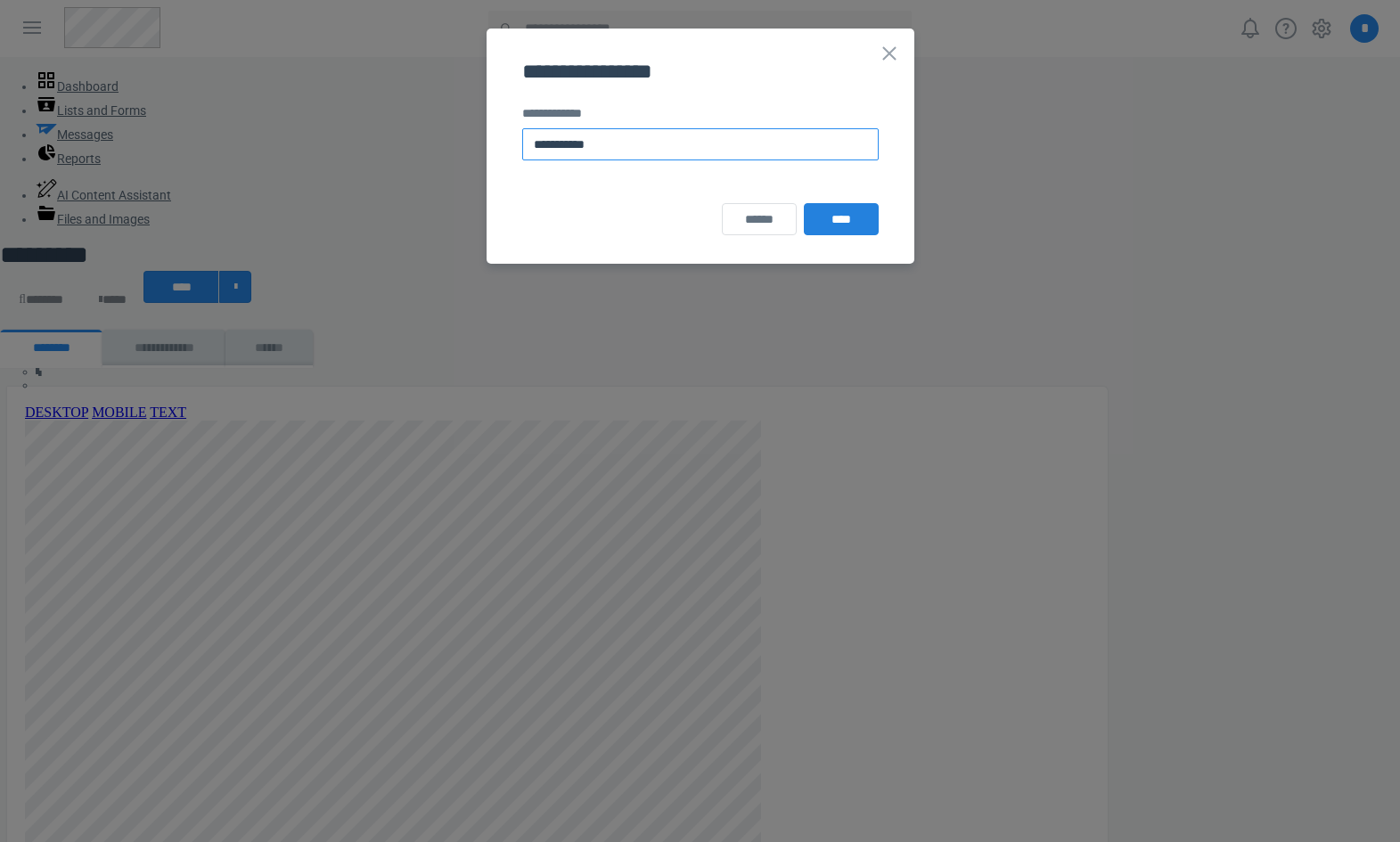 type on "**********" 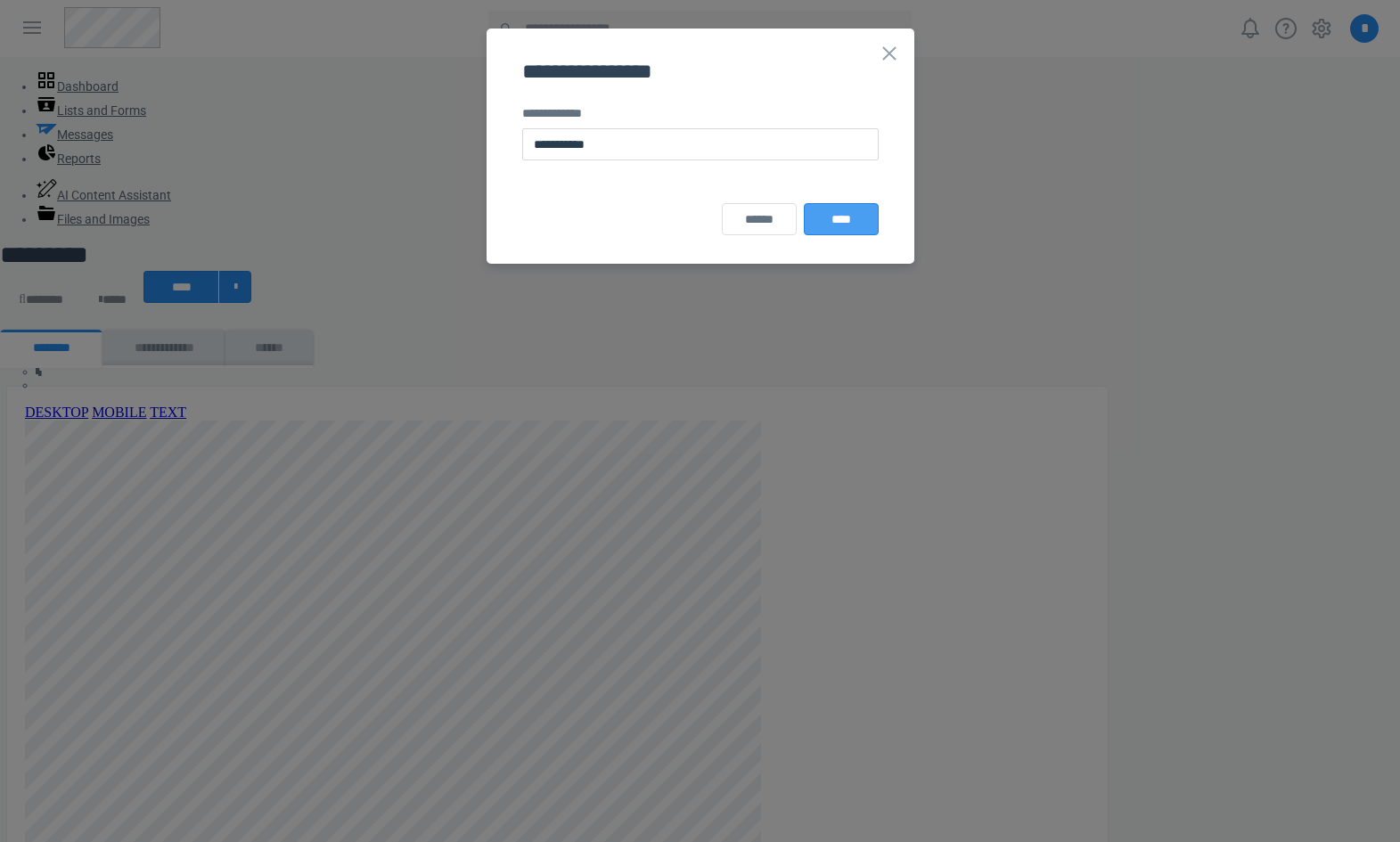 click on "****" at bounding box center [841, 219] 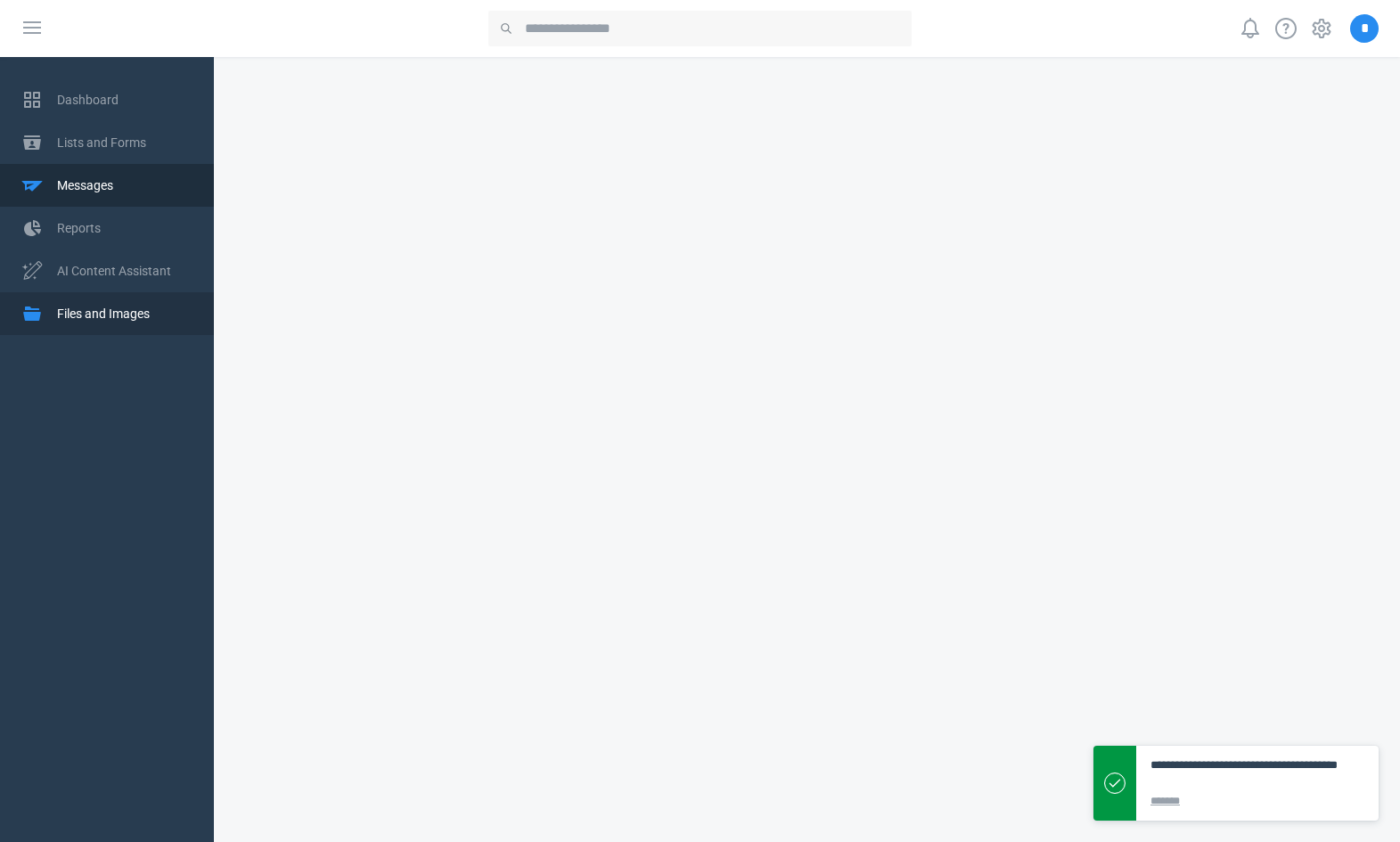 scroll, scrollTop: 0, scrollLeft: 0, axis: both 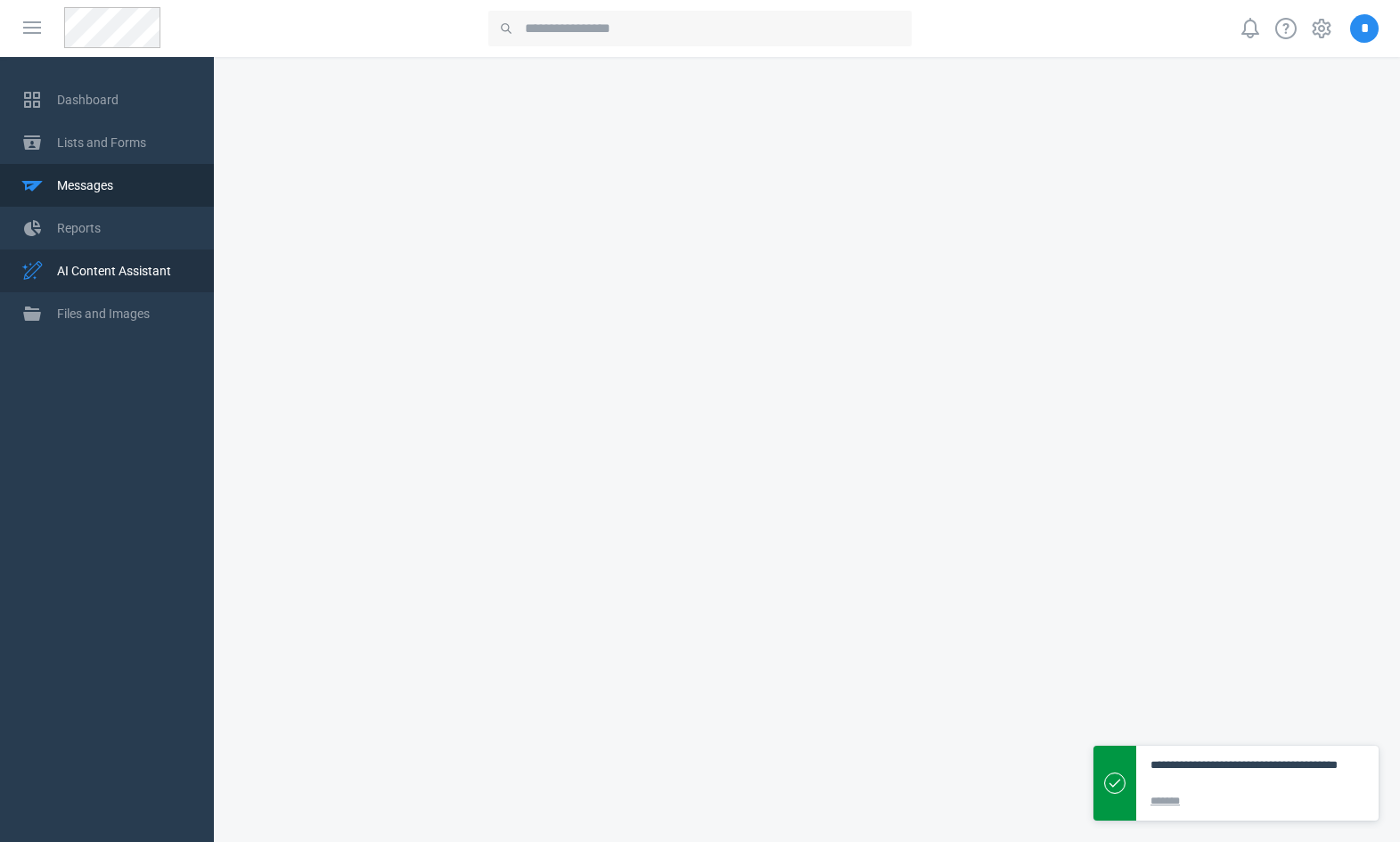 click on "AI Content Assistant" at bounding box center [125, 271] 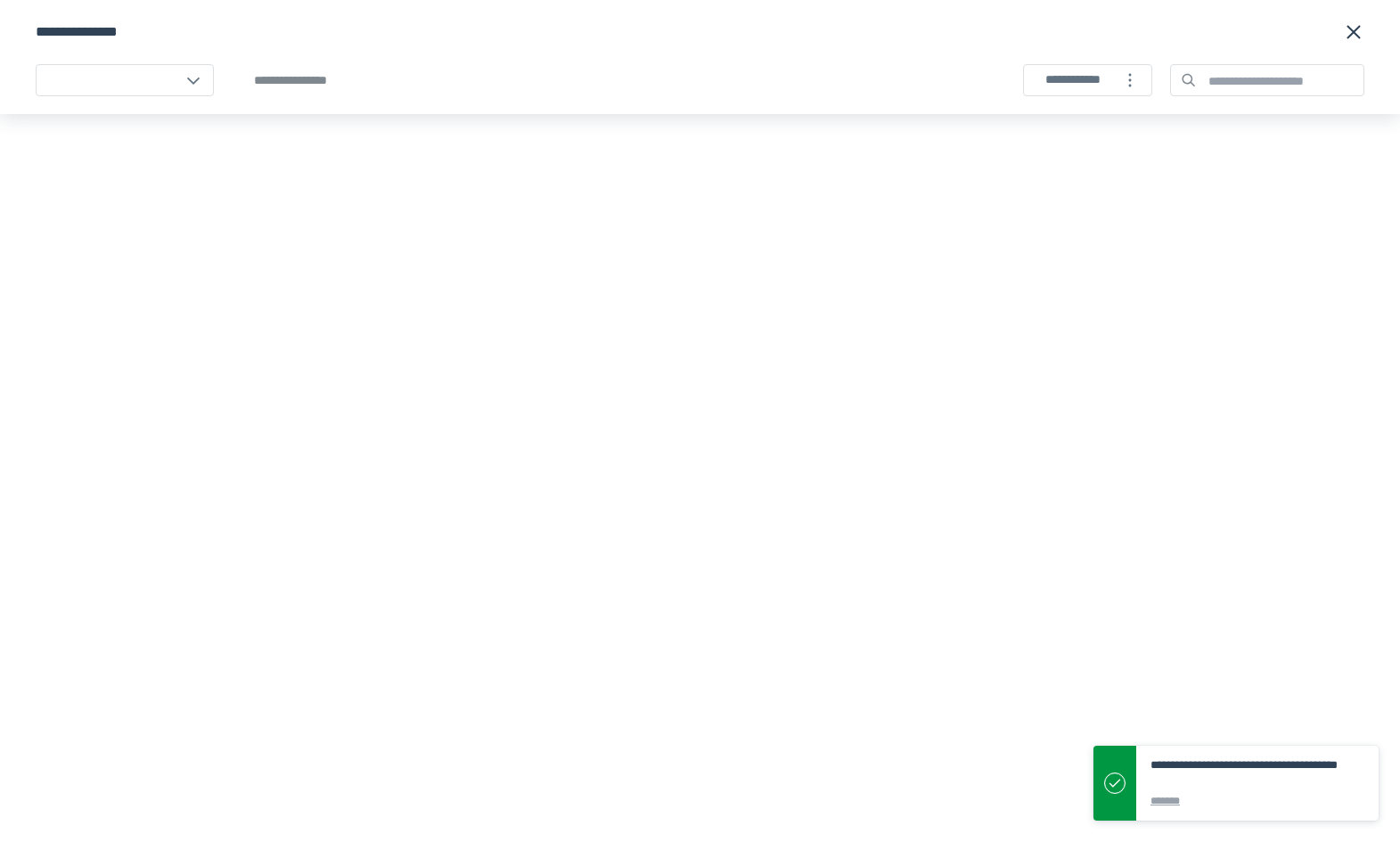 select on "*****" 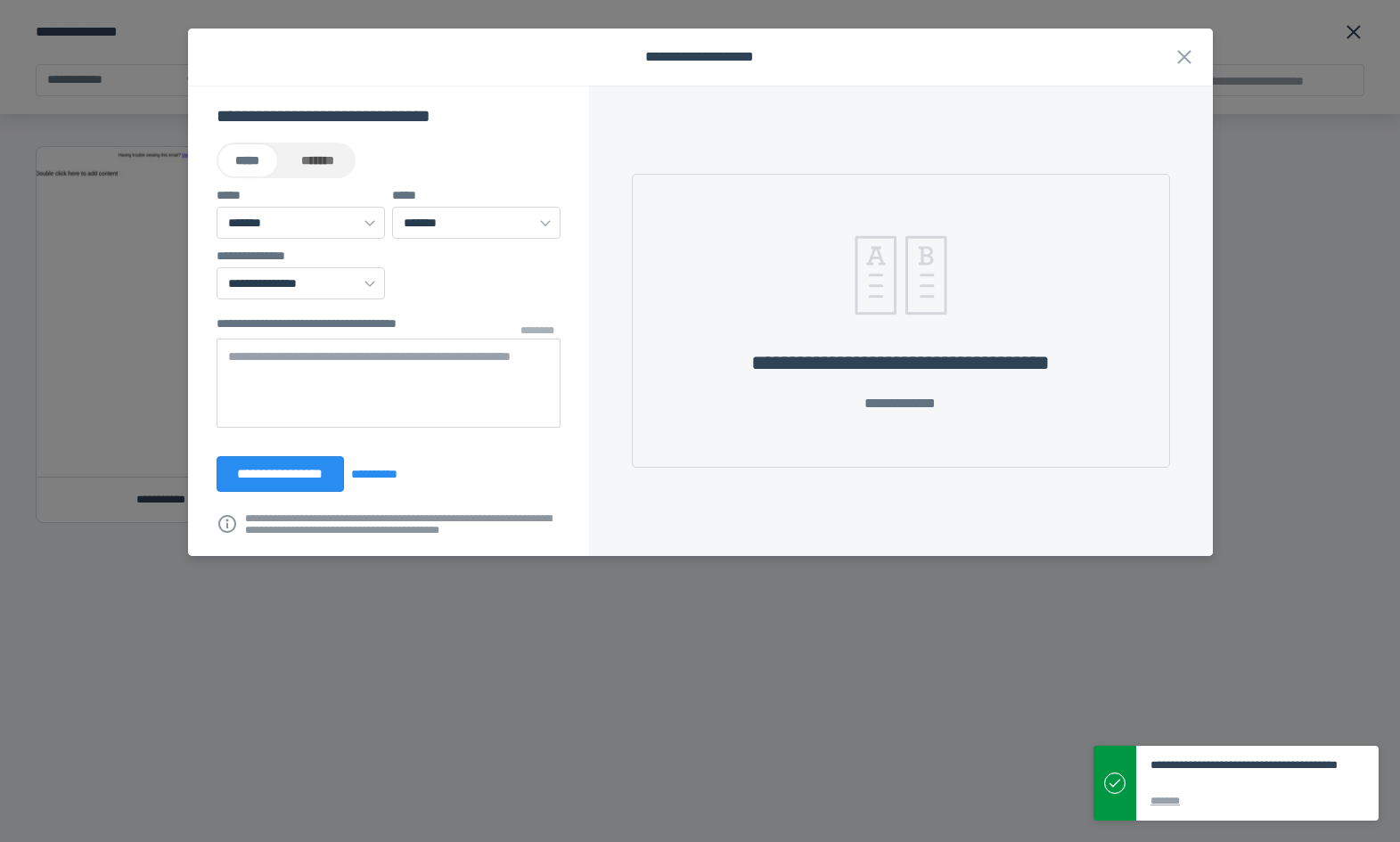 click at bounding box center [389, 383] 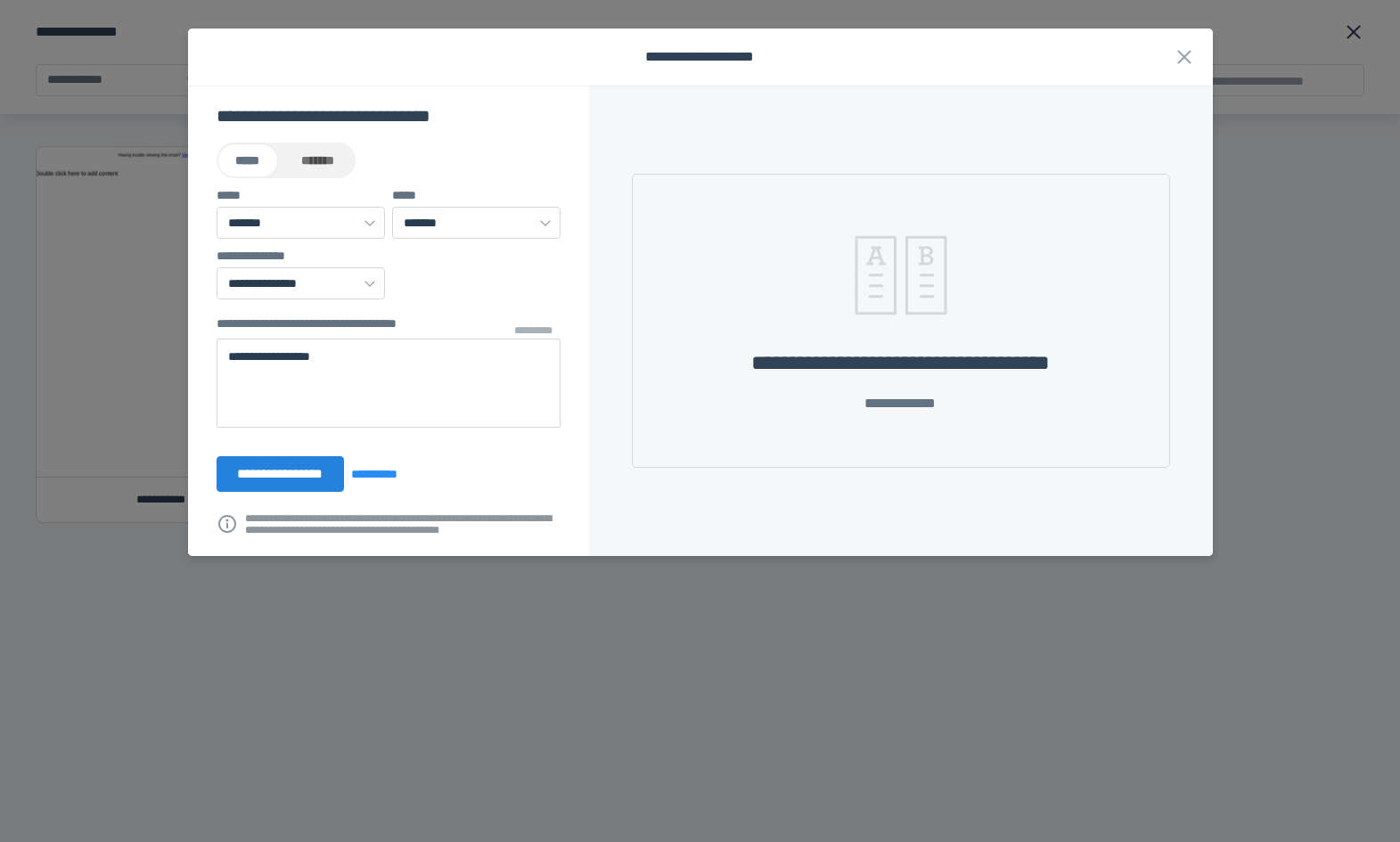 type on "**********" 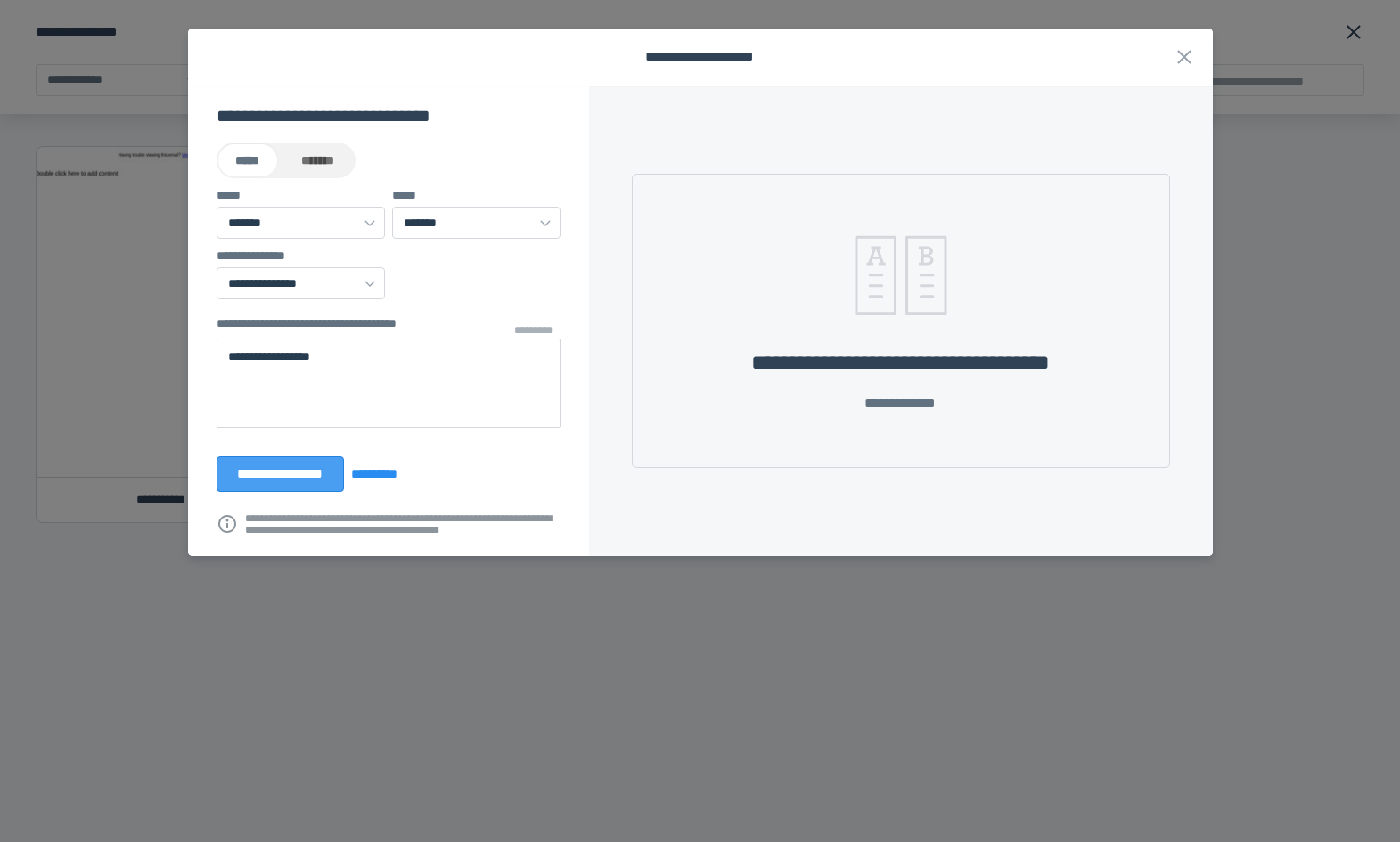 click on "**********" at bounding box center [281, 474] 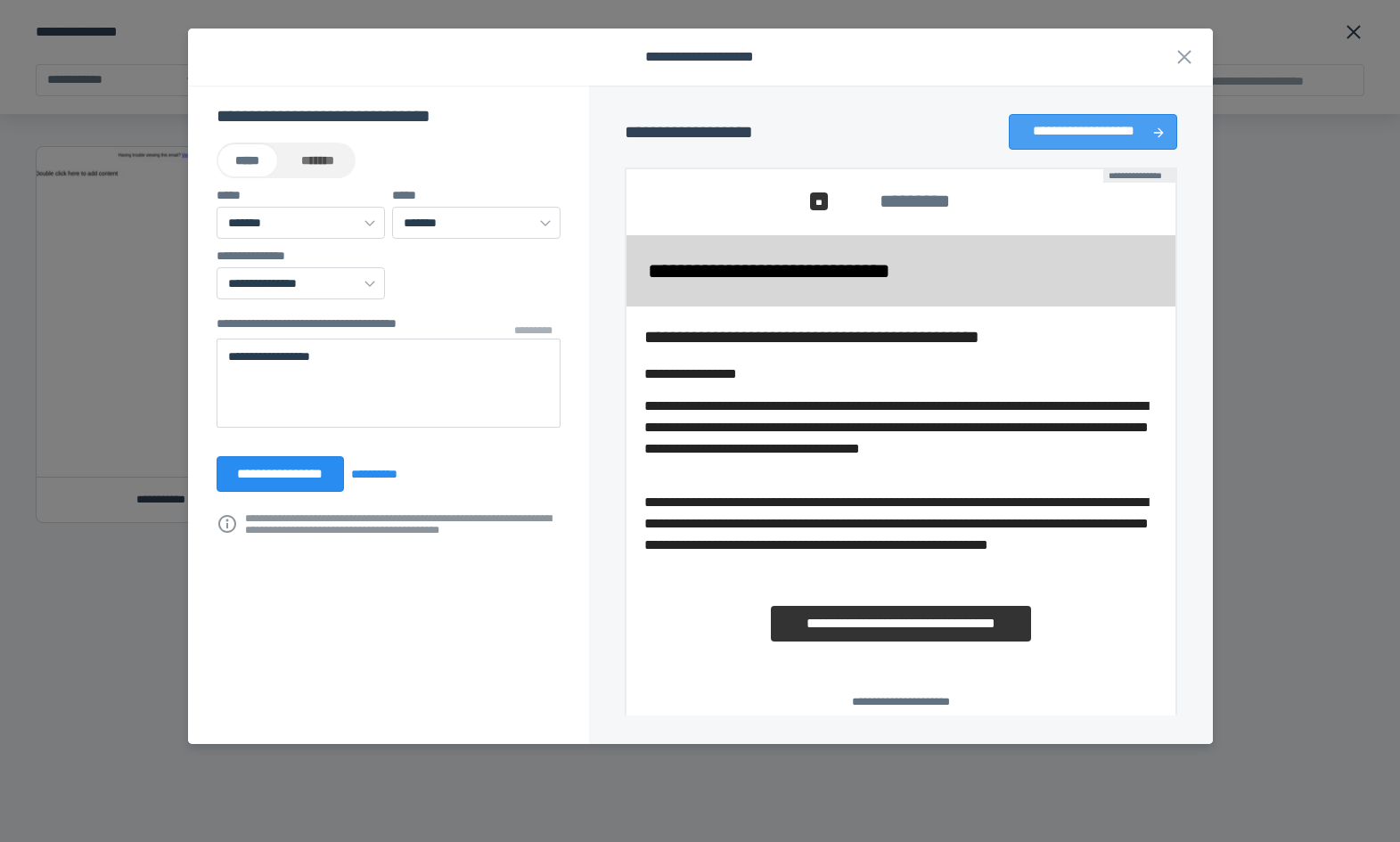 click on "**********" at bounding box center [1084, 132] 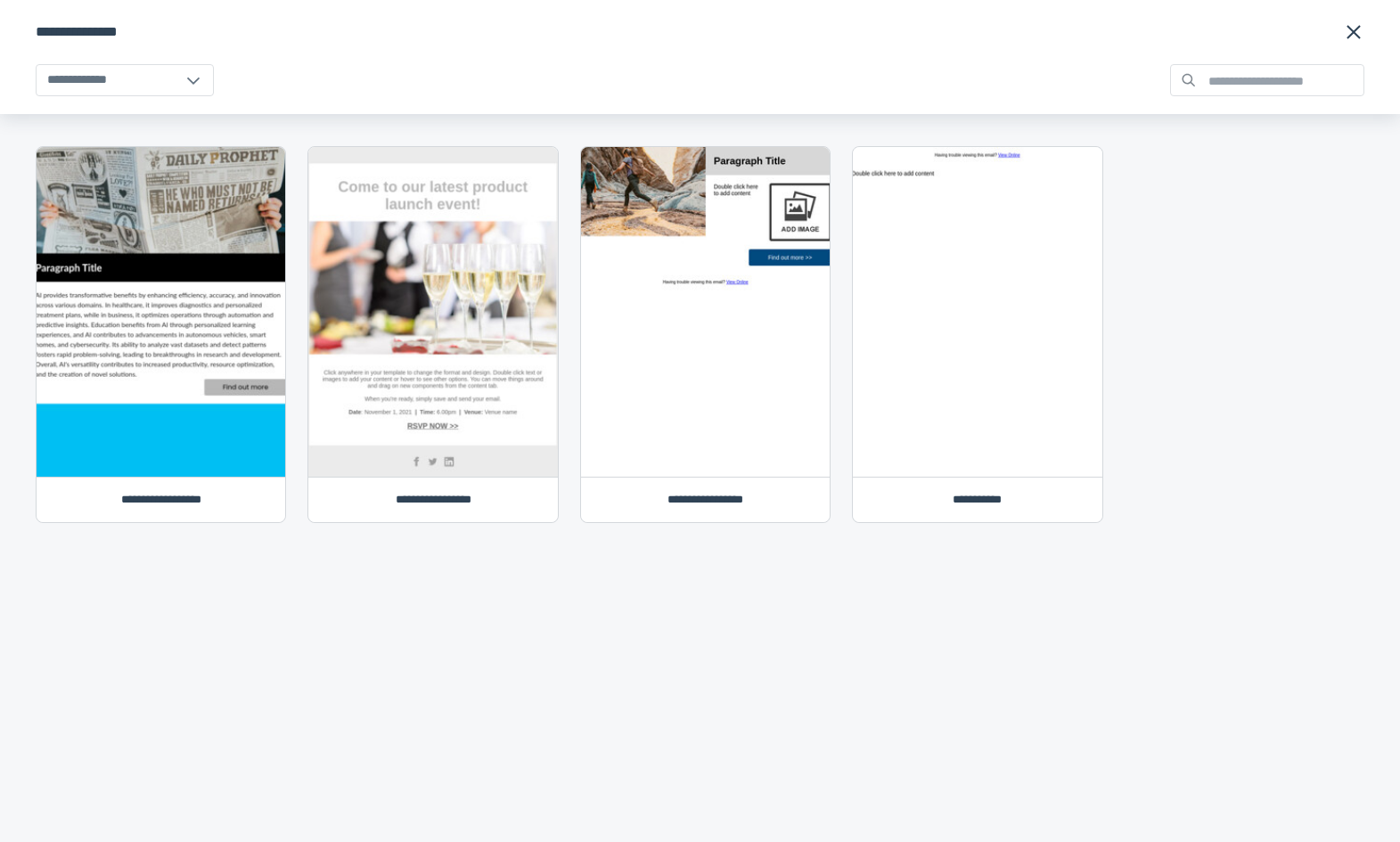 click on "**********" at bounding box center [700, 334] 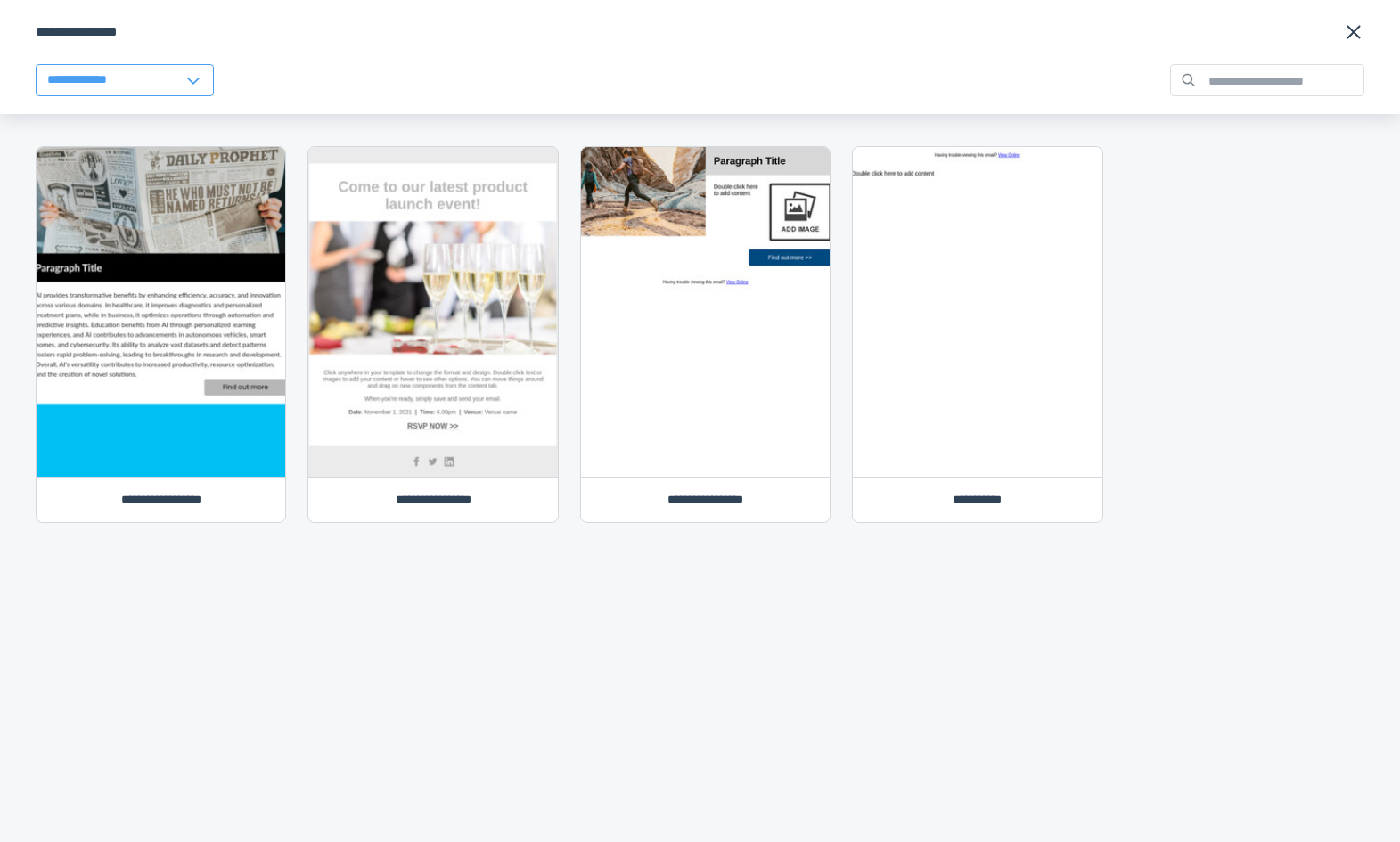 click on "**********" at bounding box center (116, 80) 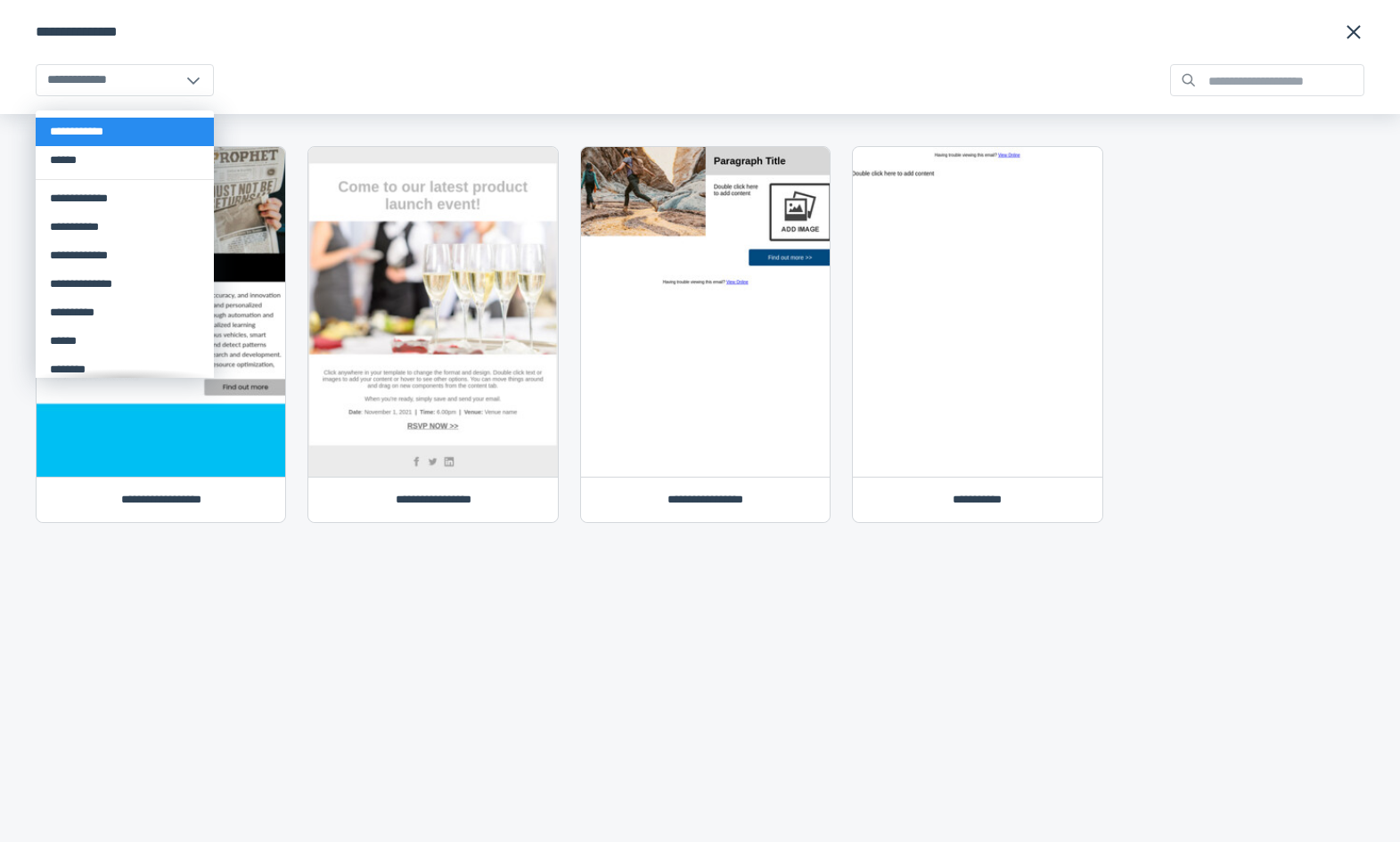 click on "**********" at bounding box center [125, 132] 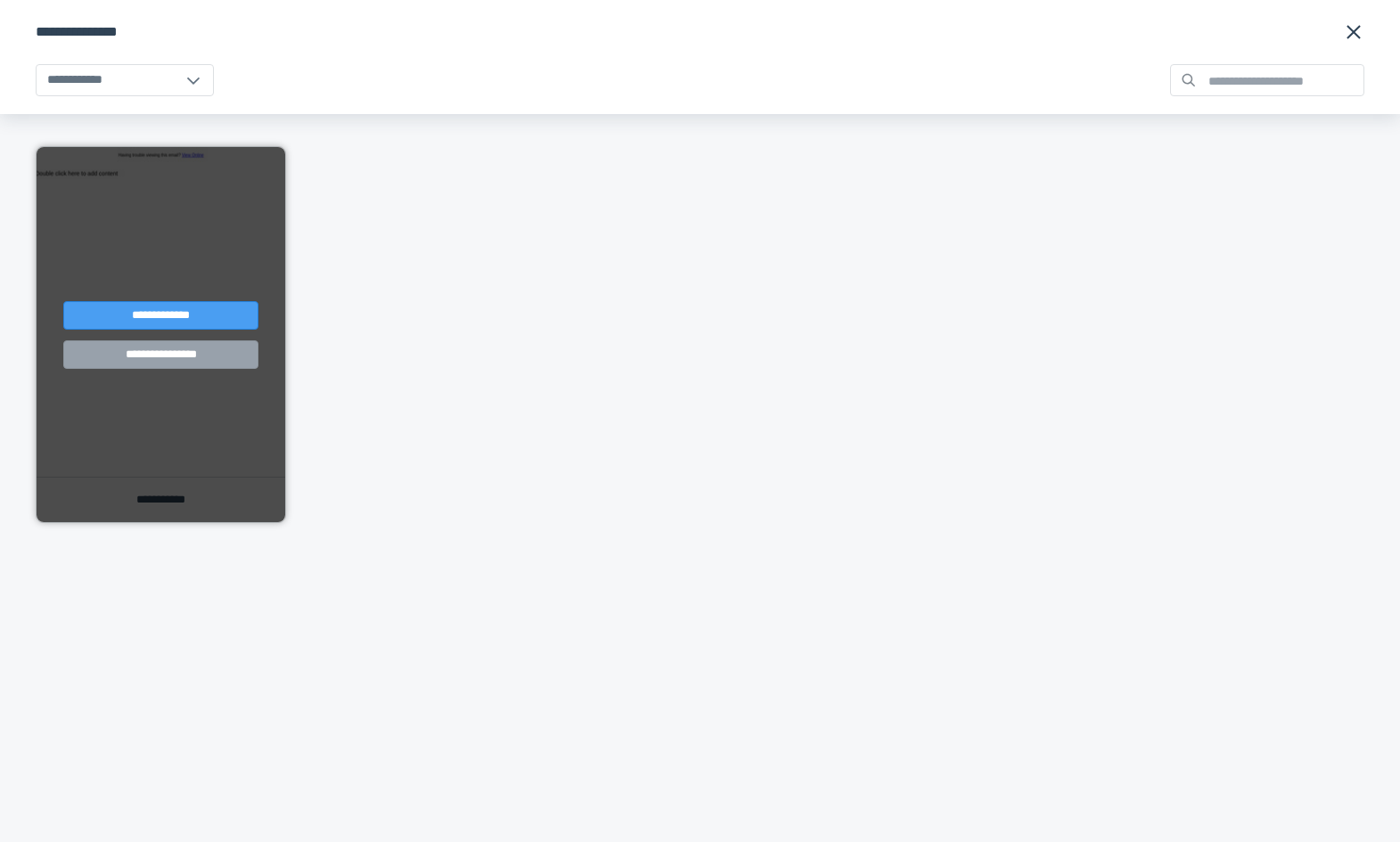 click on "**********" at bounding box center (160, 315) 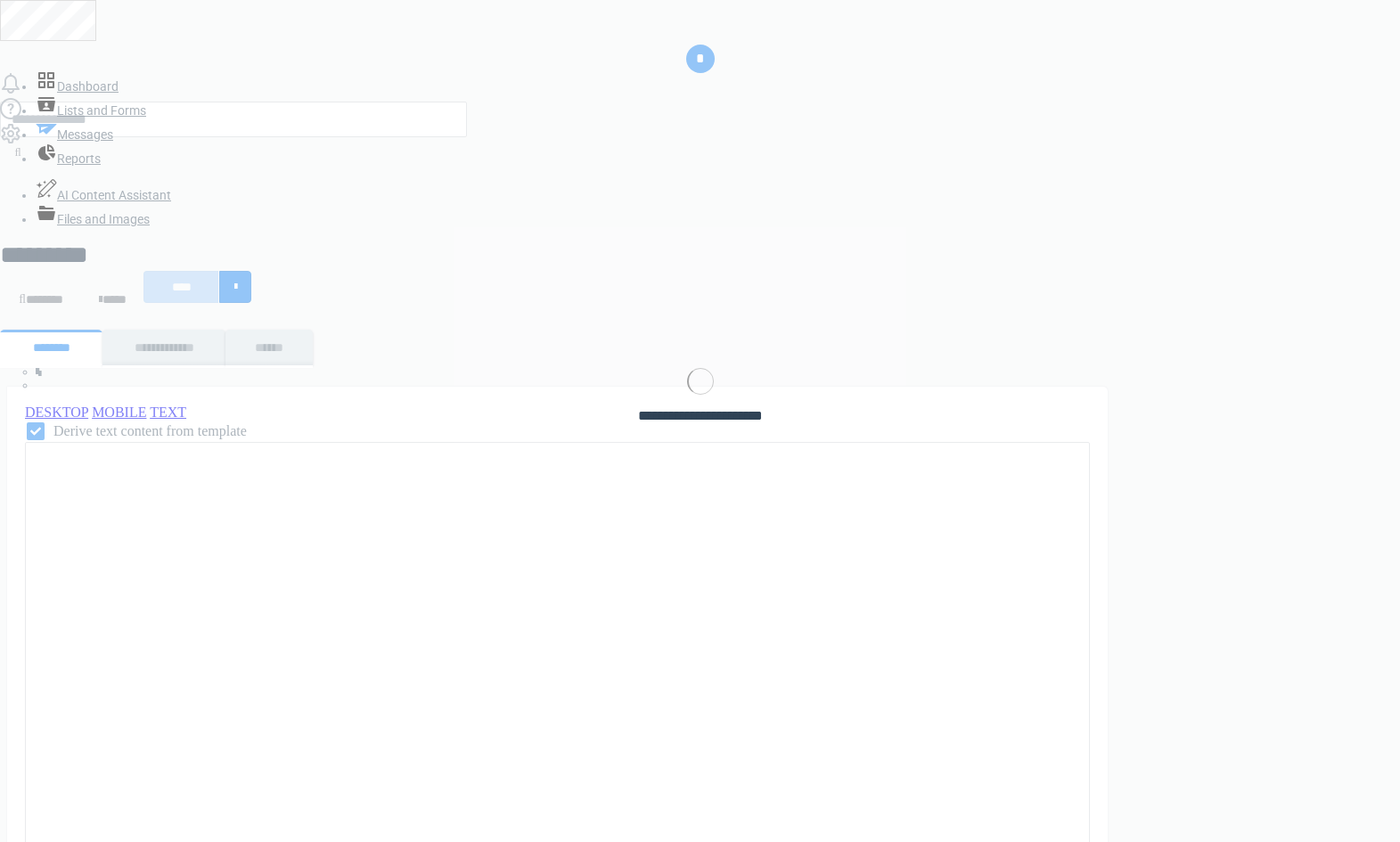 scroll, scrollTop: 0, scrollLeft: 0, axis: both 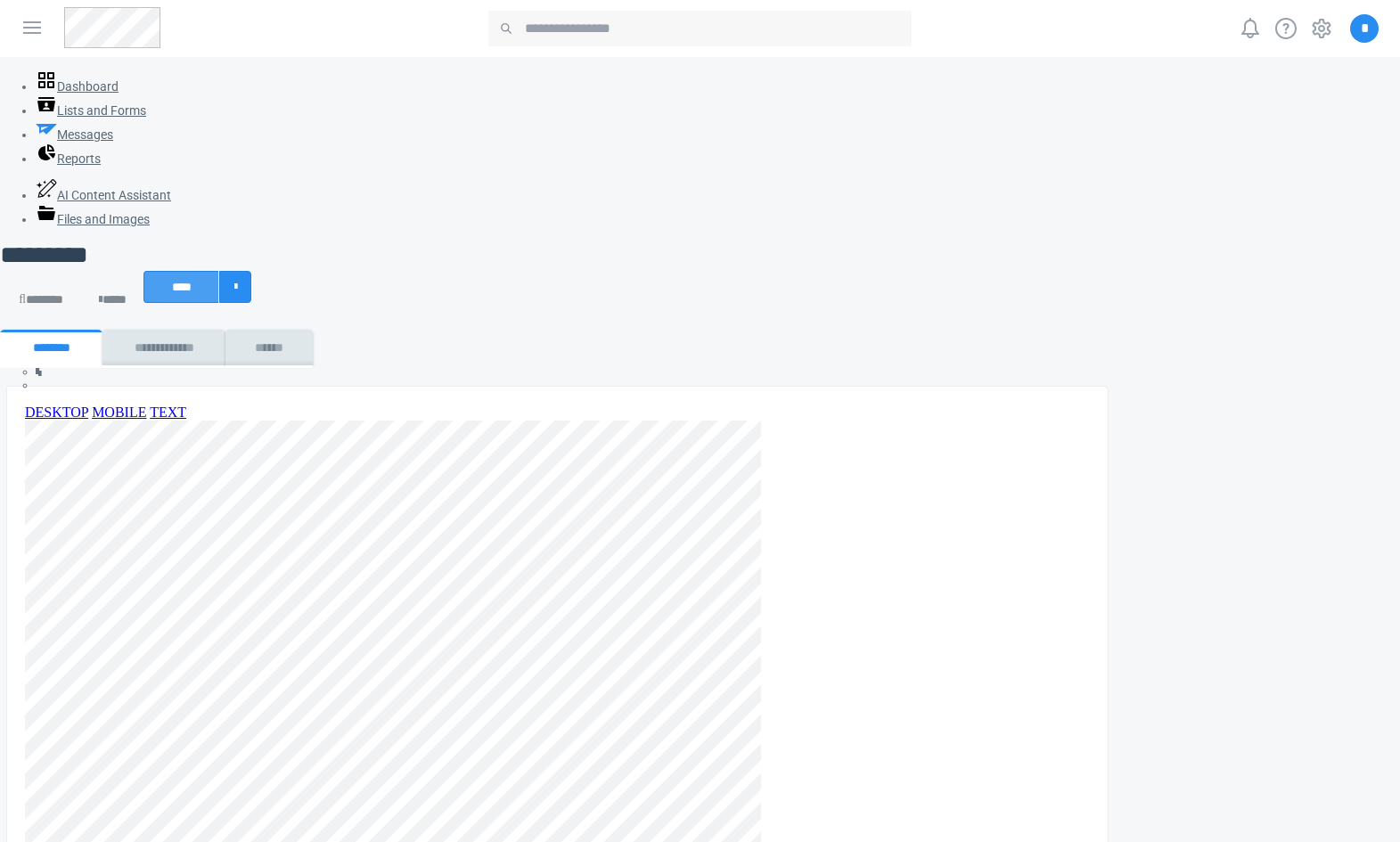 click on "****" at bounding box center [181, 287] 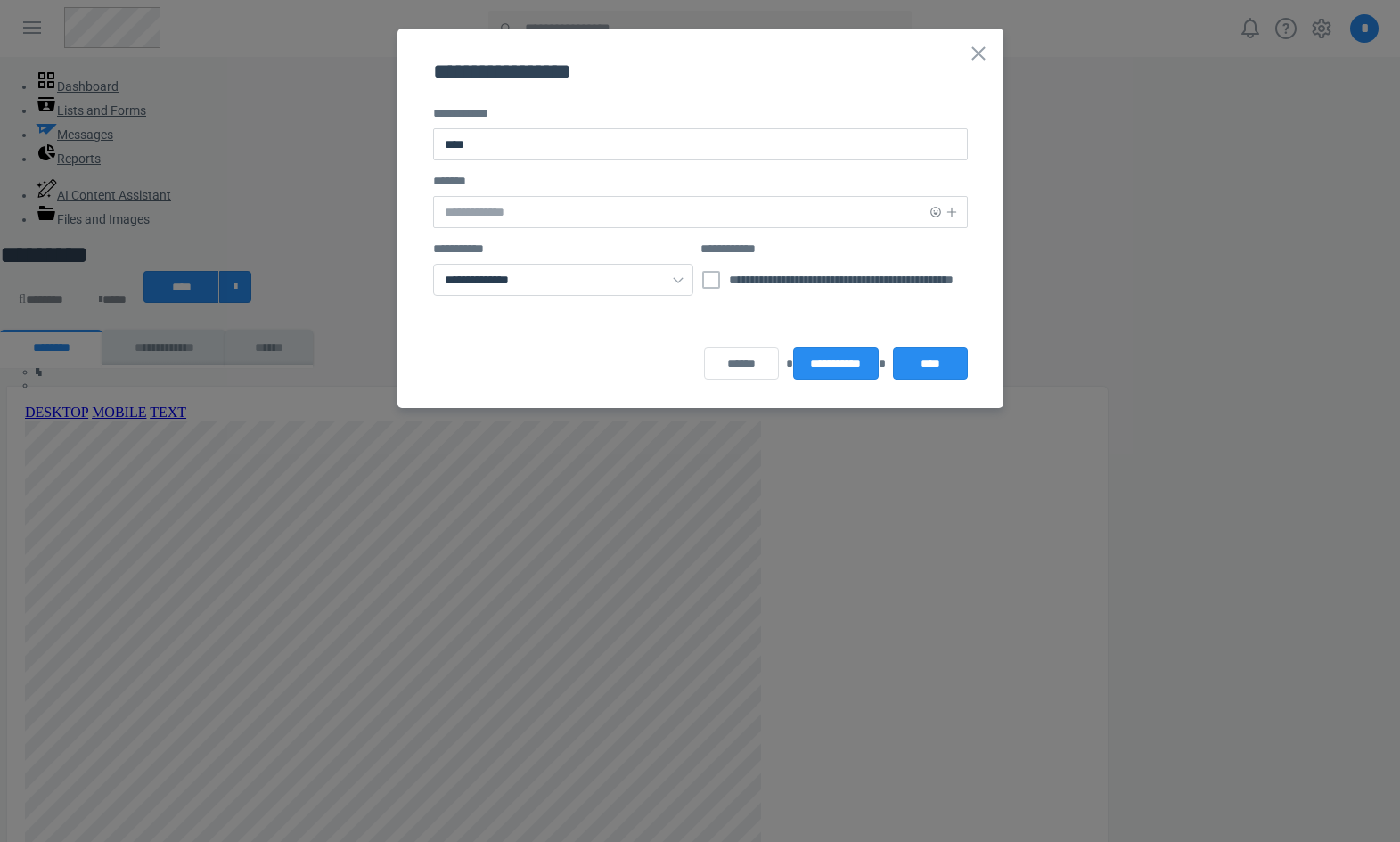 type on "****" 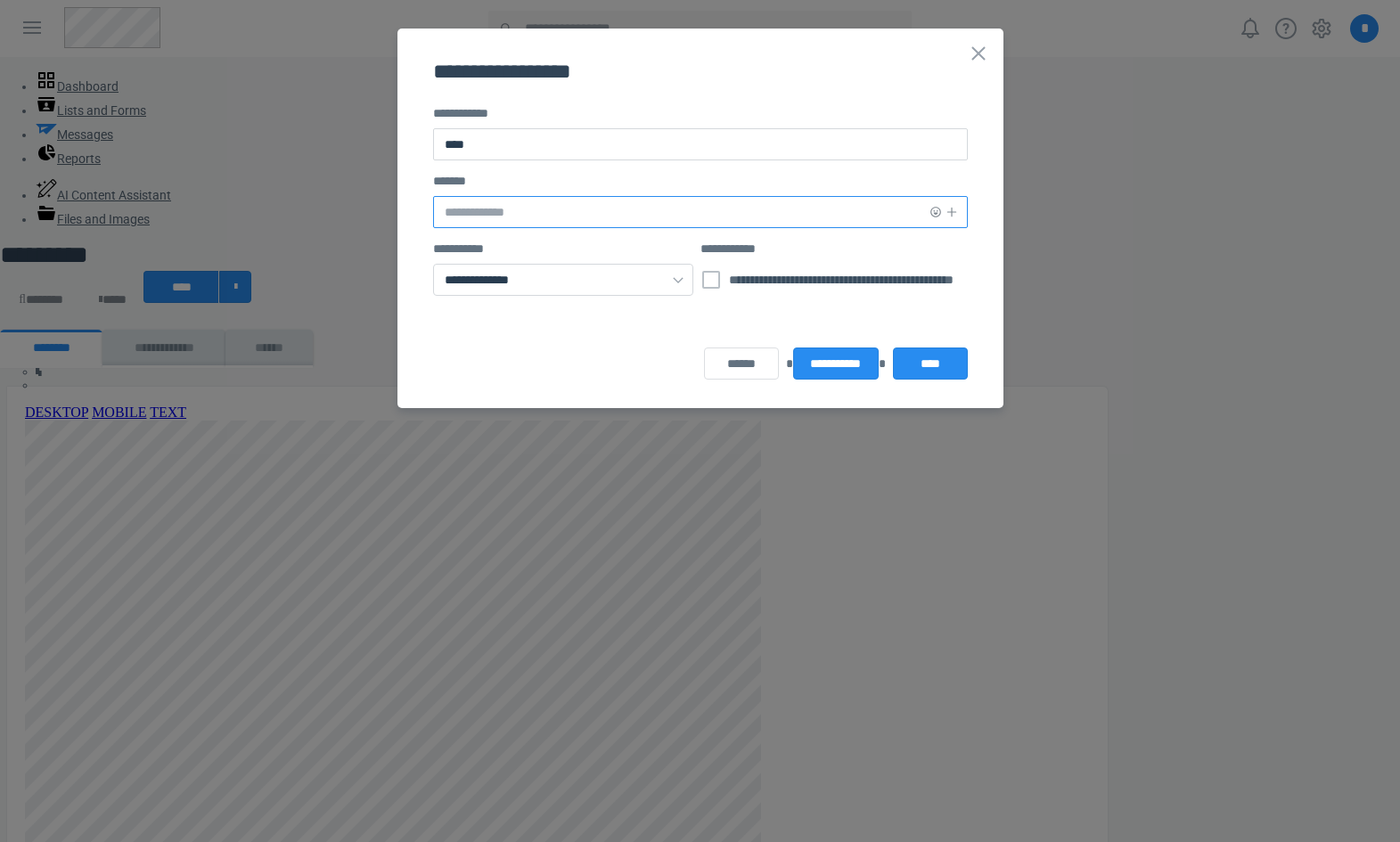 click at bounding box center (700, 212) 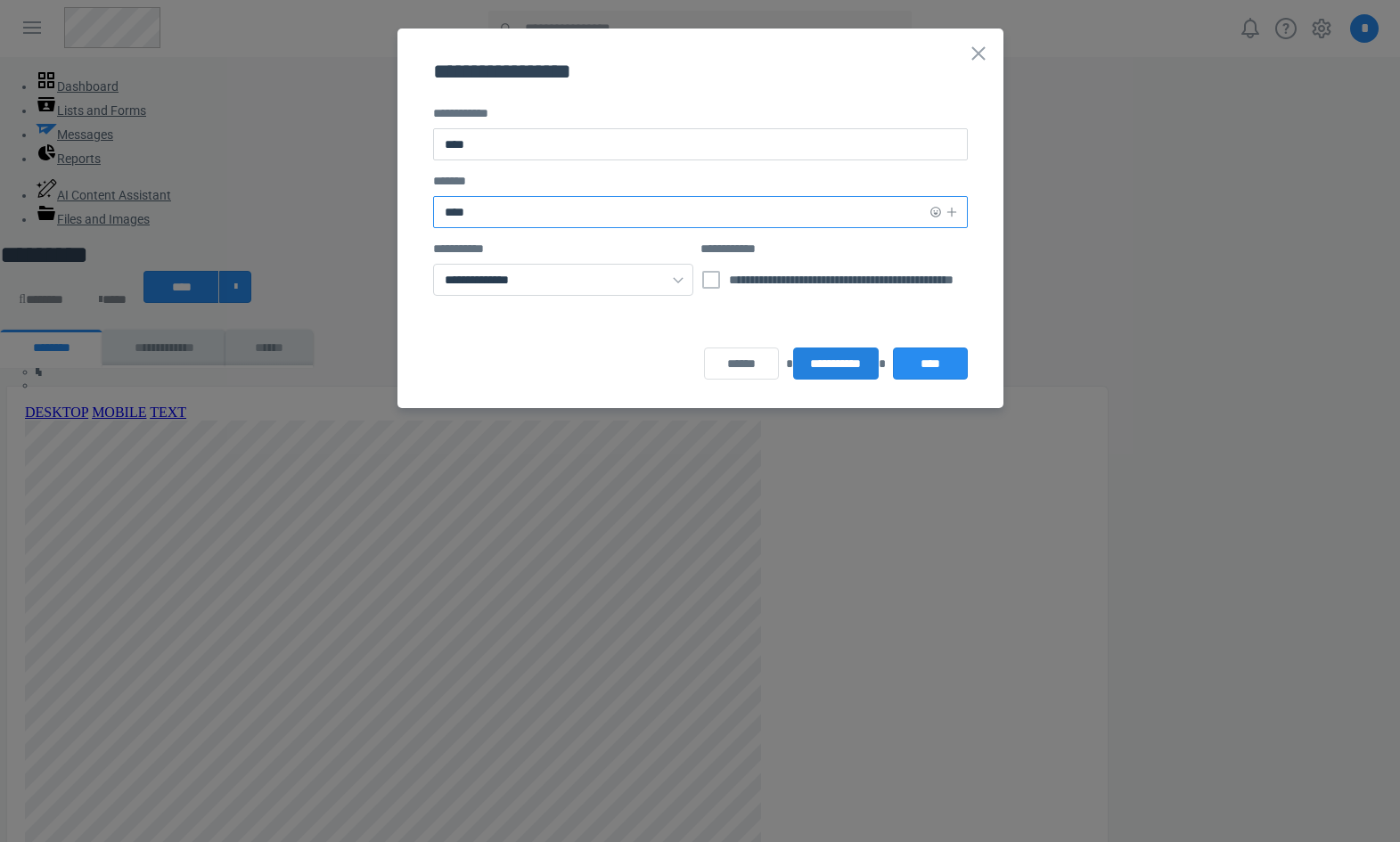 type on "****" 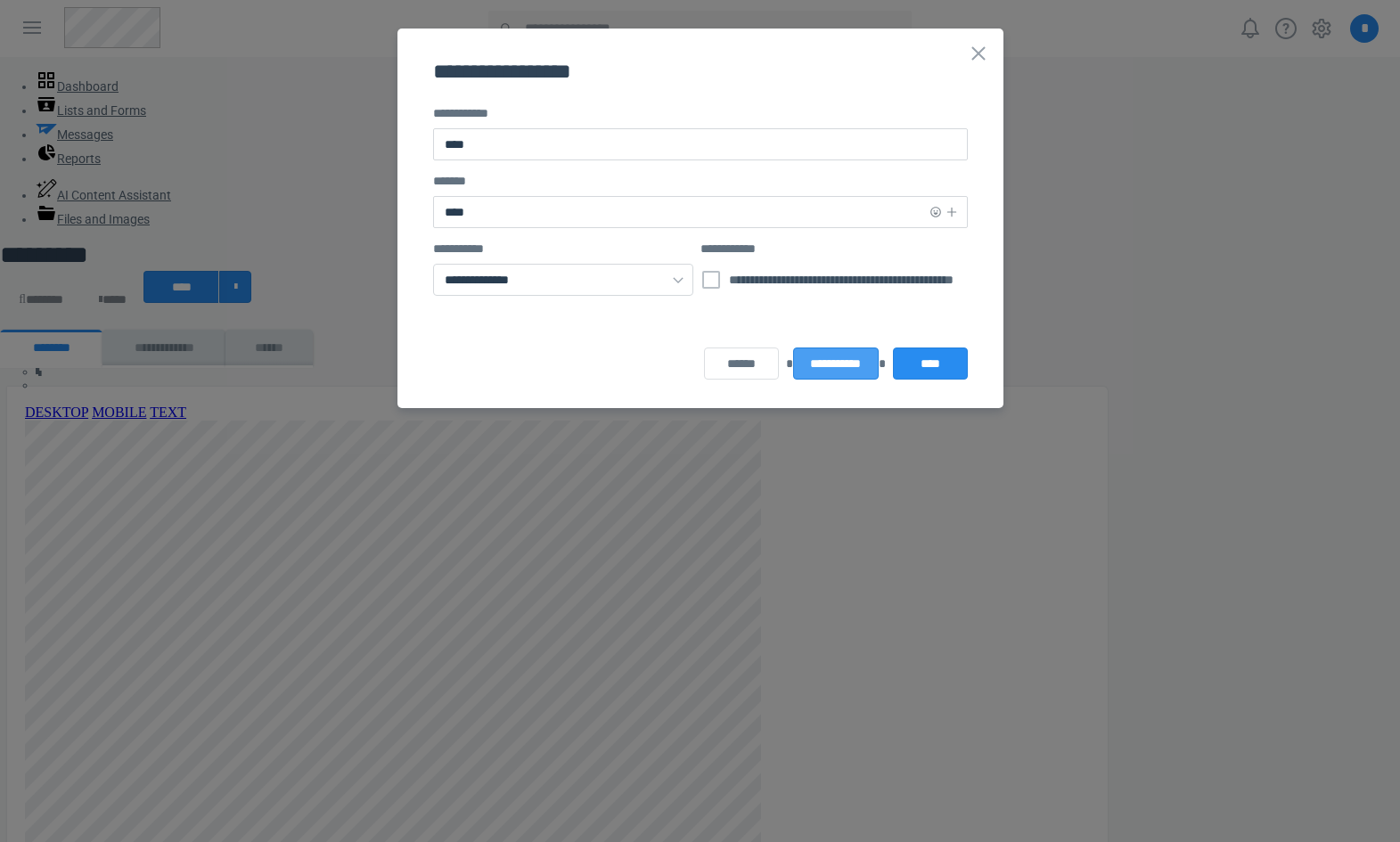 click on "**********" at bounding box center (835, 364) 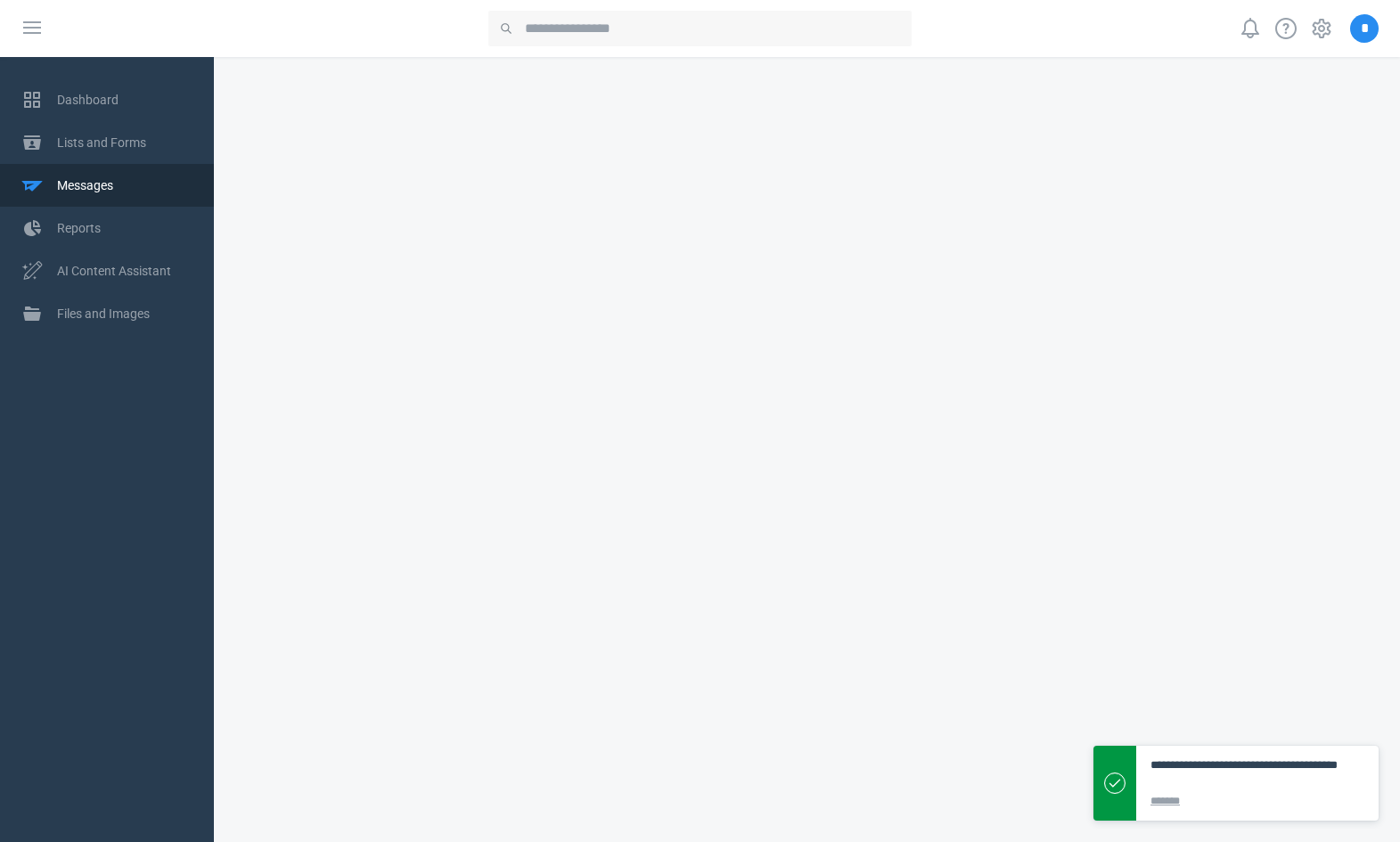 scroll, scrollTop: 0, scrollLeft: 0, axis: both 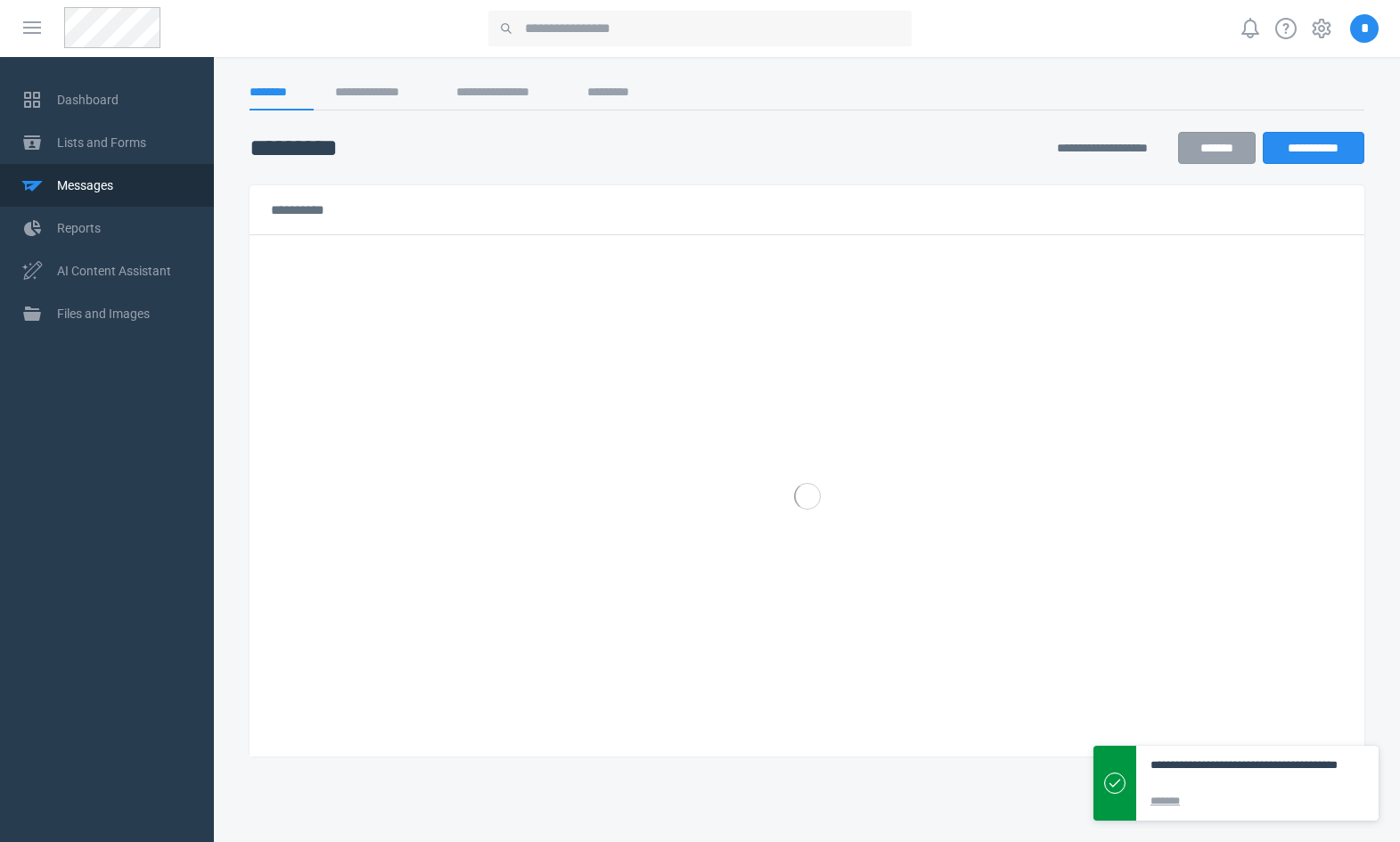 select on "******" 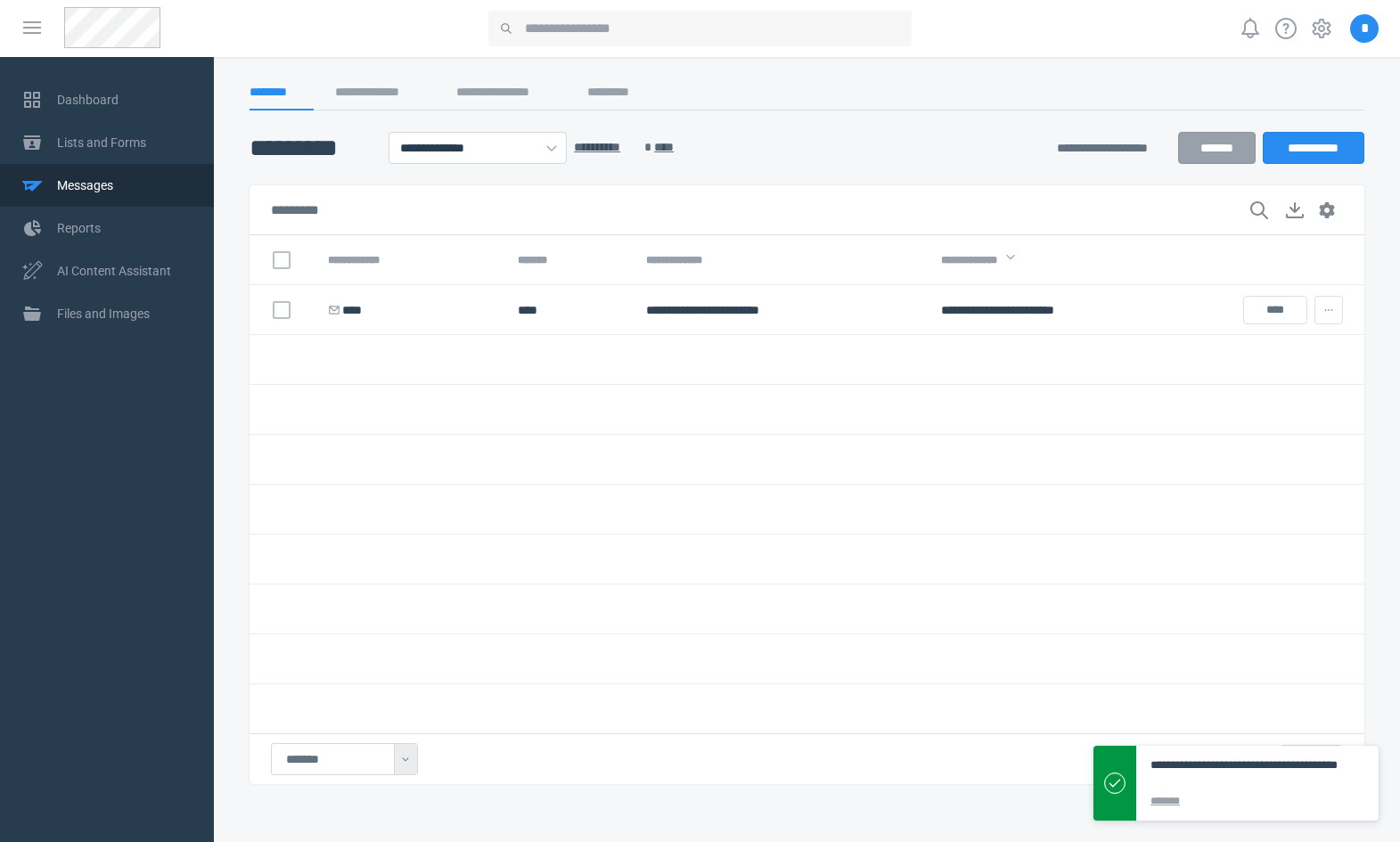 click at bounding box center [1074, 410] 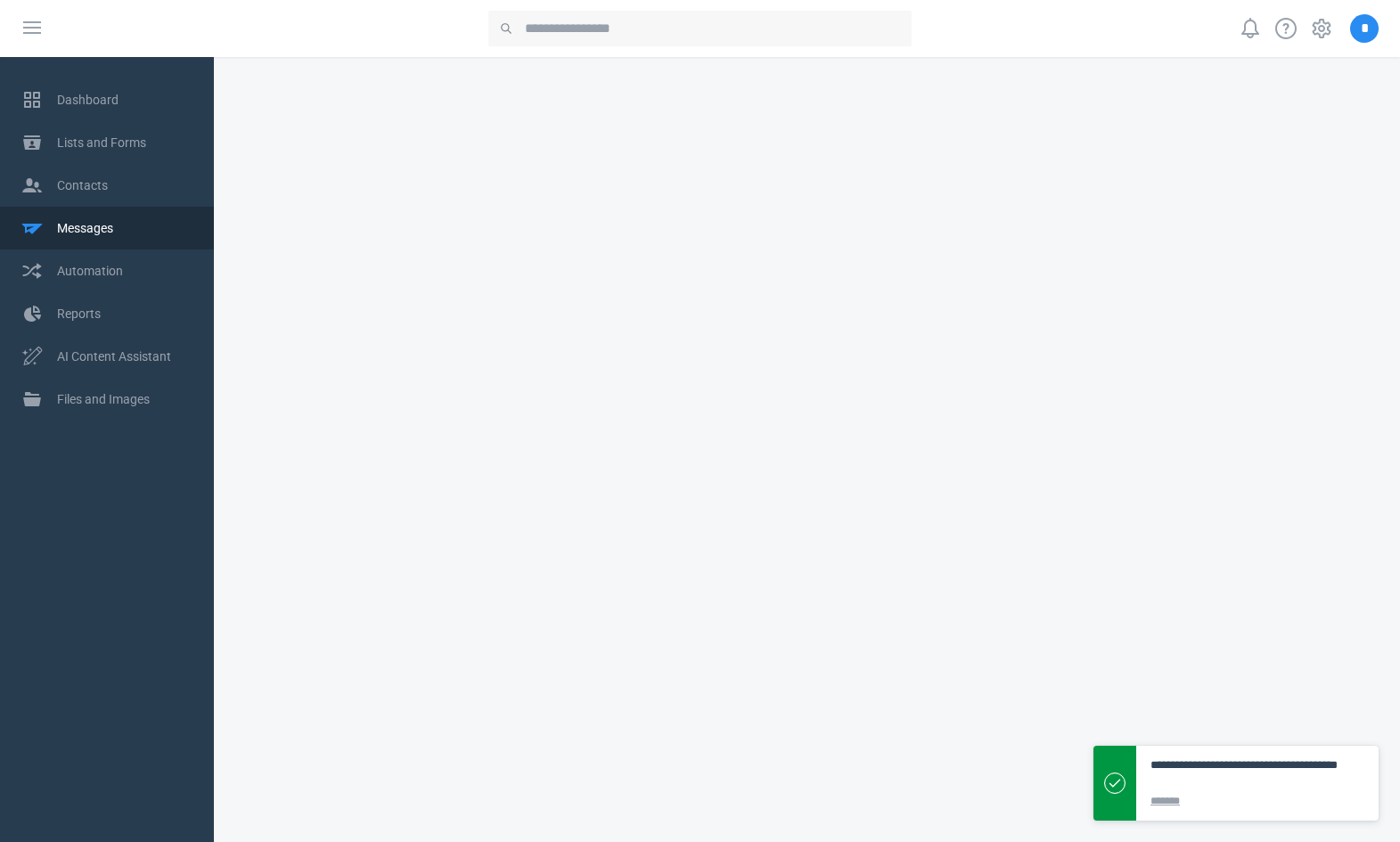 scroll, scrollTop: 0, scrollLeft: 0, axis: both 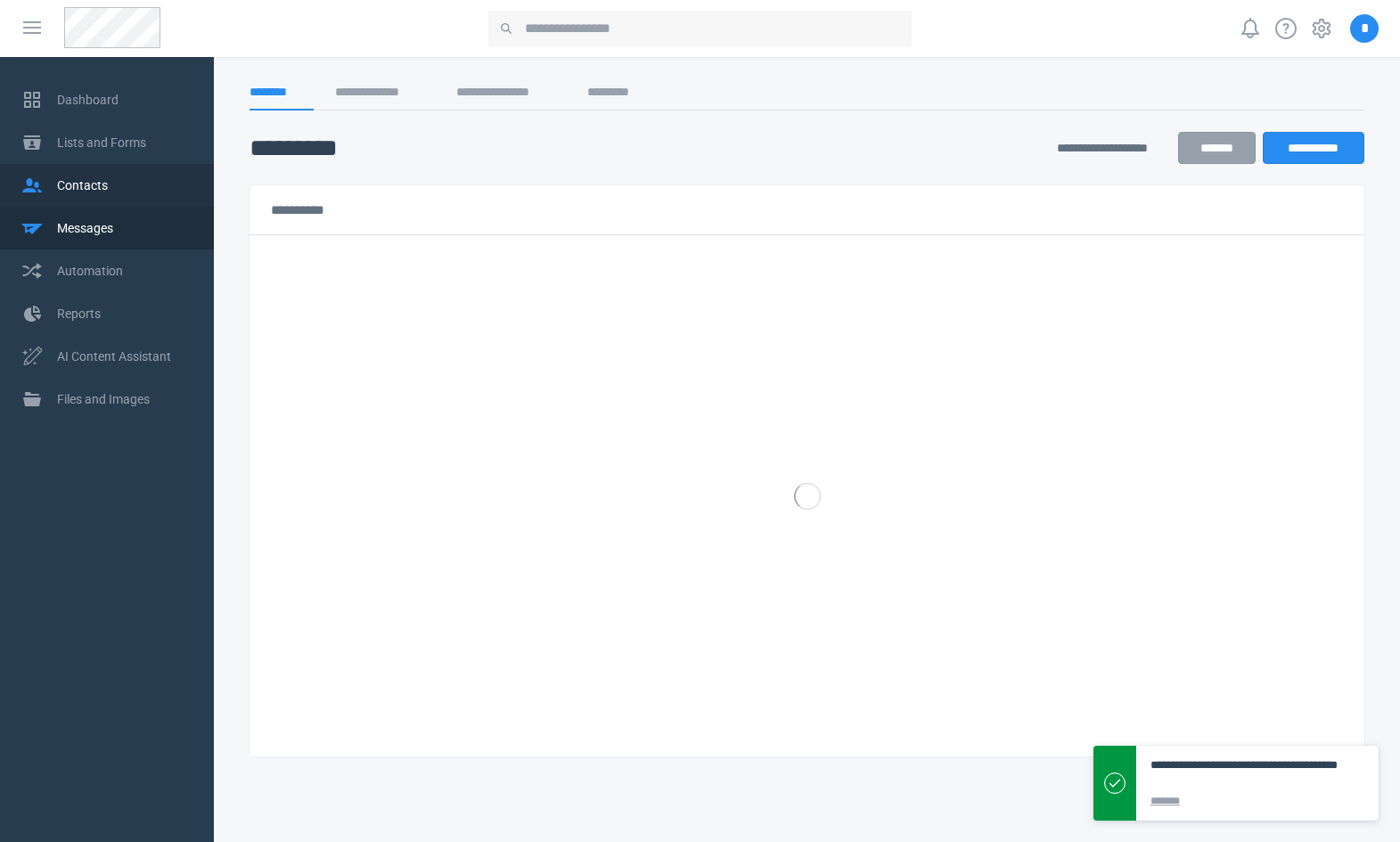 select on "******" 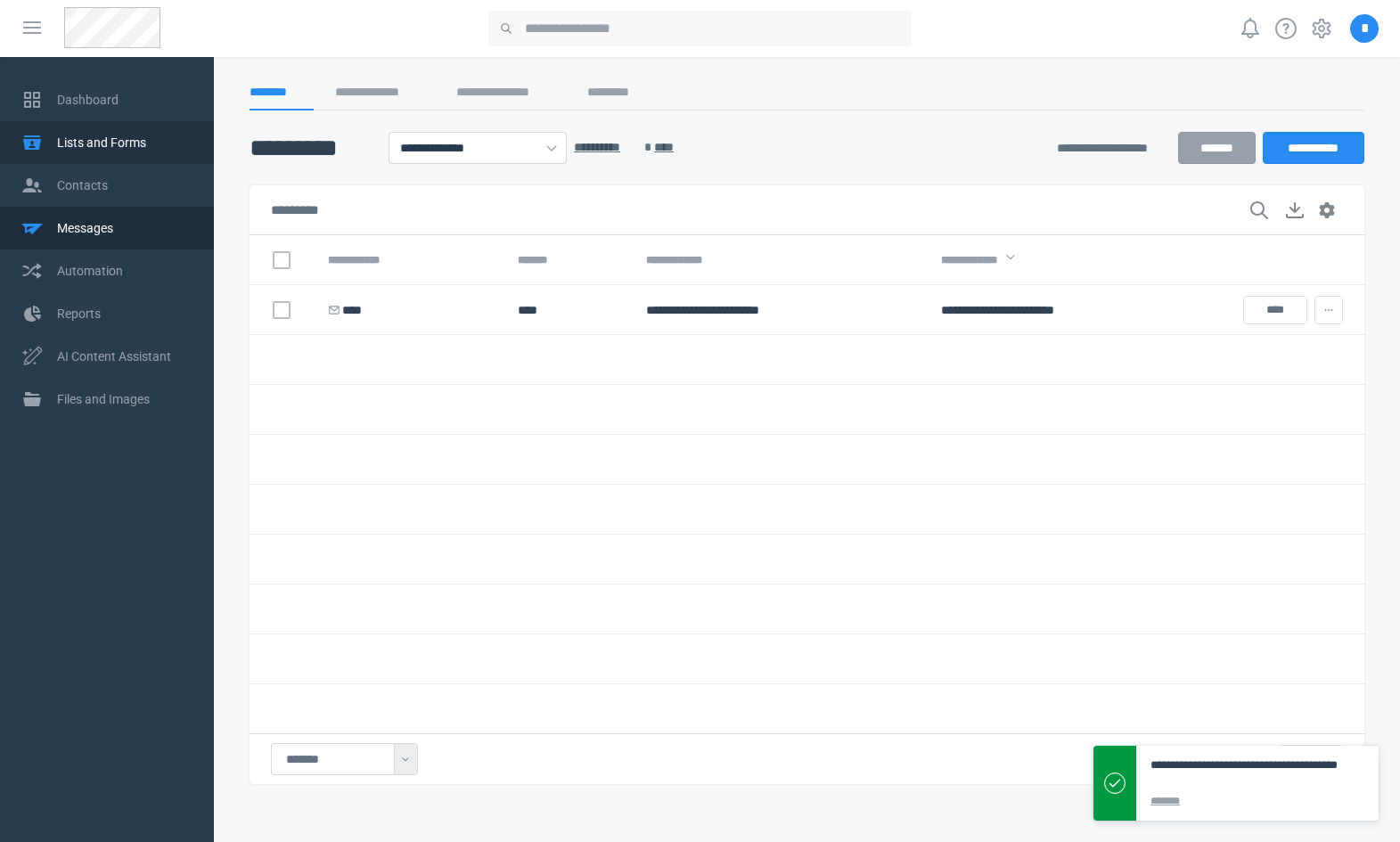 click on "Lists and Forms" at bounding box center (125, 143) 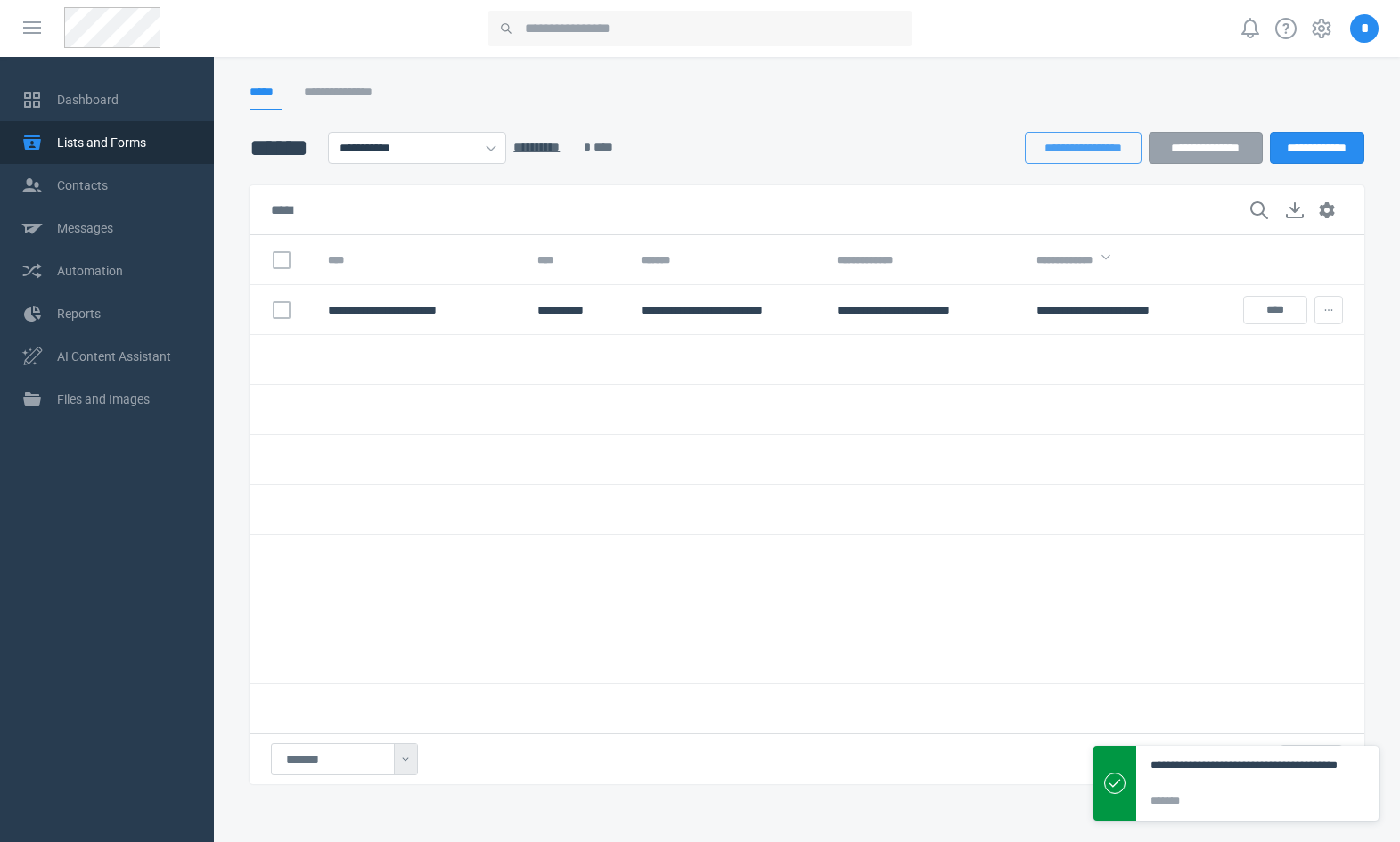 click on "**********" at bounding box center (1083, 148) 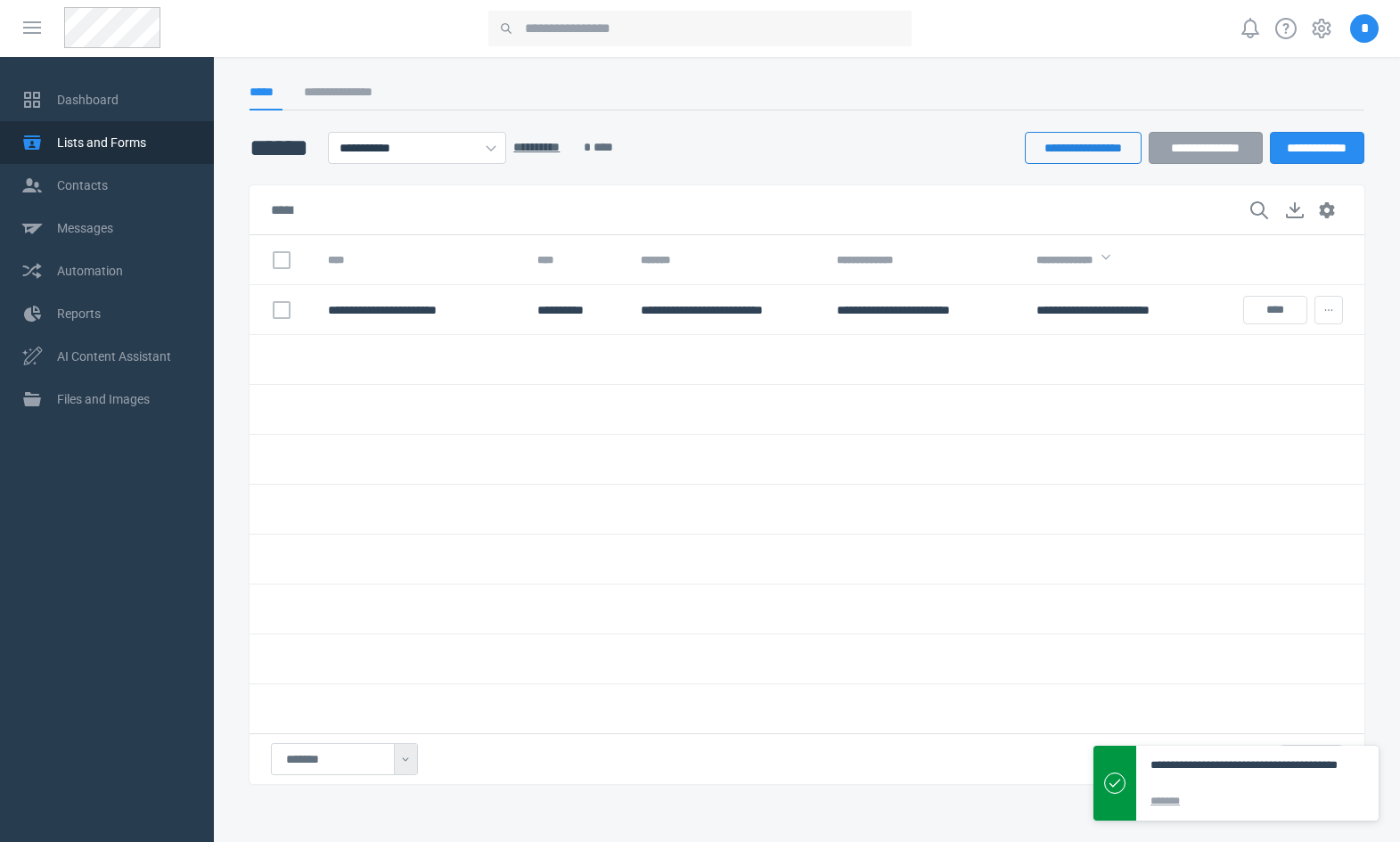 select on "******" 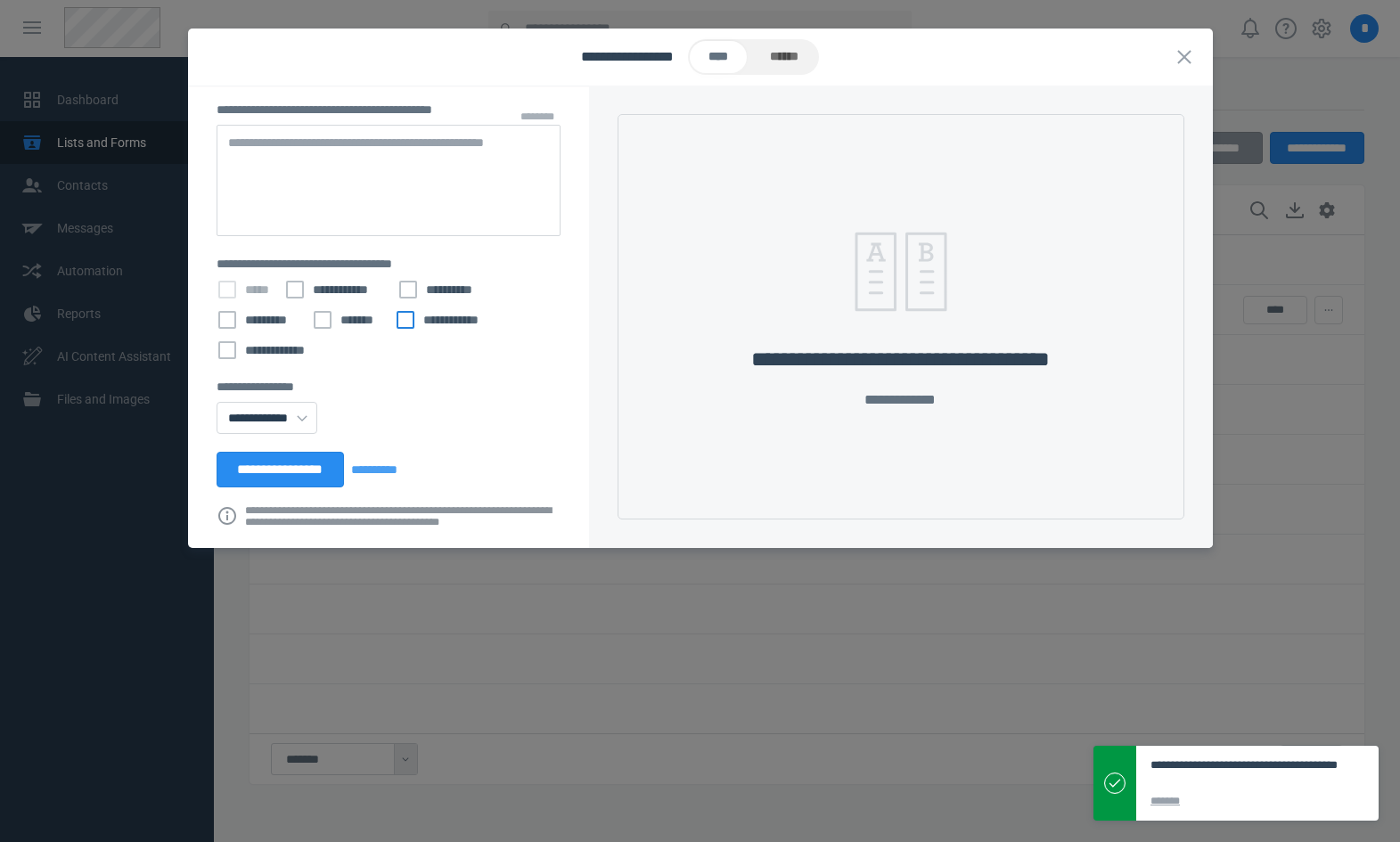click on "**********" at bounding box center [453, 320] 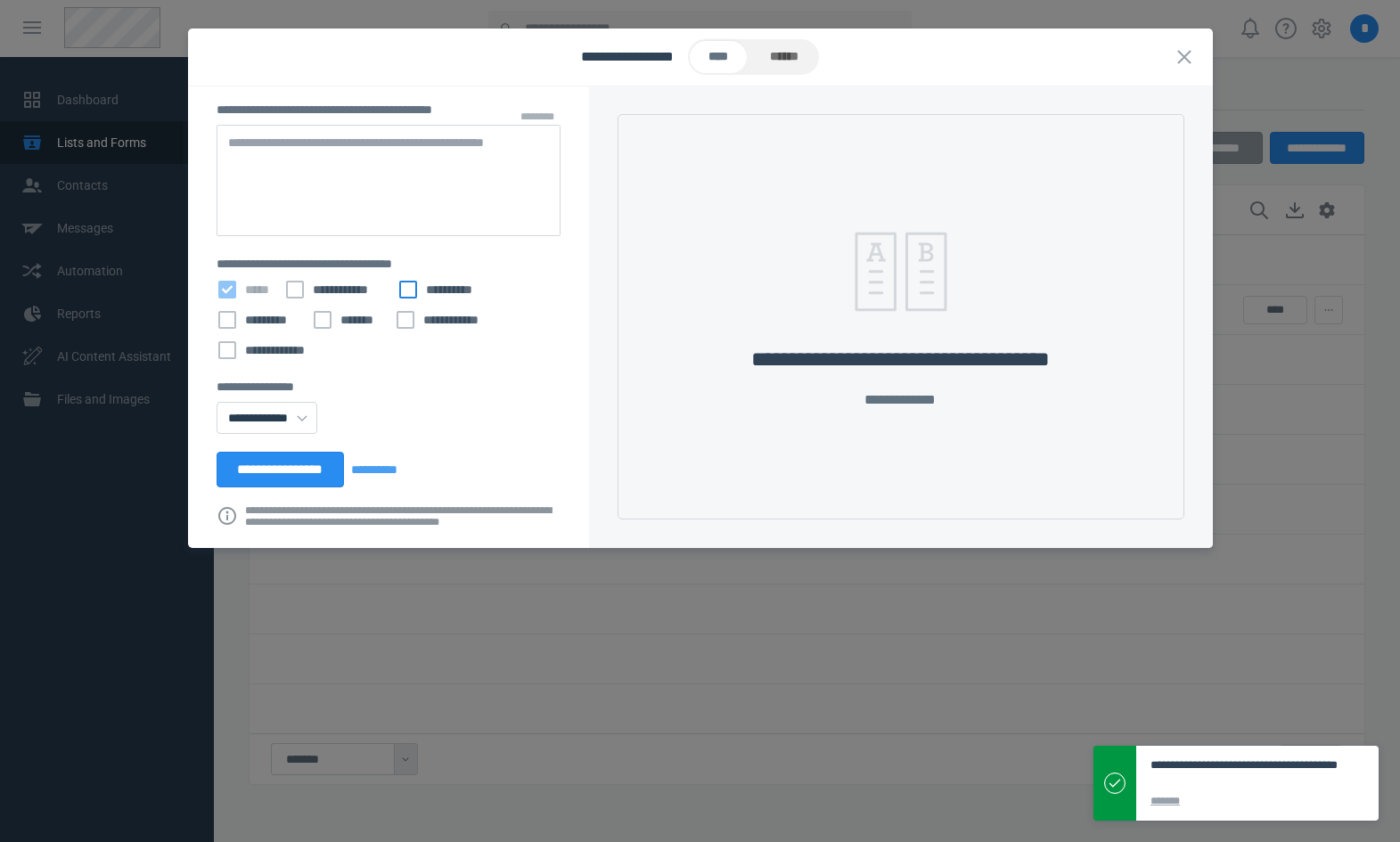 click on "**********" at bounding box center (441, 290) 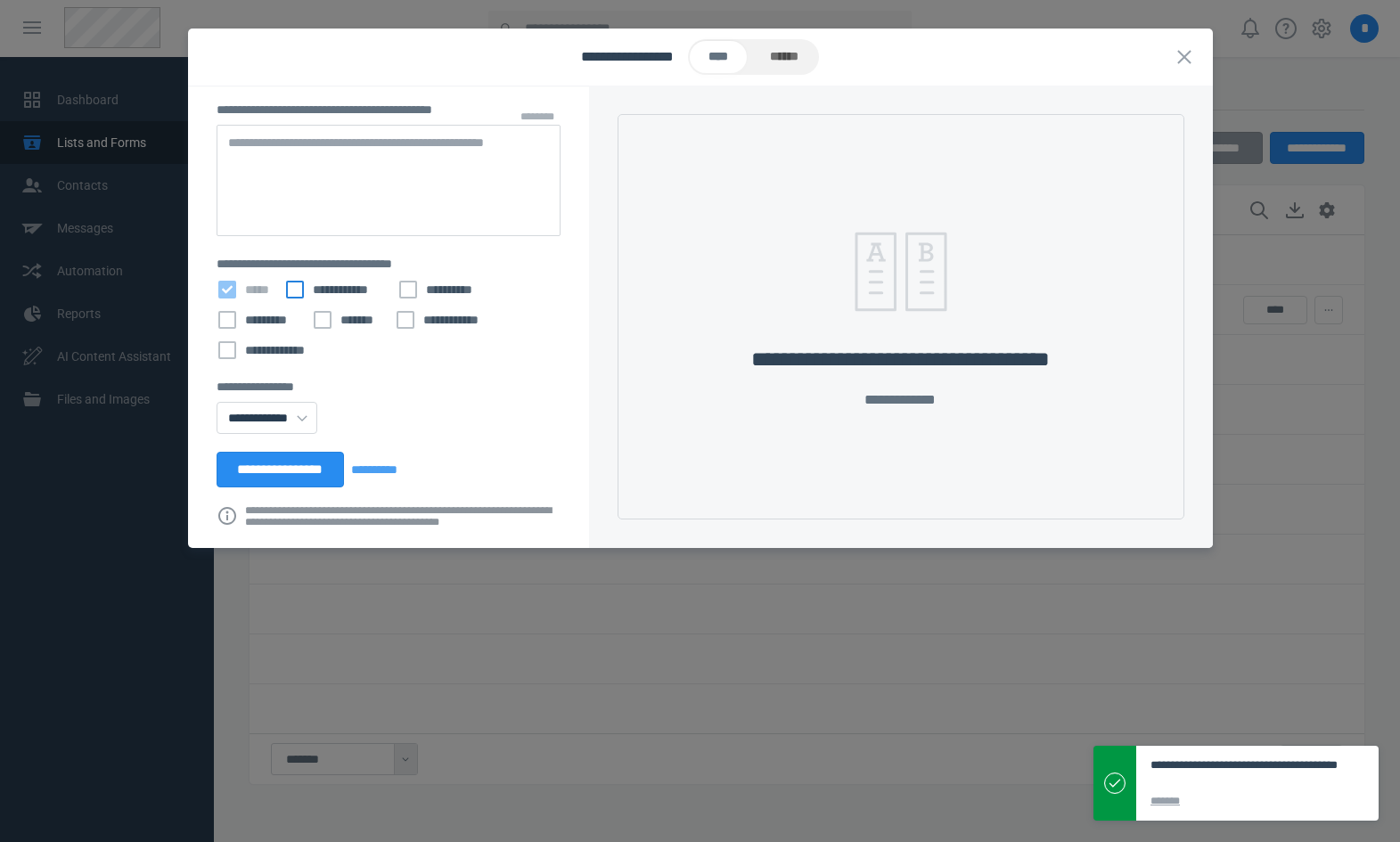 click on "**********" at bounding box center [336, 290] 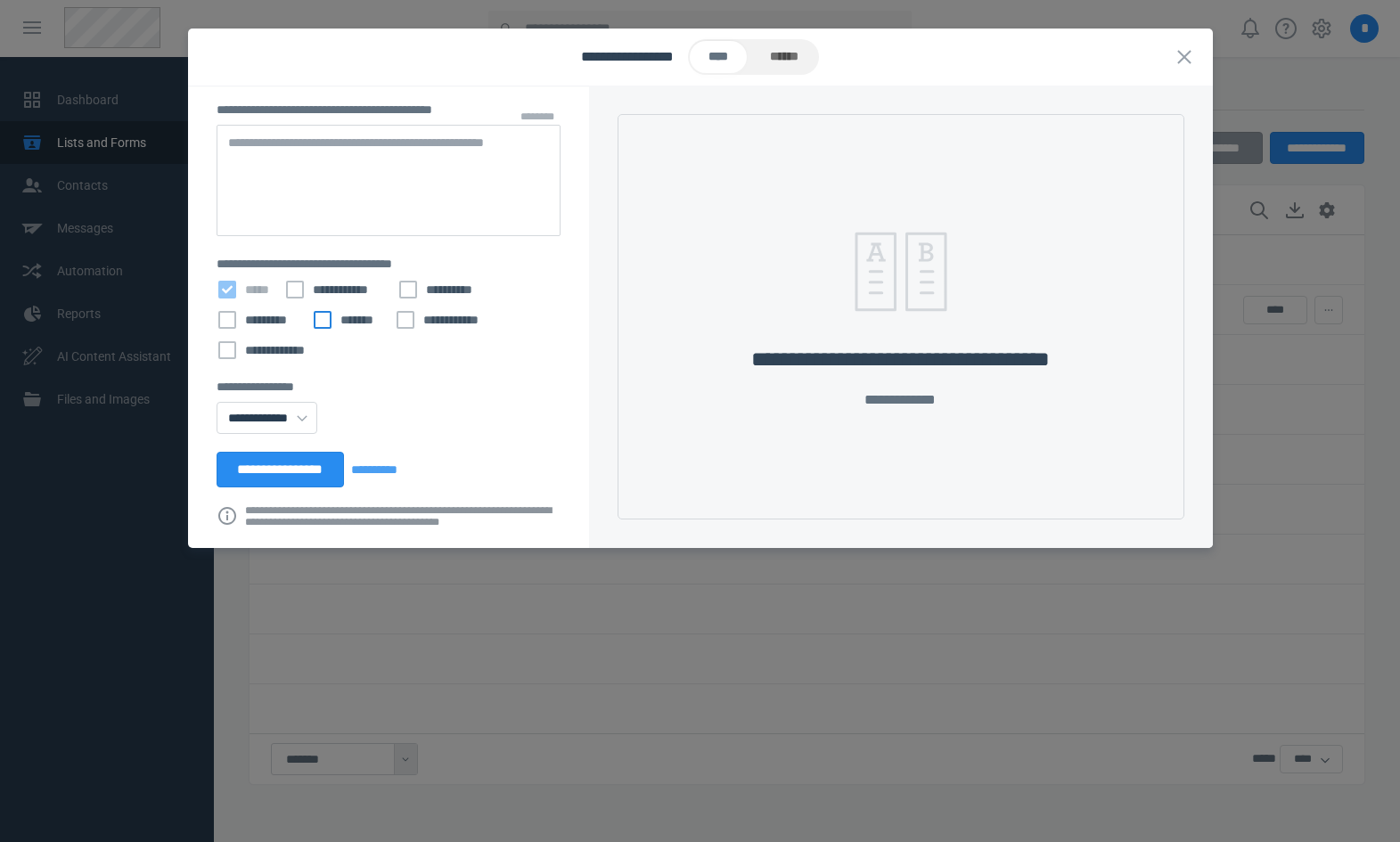 click on "*******" at bounding box center [348, 320] 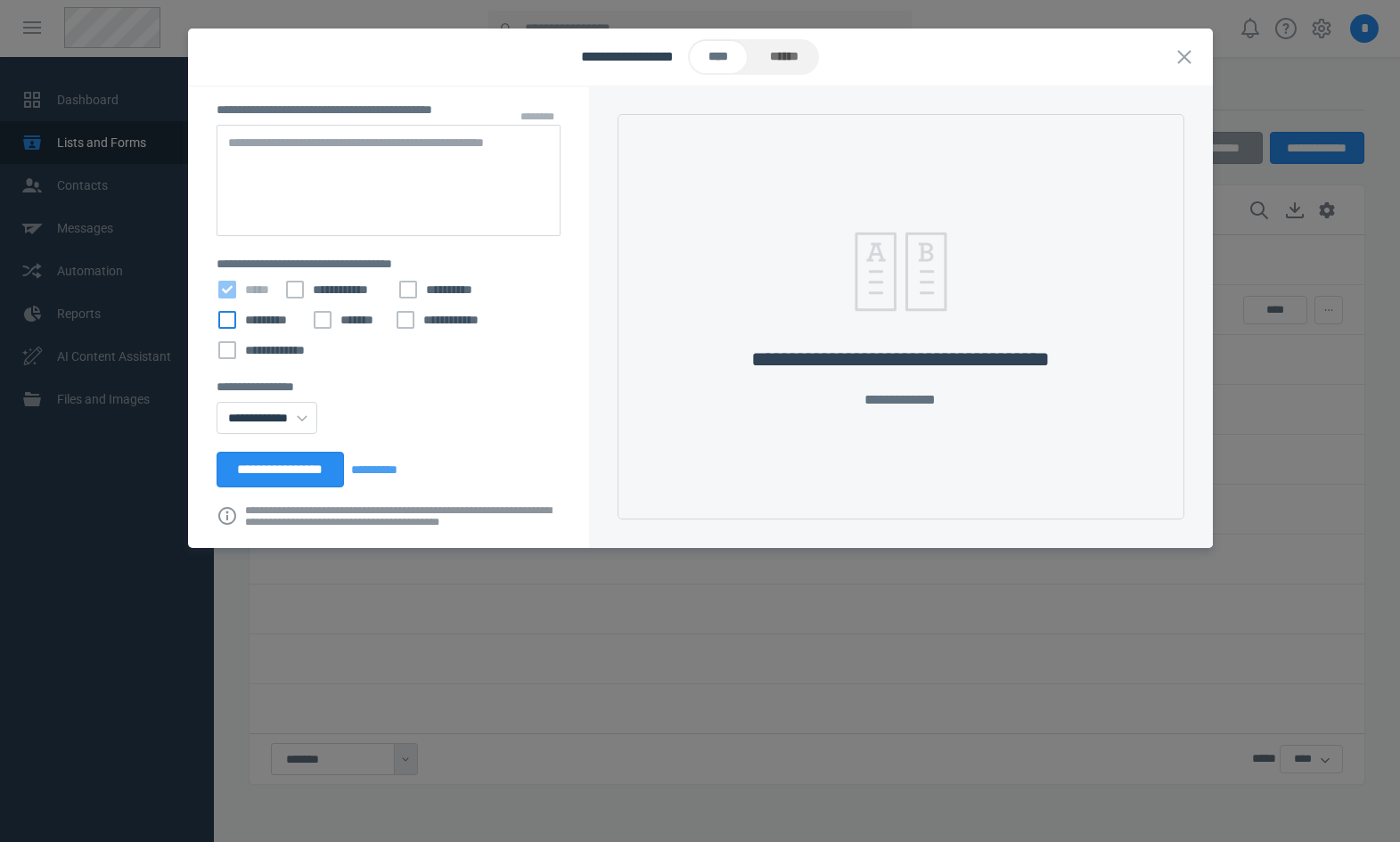 click on "*********" at bounding box center [259, 320] 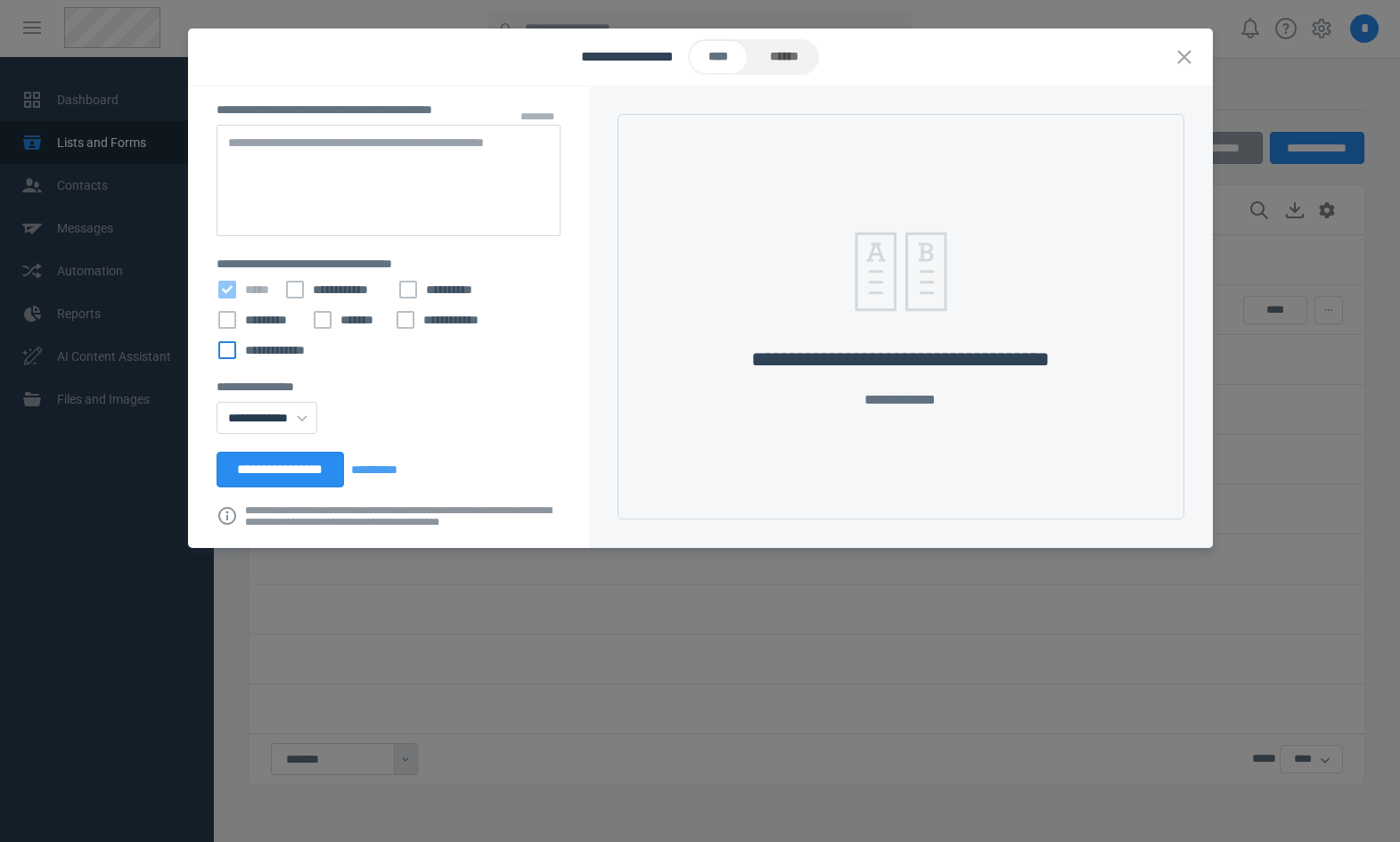 click on "**********" at bounding box center (265, 350) 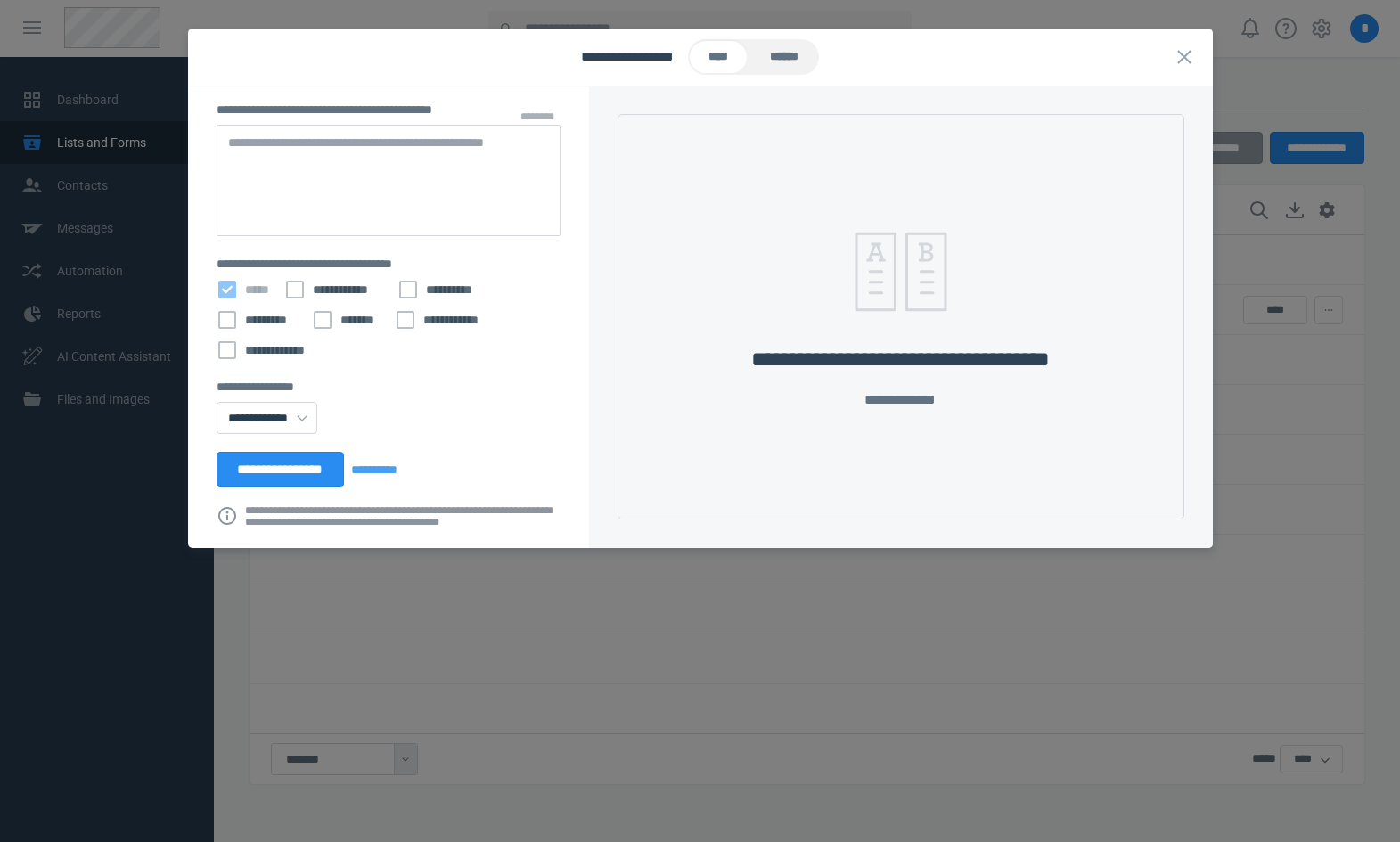 click on "******" at bounding box center (783, 57) 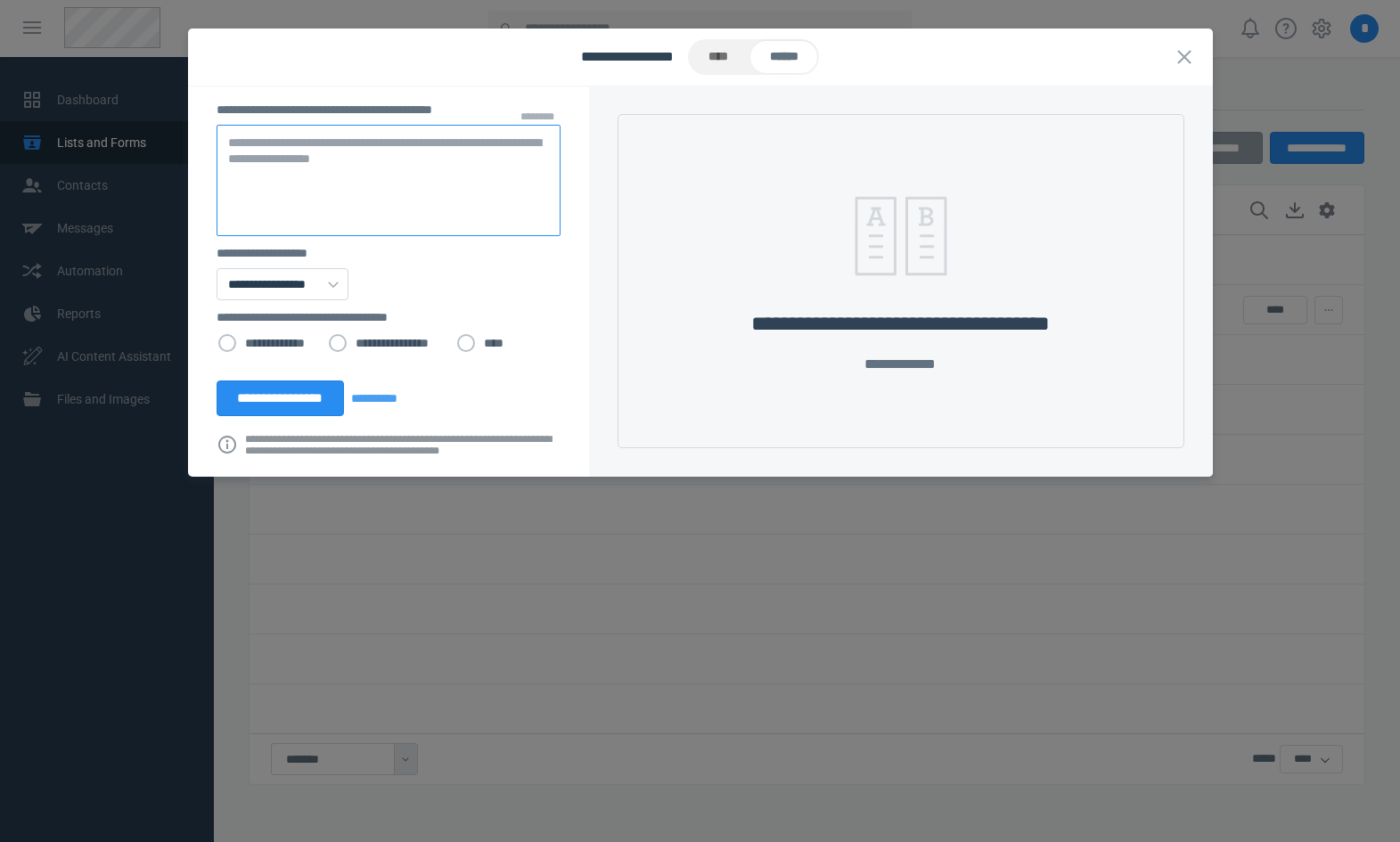 click at bounding box center (389, 180) 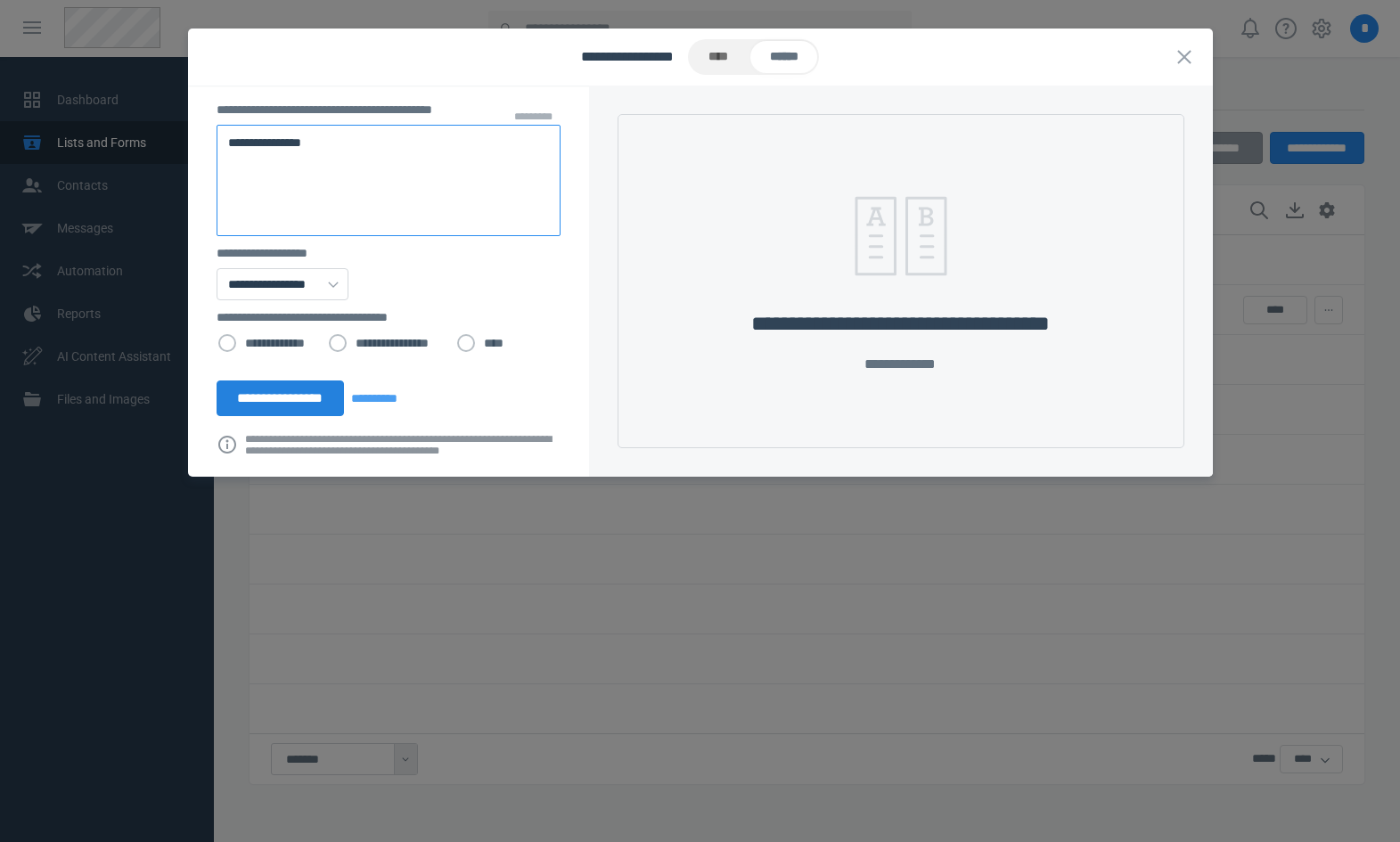 type on "**********" 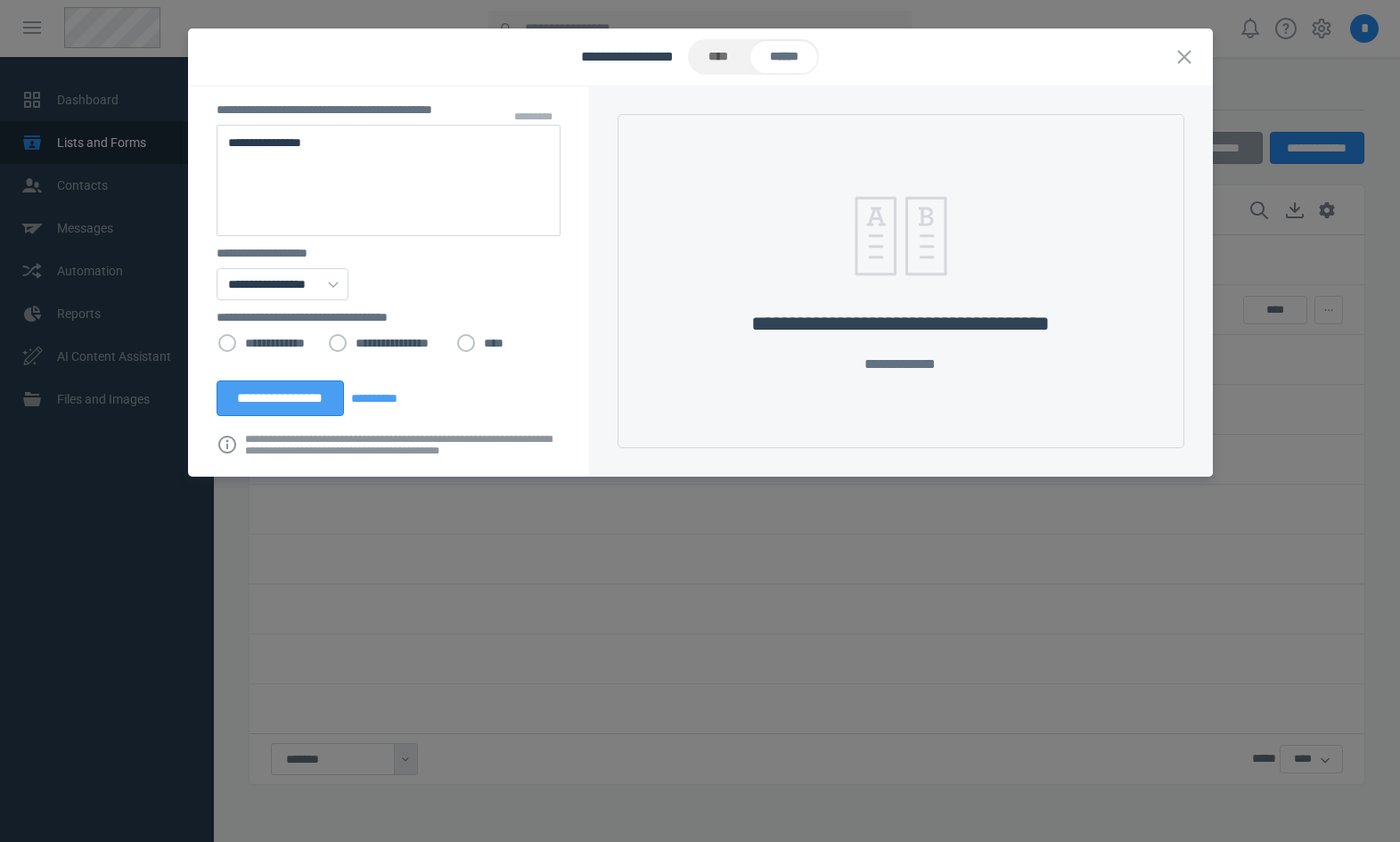 click on "**********" at bounding box center [281, 398] 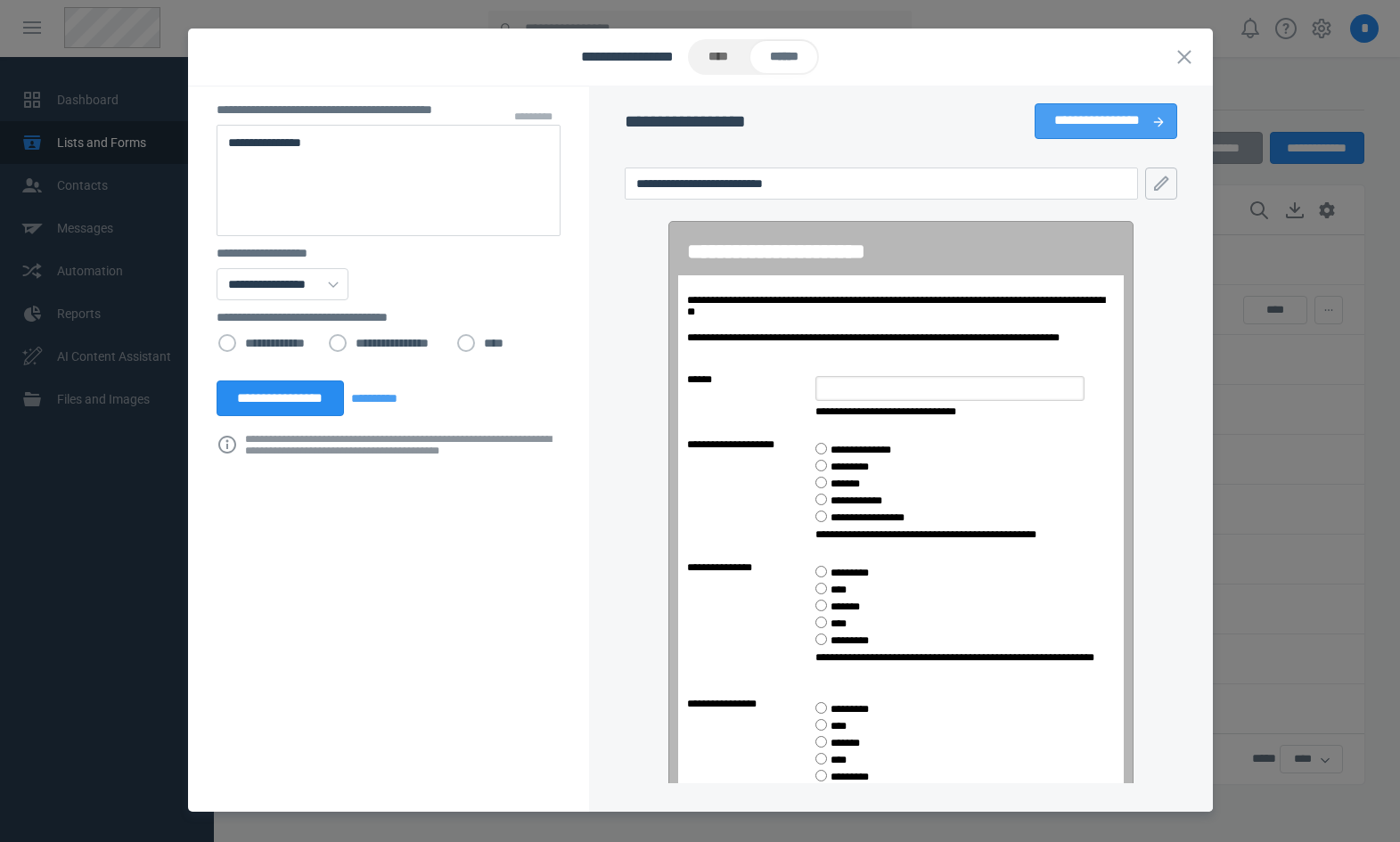click on "**********" at bounding box center (1096, 121) 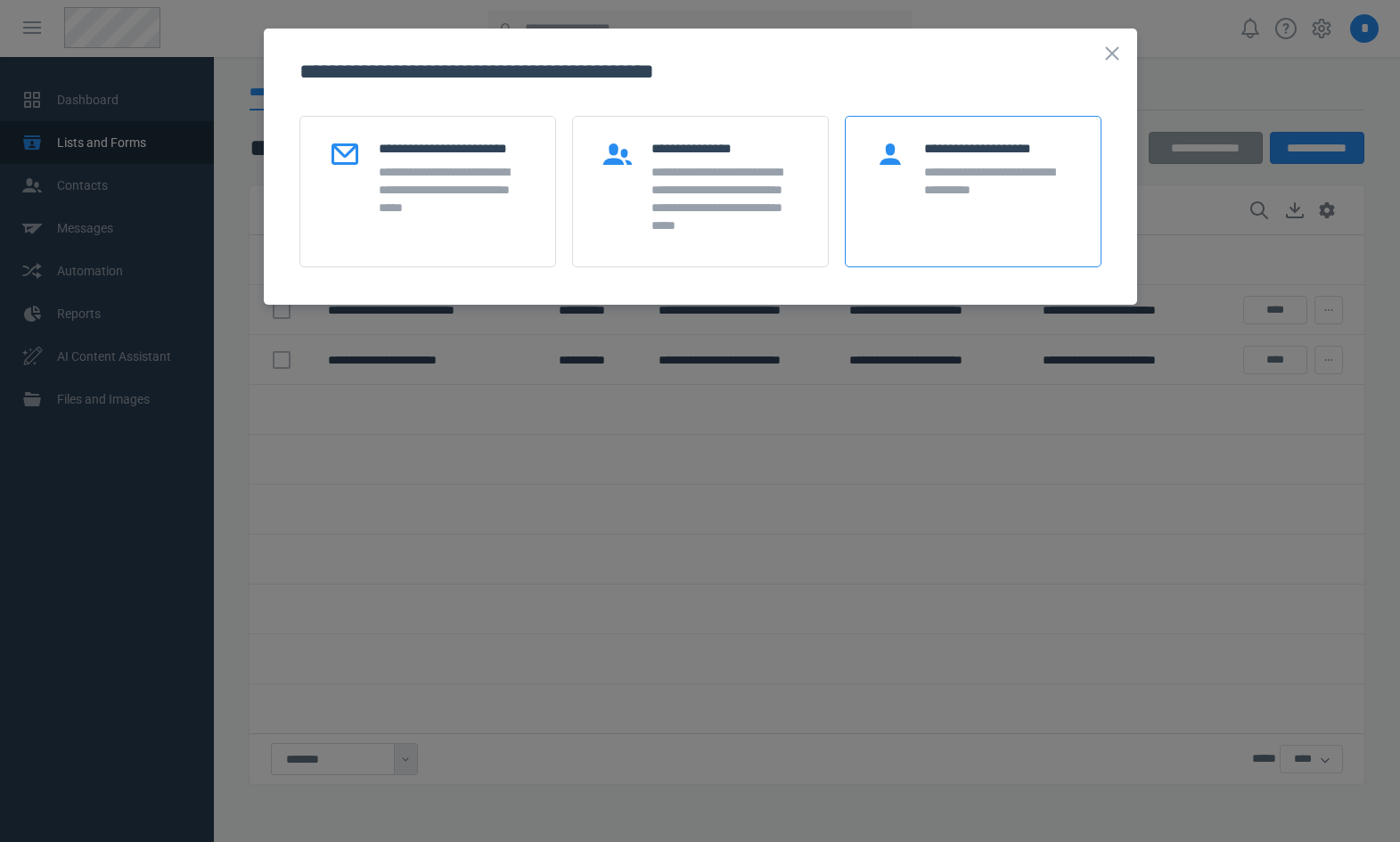 click on "**********" at bounding box center [973, 192] 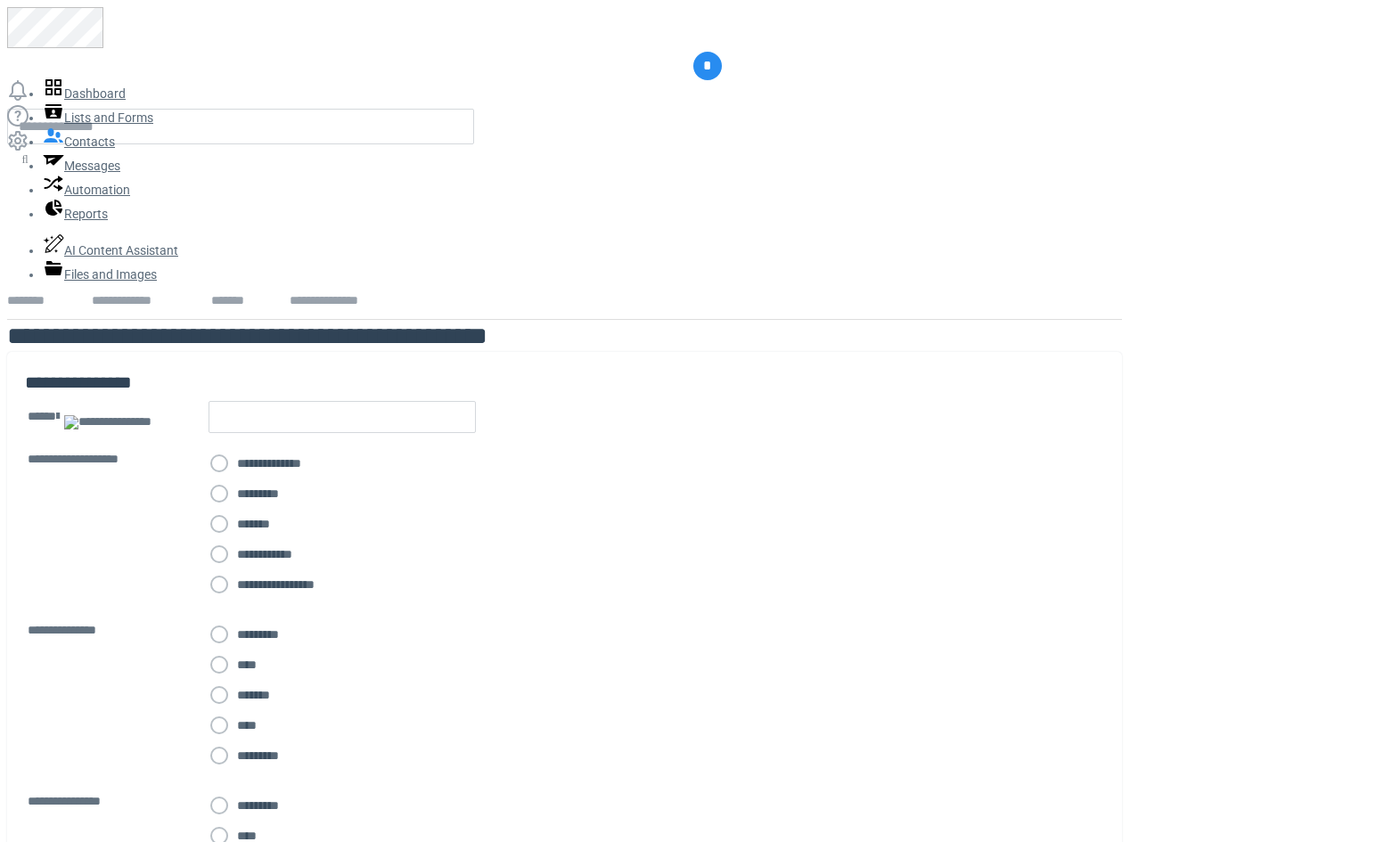 scroll, scrollTop: 0, scrollLeft: 0, axis: both 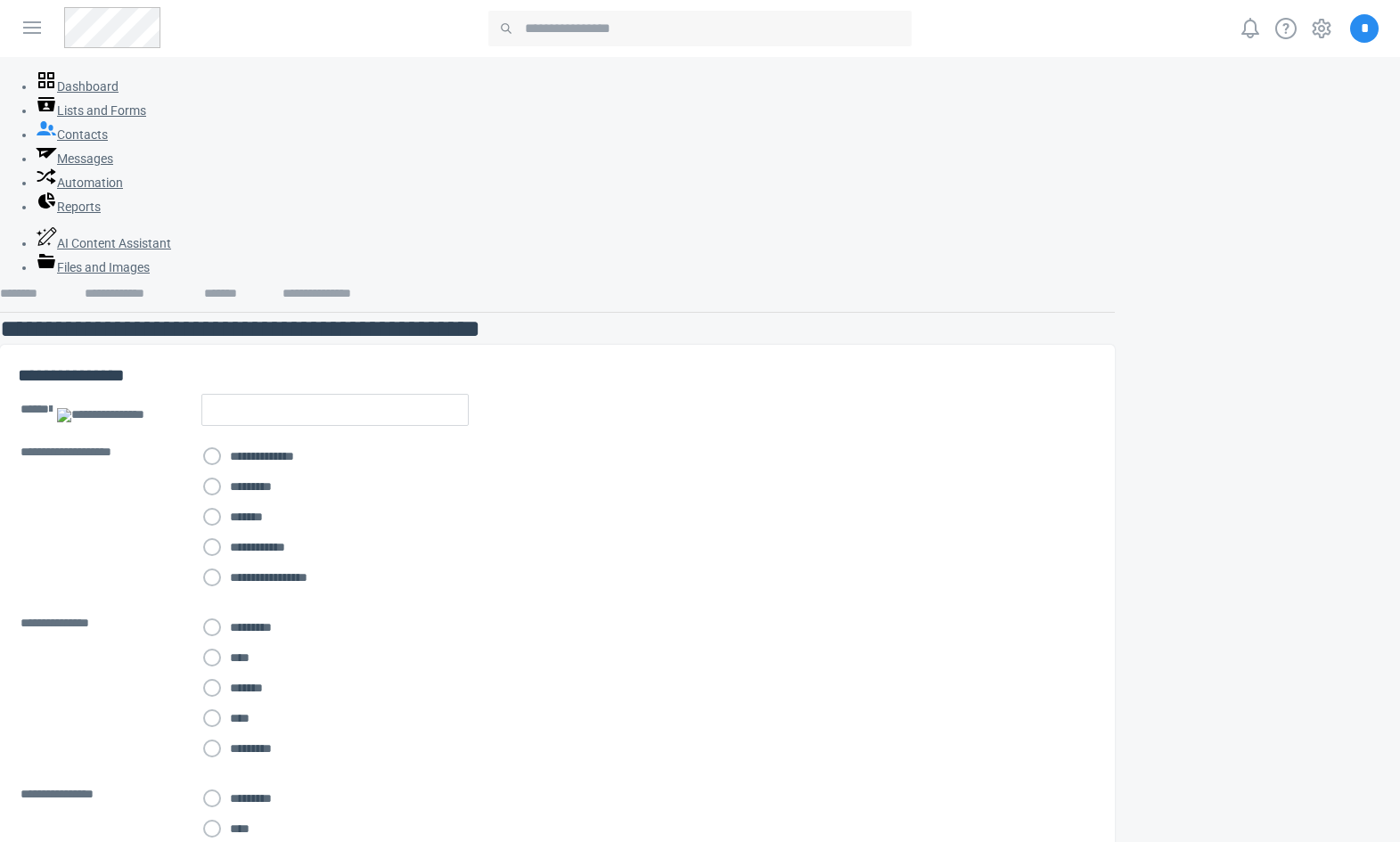 click on "**********" at bounding box center (648, 517) 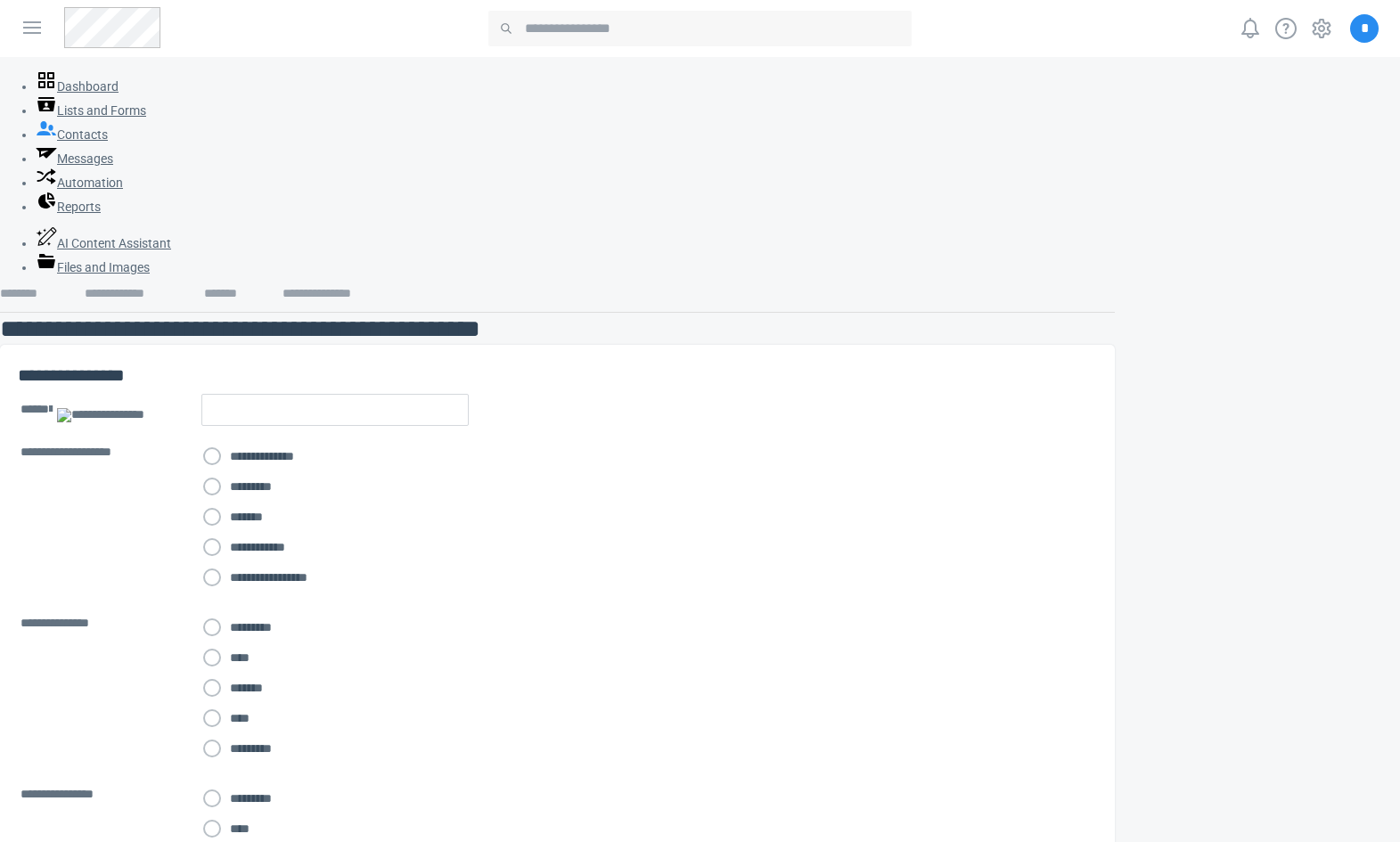 click on "*********
****
*******
****
*********" at bounding box center [648, 688] 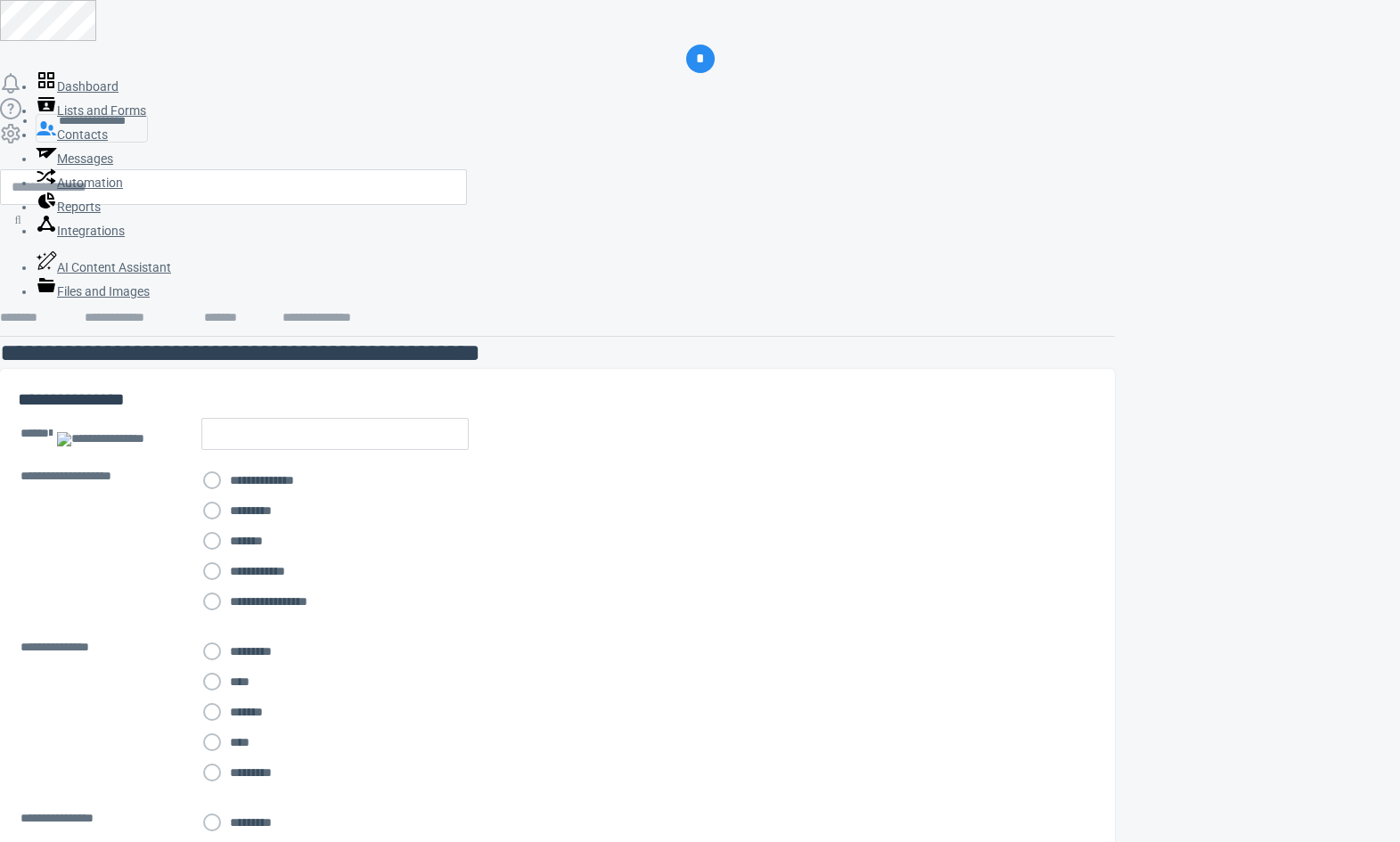 scroll, scrollTop: 0, scrollLeft: 0, axis: both 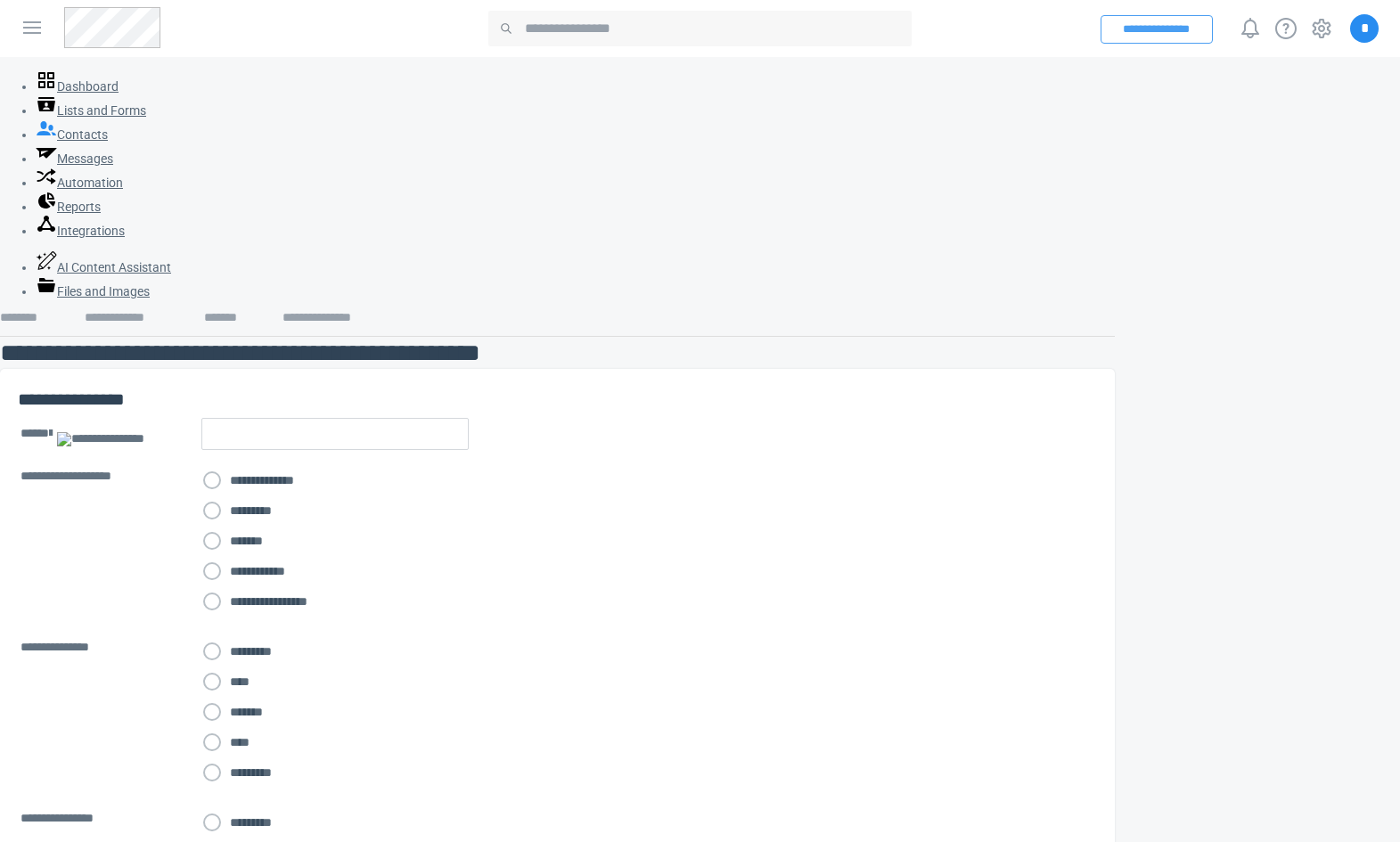 click on "**********" at bounding box center (1157, 29) 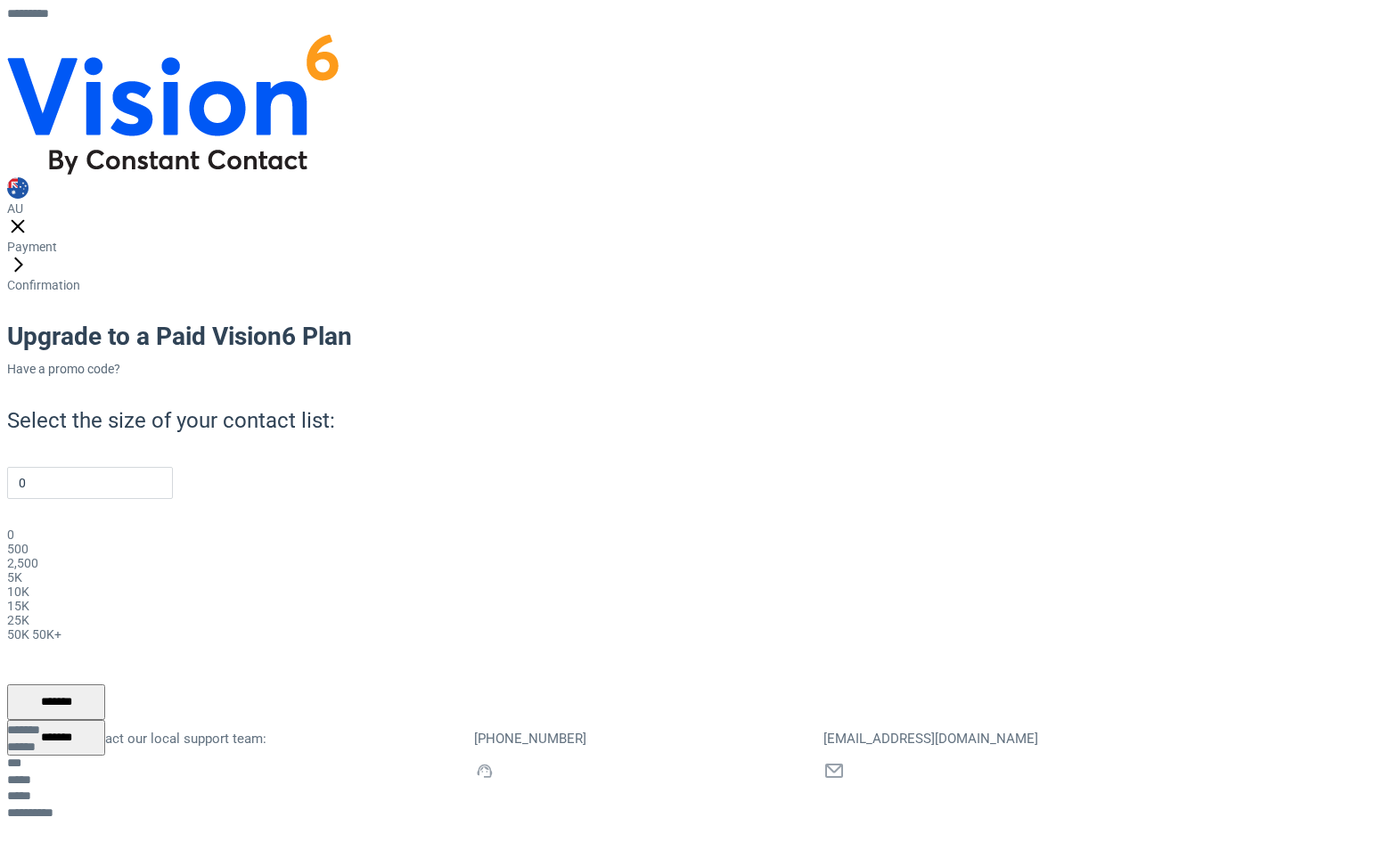 scroll, scrollTop: 0, scrollLeft: 0, axis: both 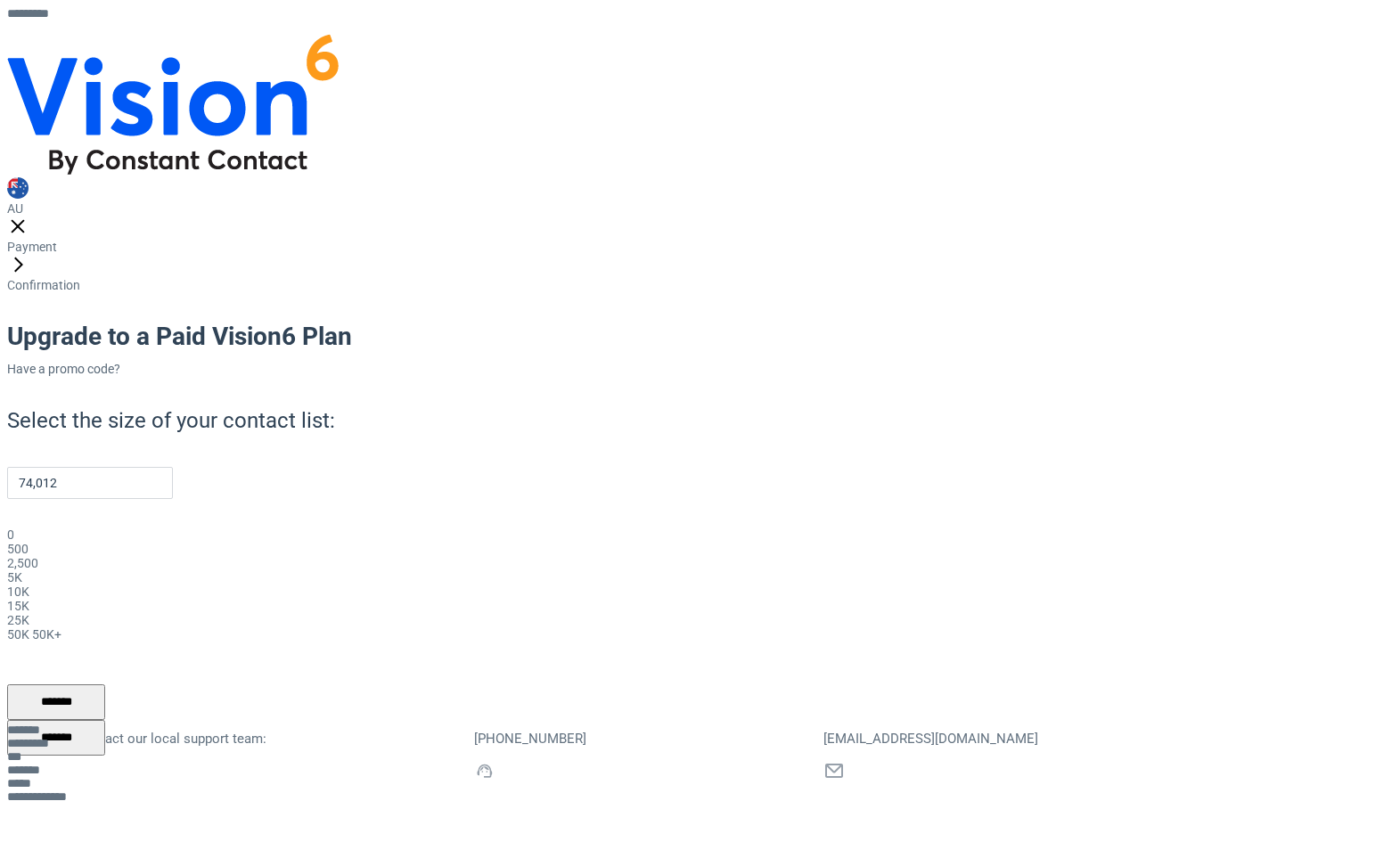 type on "50,000+" 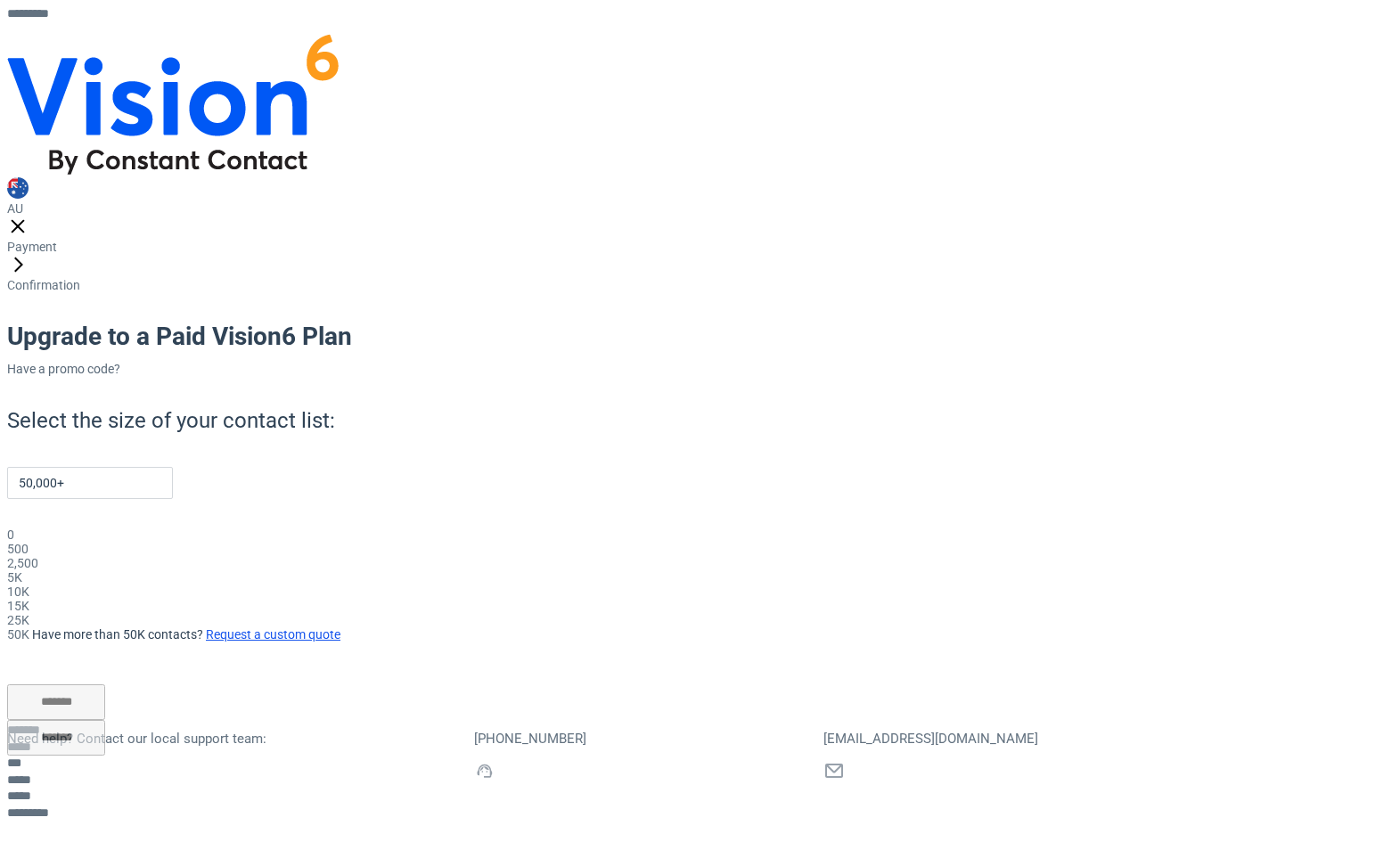 drag, startPoint x: 277, startPoint y: 398, endPoint x: 827, endPoint y: 444, distance: 551.9203 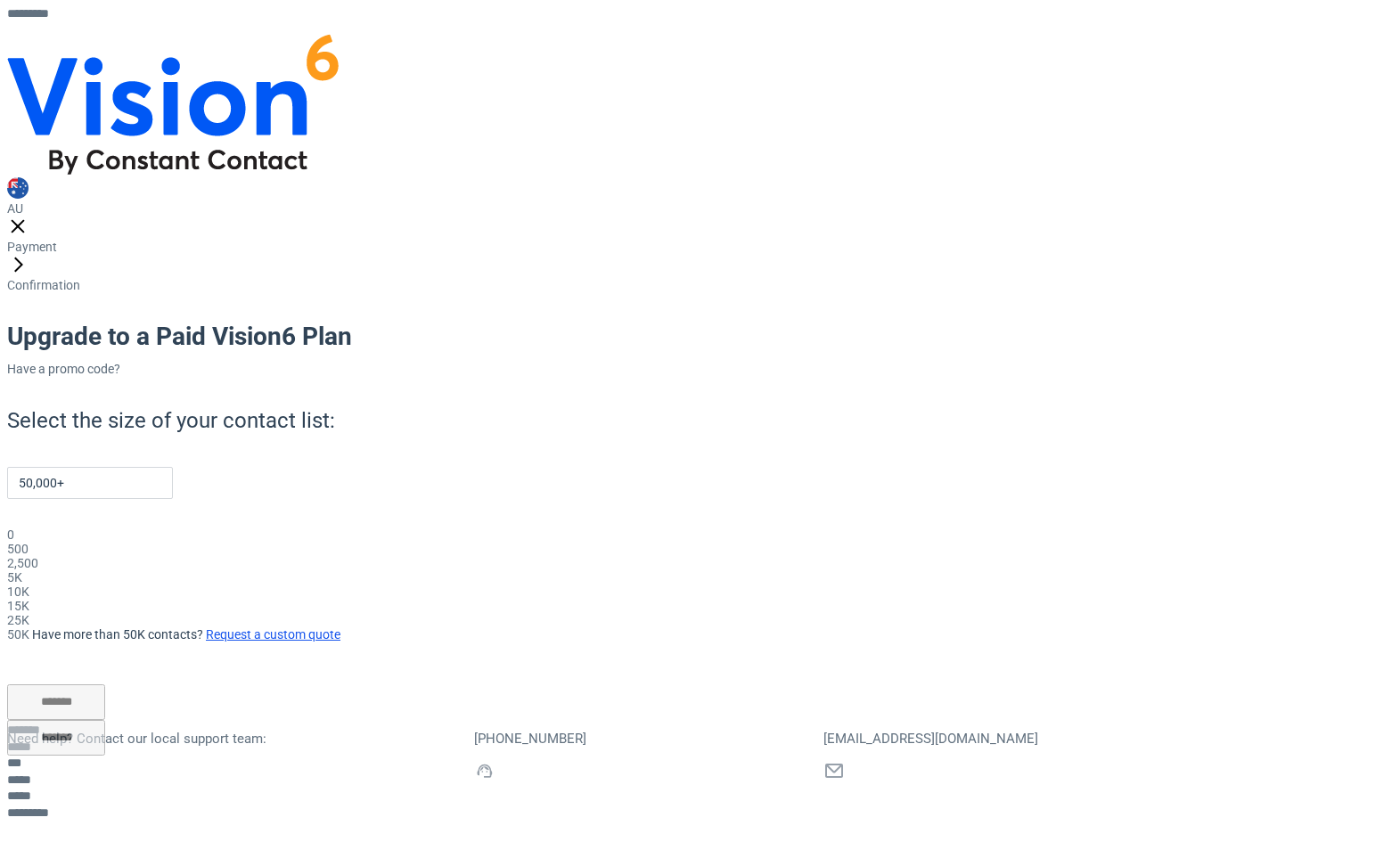 click 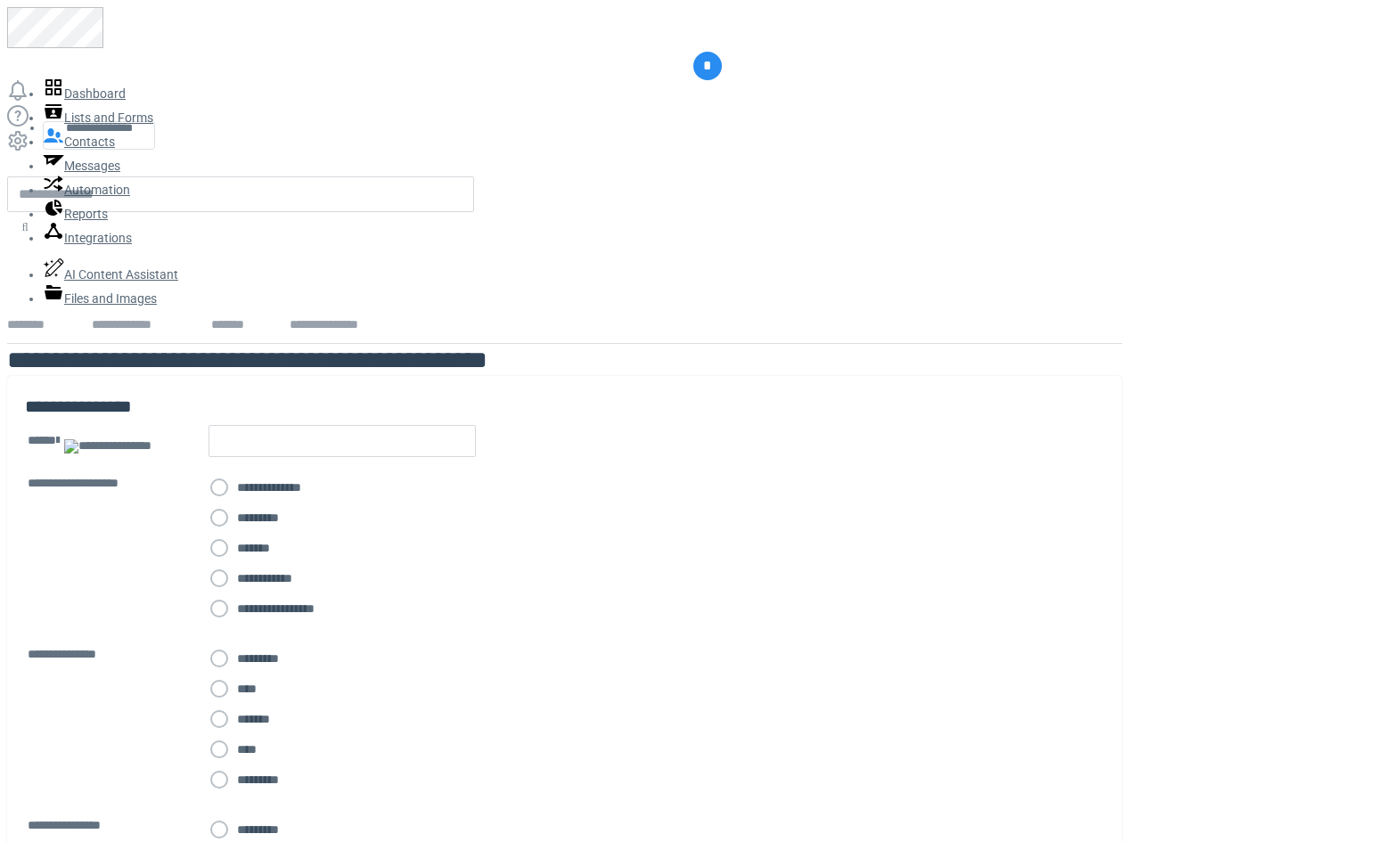 scroll, scrollTop: 0, scrollLeft: 0, axis: both 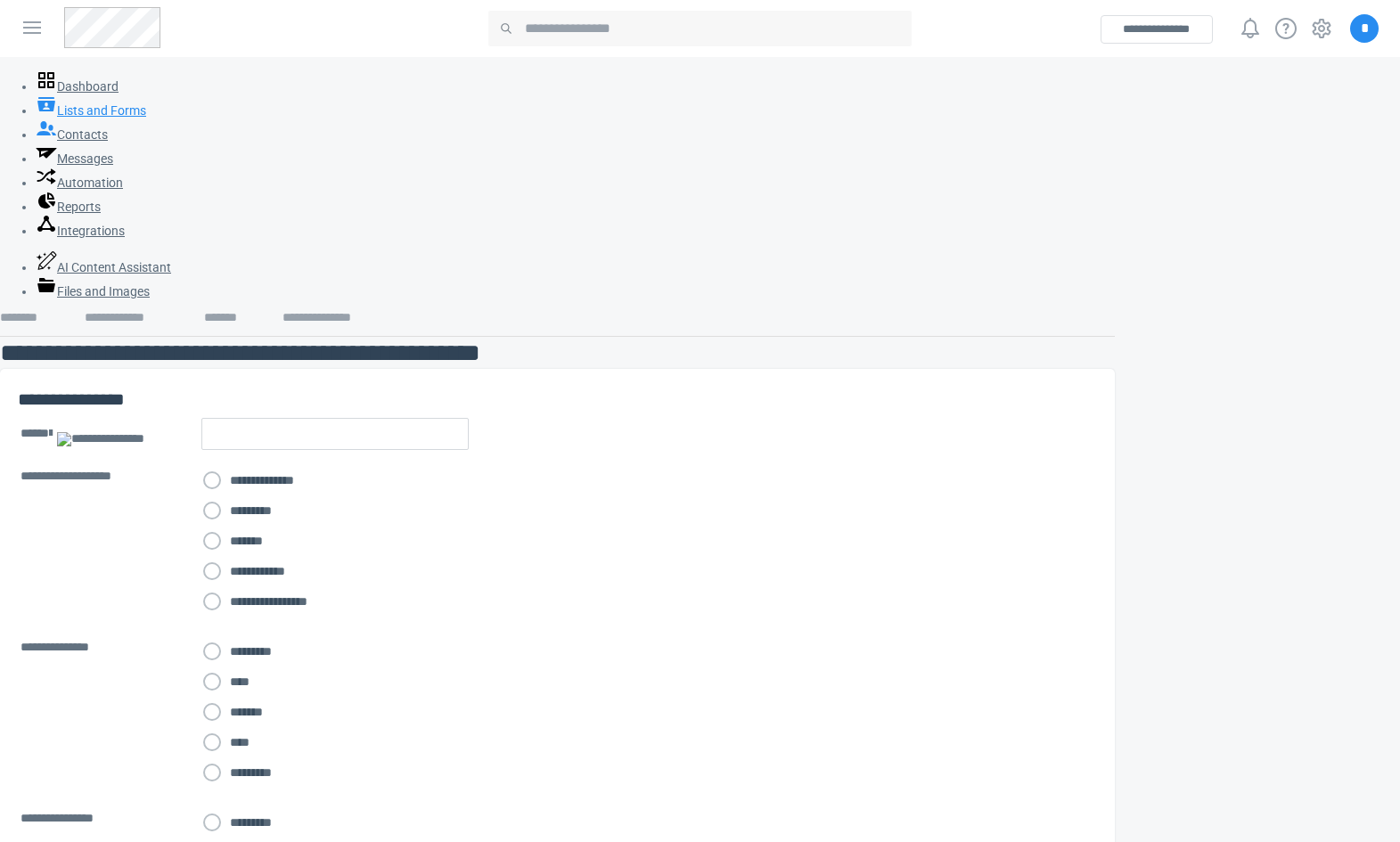 click on "Lists and Forms" at bounding box center [91, 110] 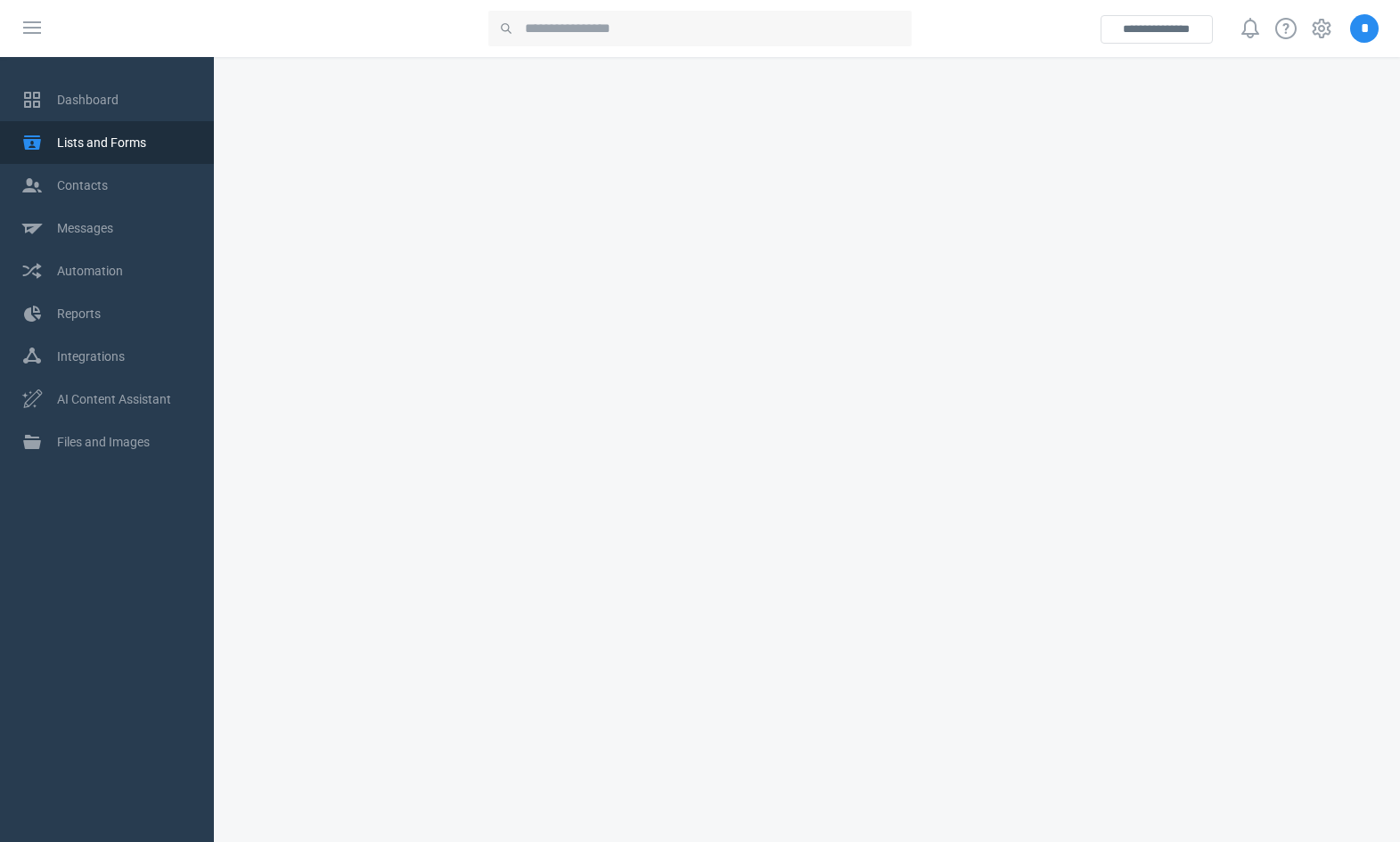 scroll, scrollTop: 0, scrollLeft: 0, axis: both 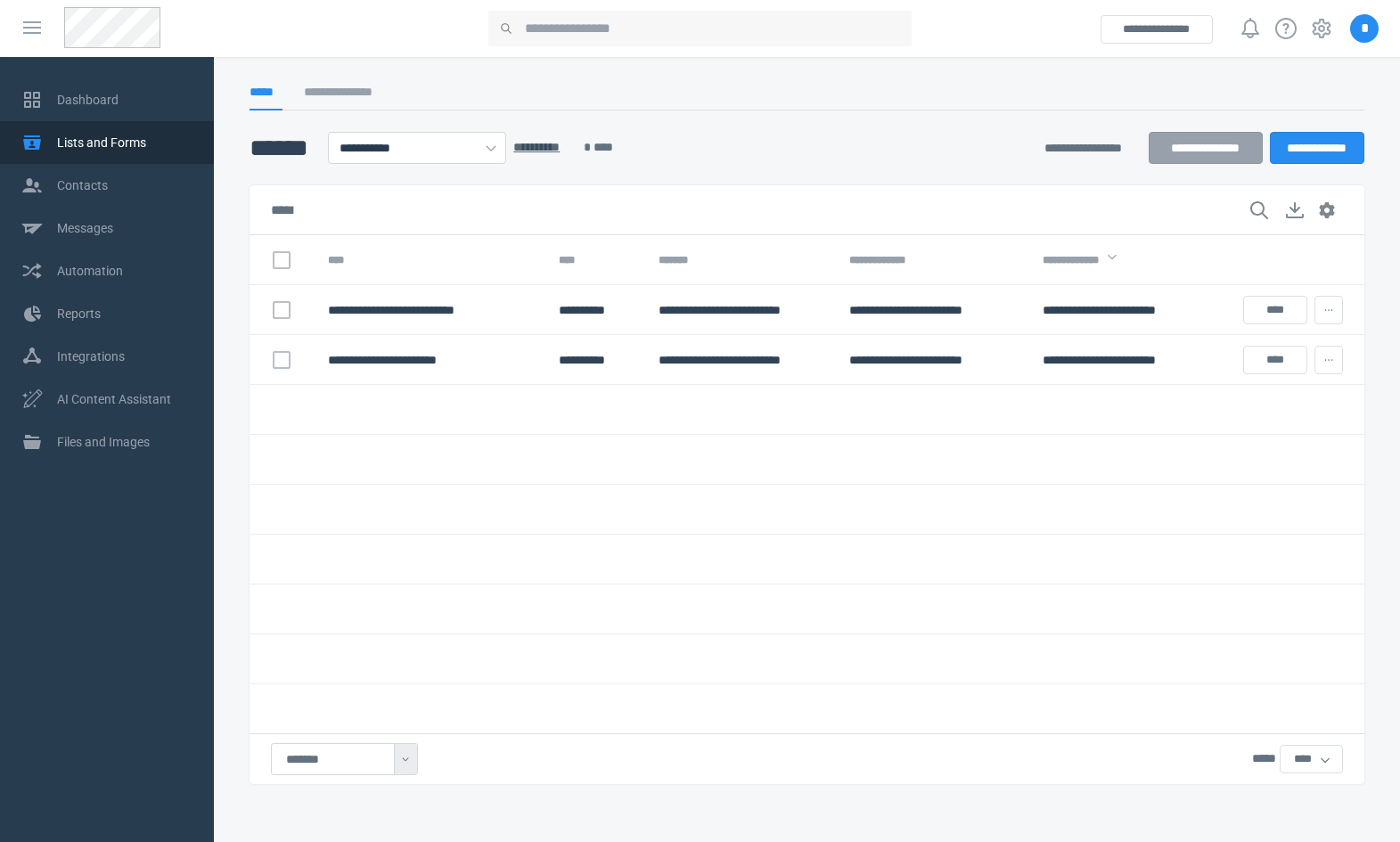 click at bounding box center (1125, 510) 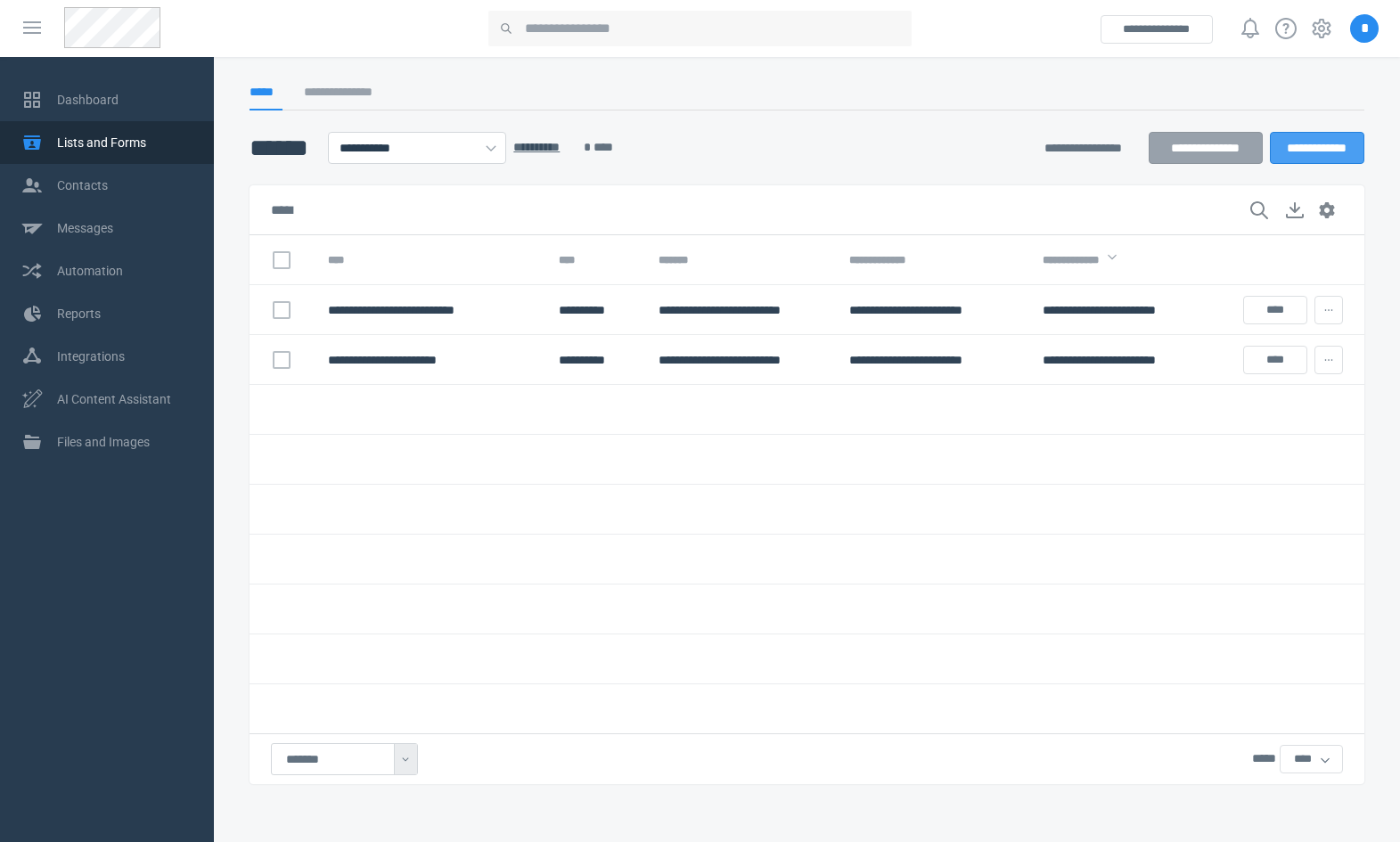 click on "**********" at bounding box center (1317, 148) 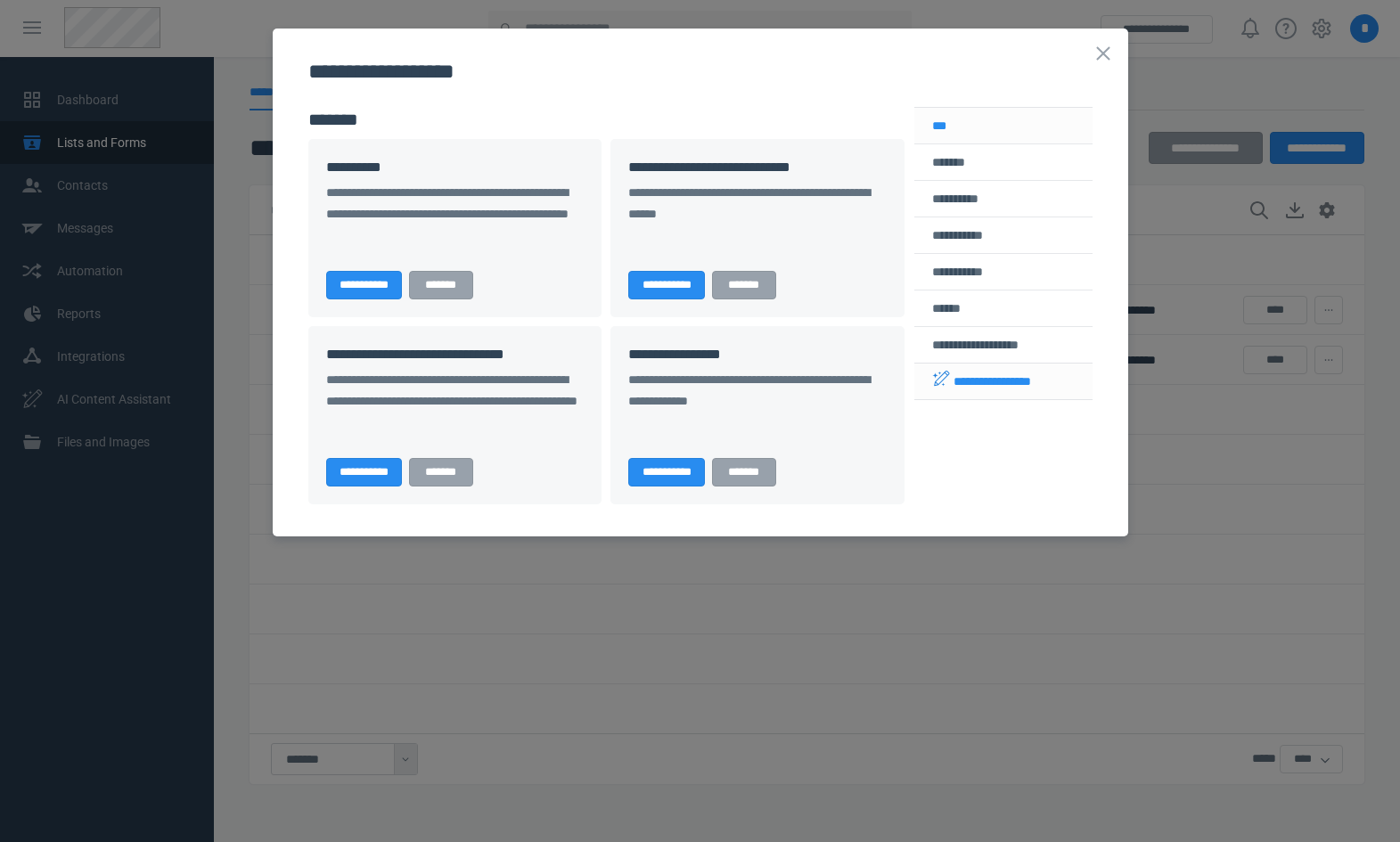 click on "**********" at bounding box center [1003, 381] 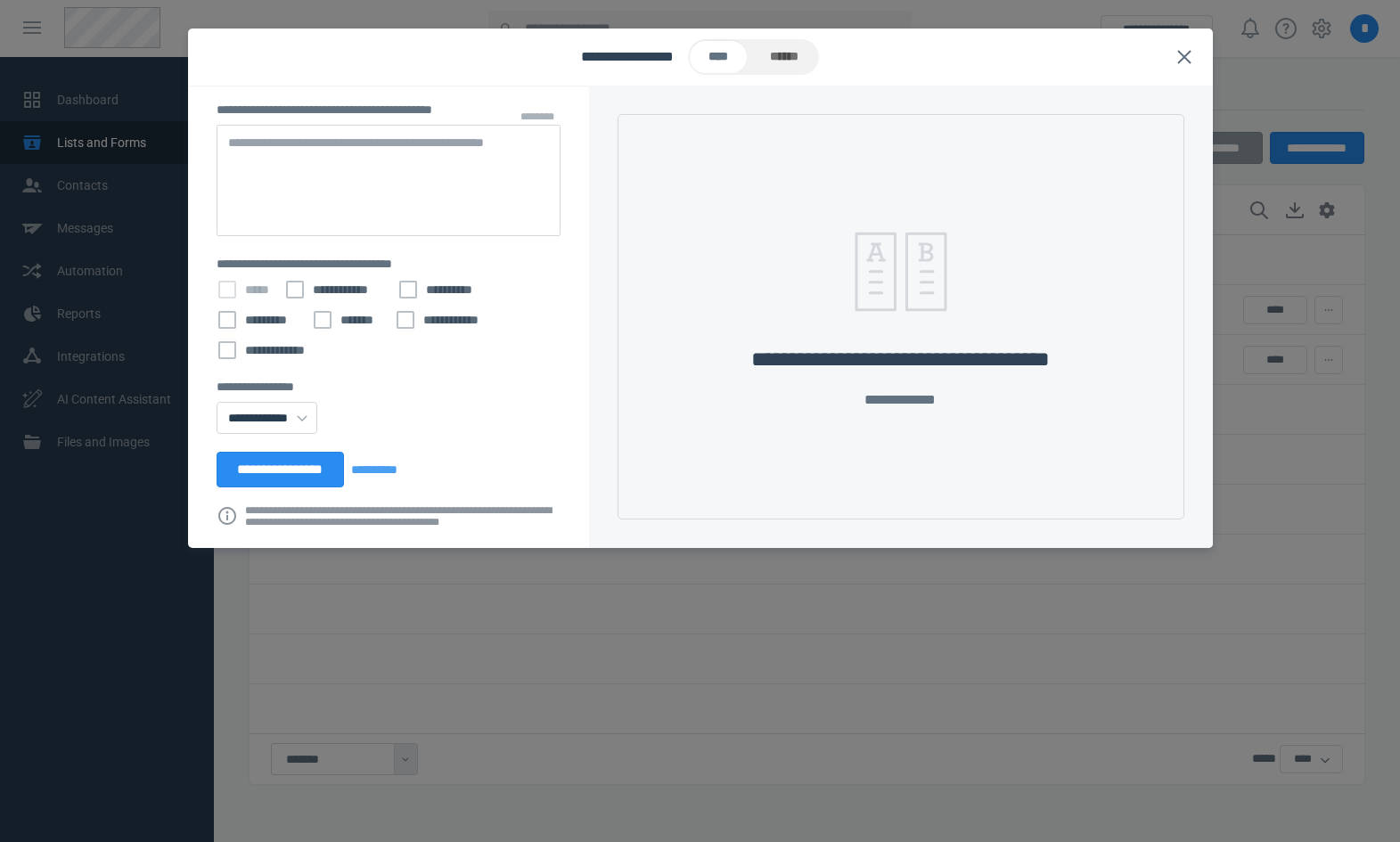 click 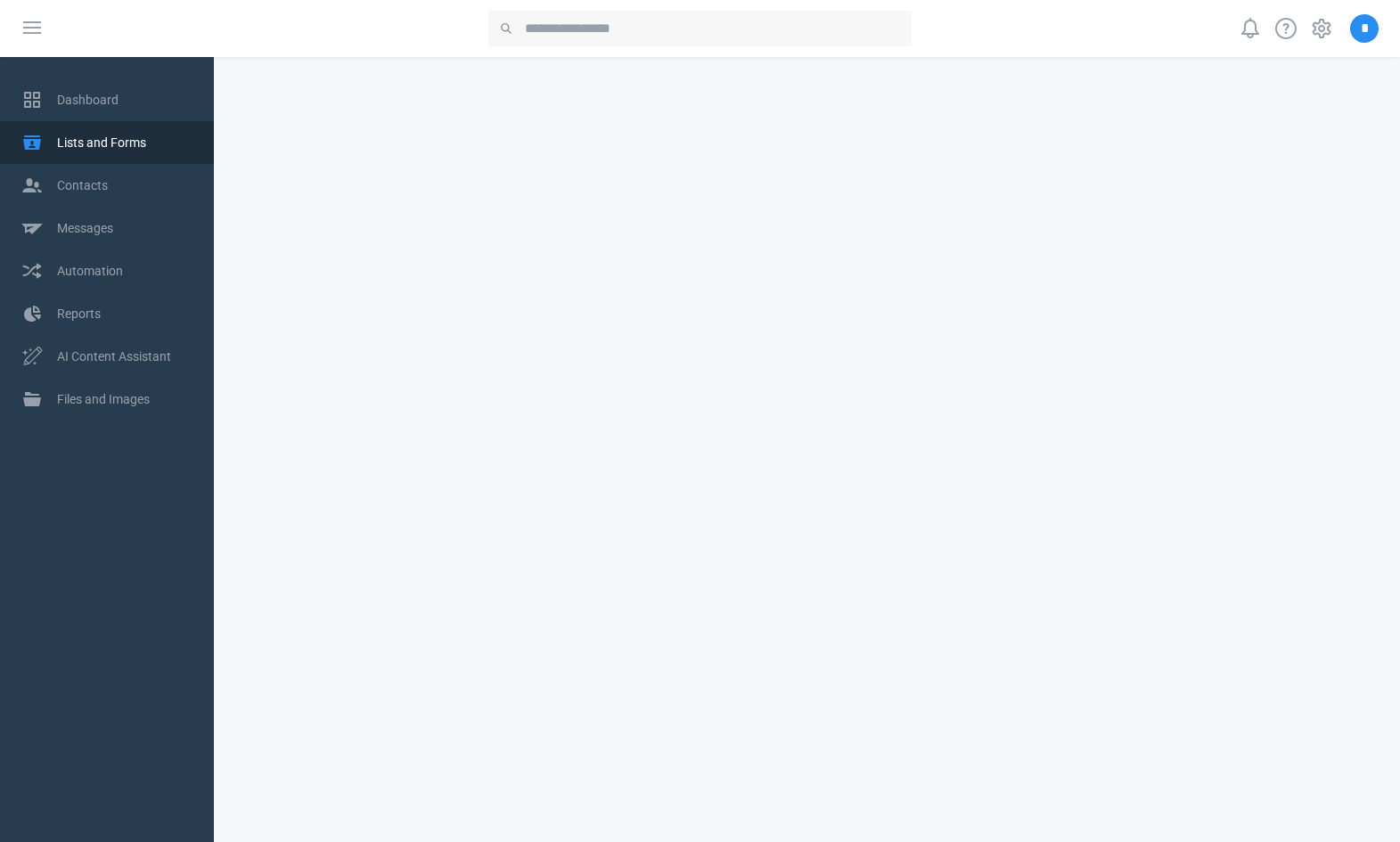 scroll, scrollTop: 0, scrollLeft: 0, axis: both 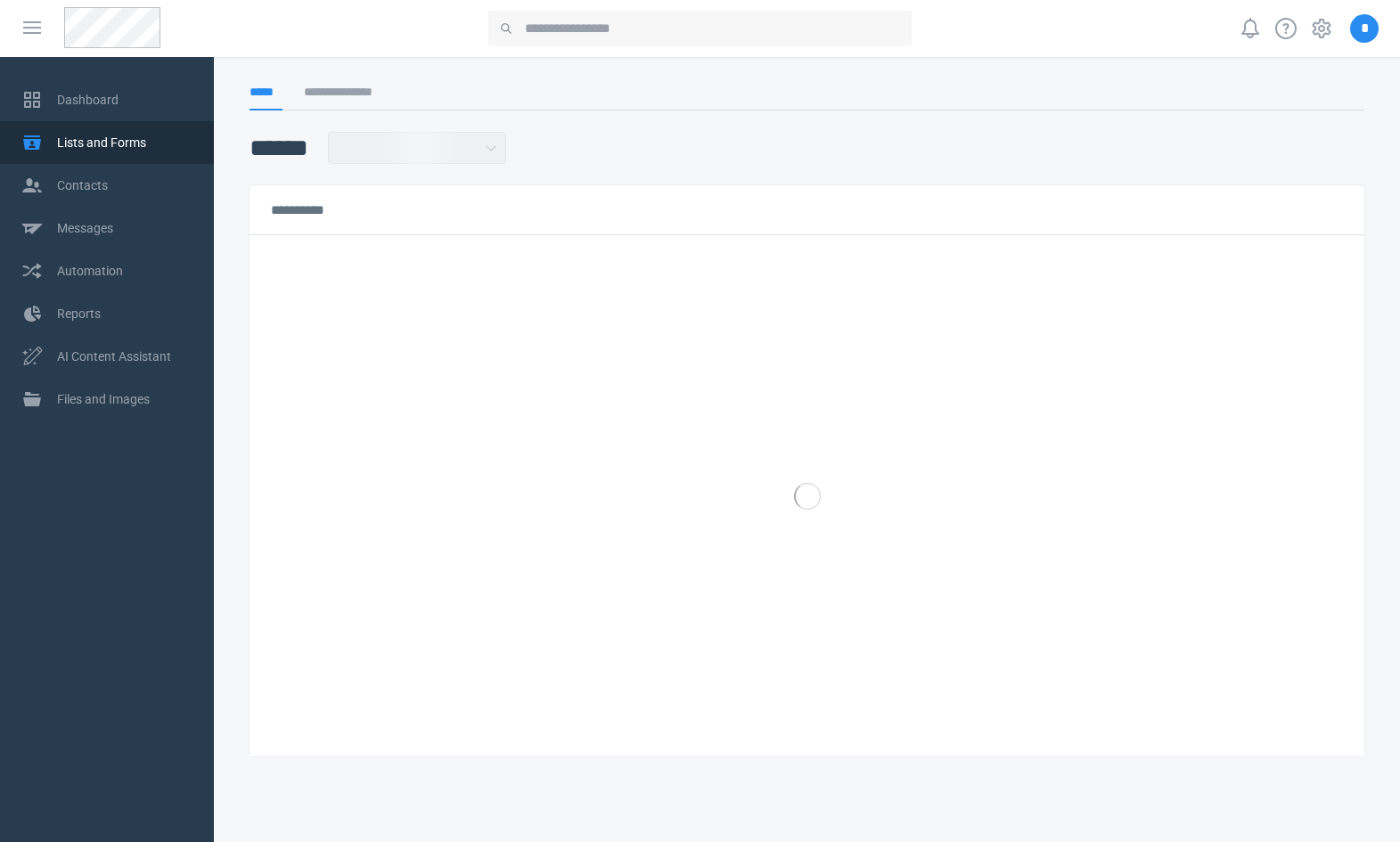 select on "******" 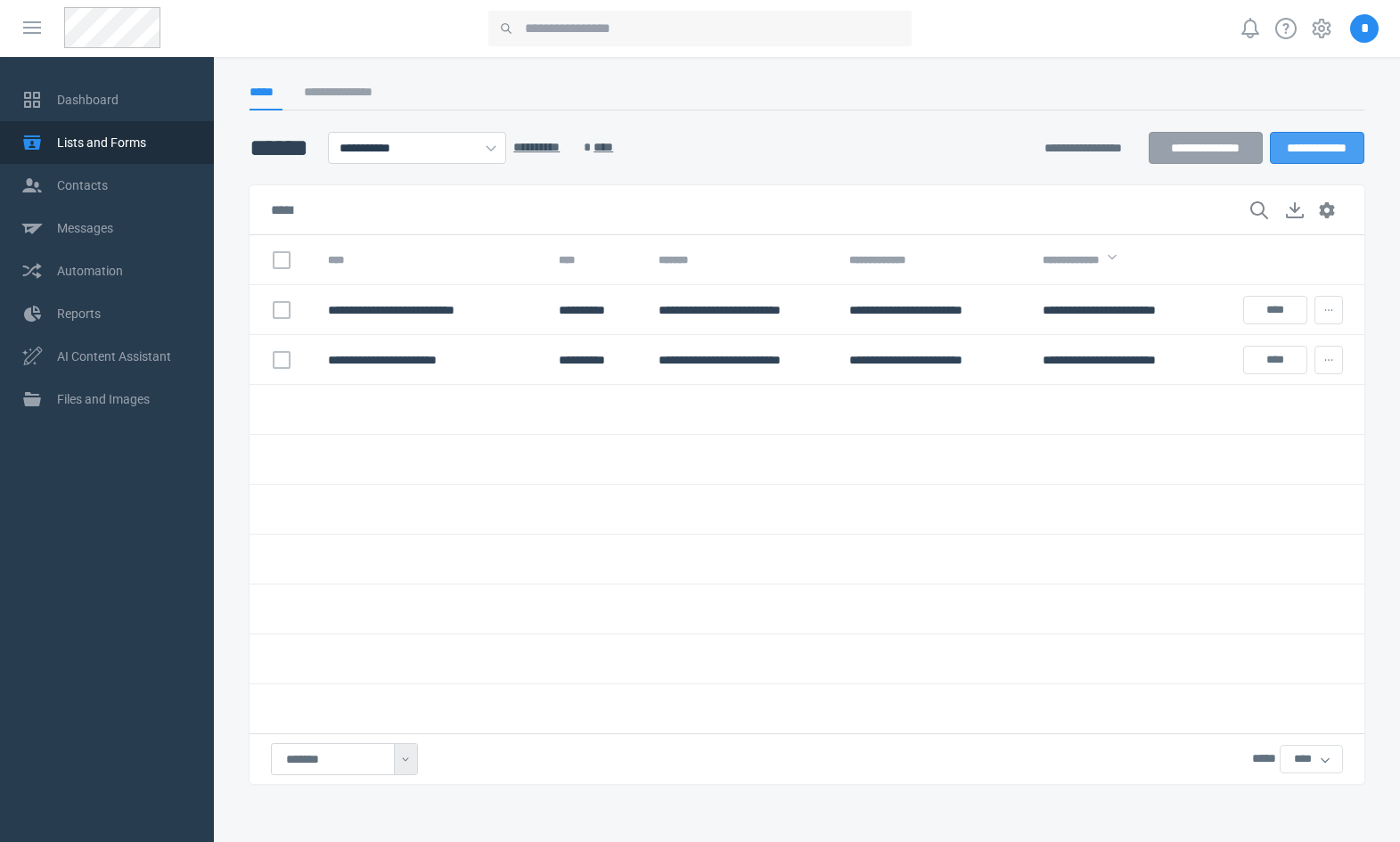 click on "**********" at bounding box center (1317, 148) 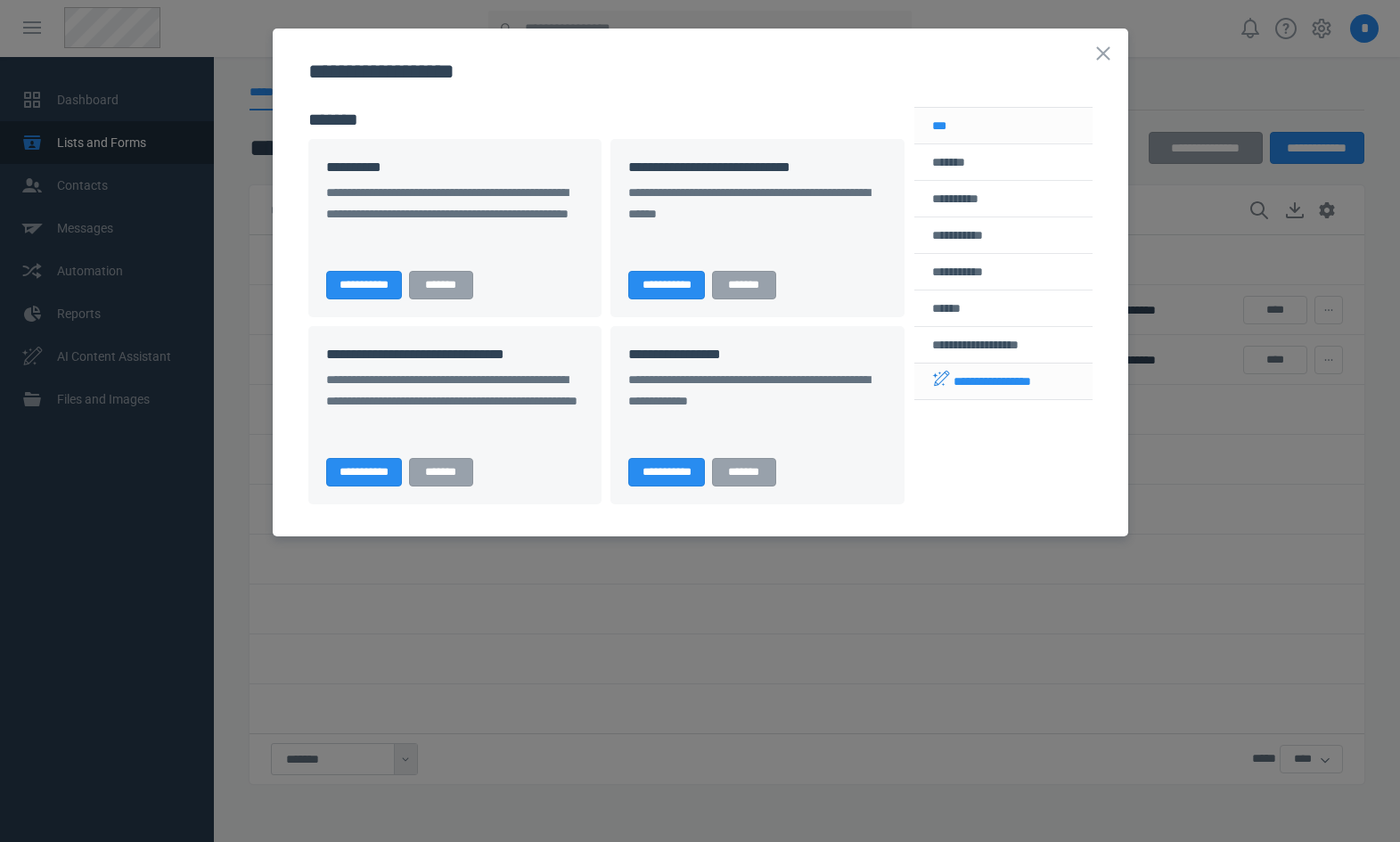 click on "**********" at bounding box center (1003, 381) 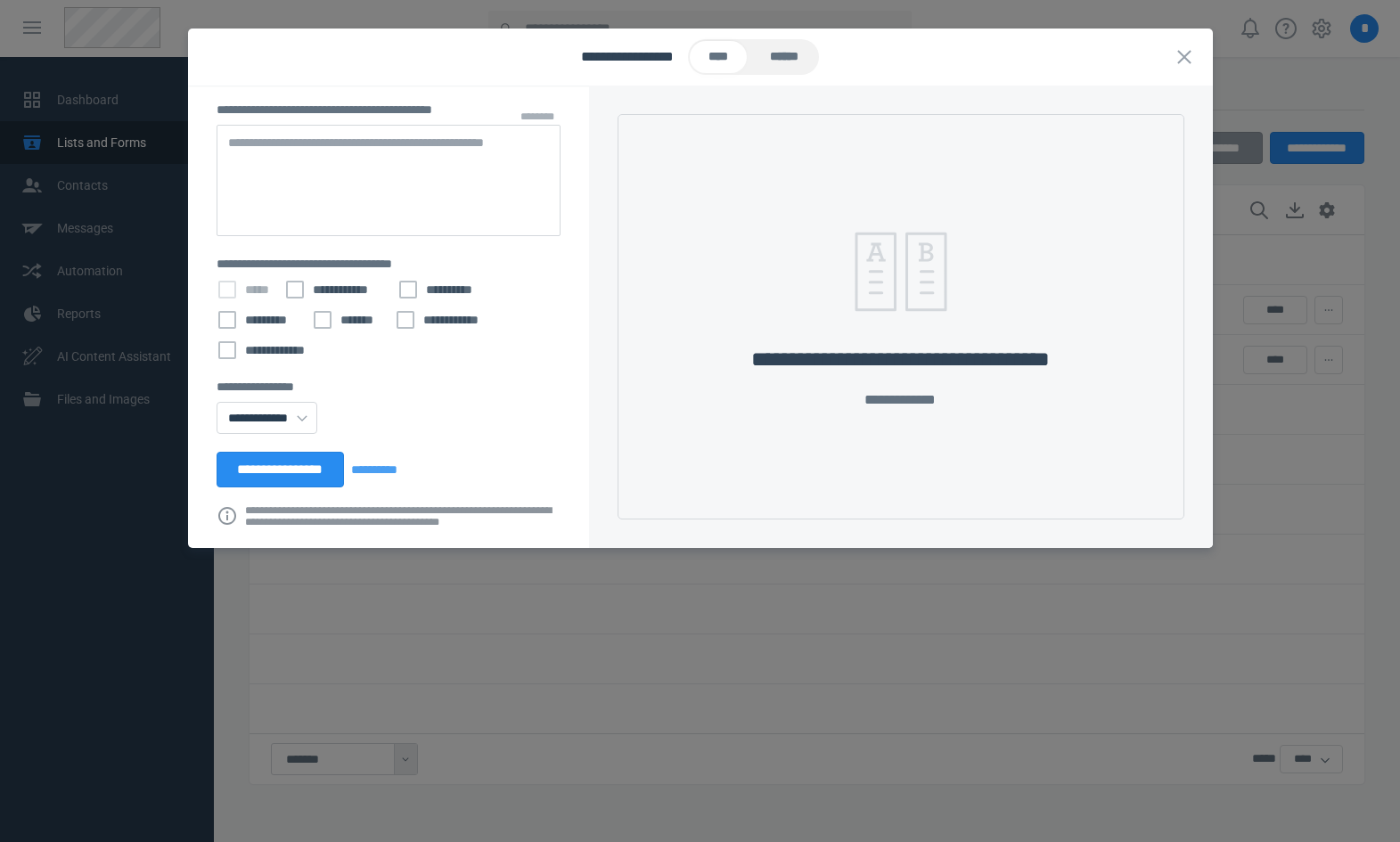 click on "******" at bounding box center (783, 57) 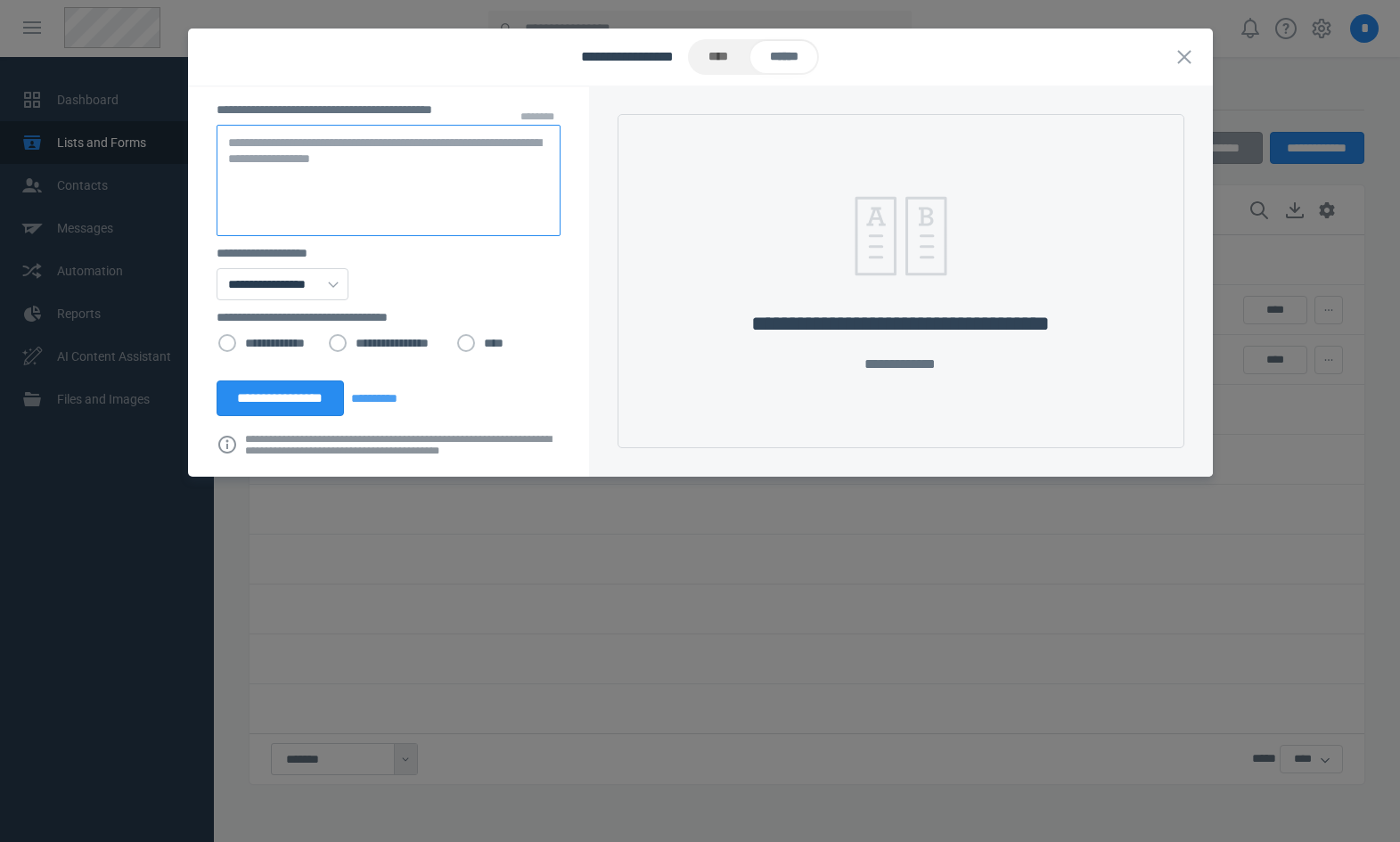 click at bounding box center (389, 180) 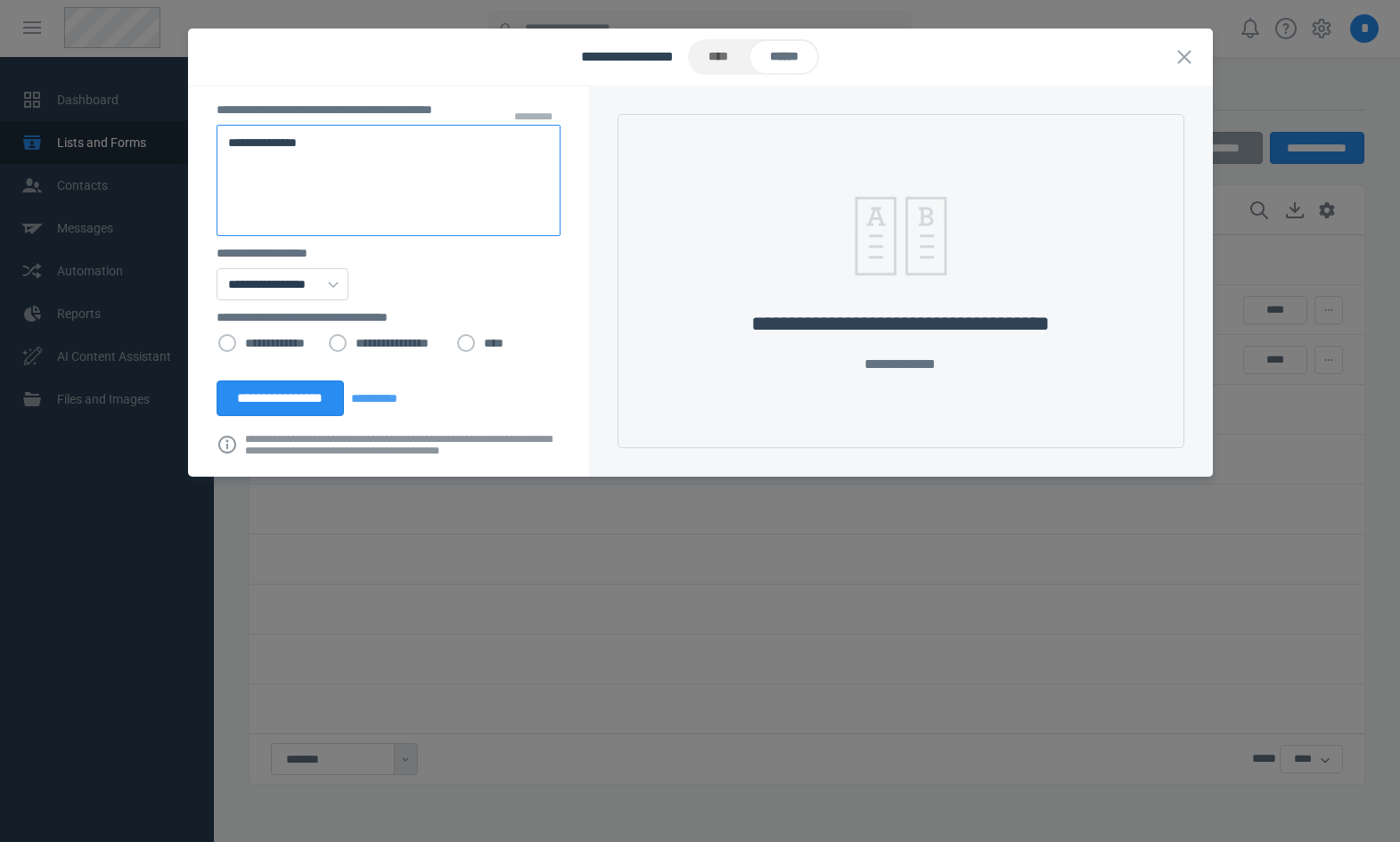 type on "**********" 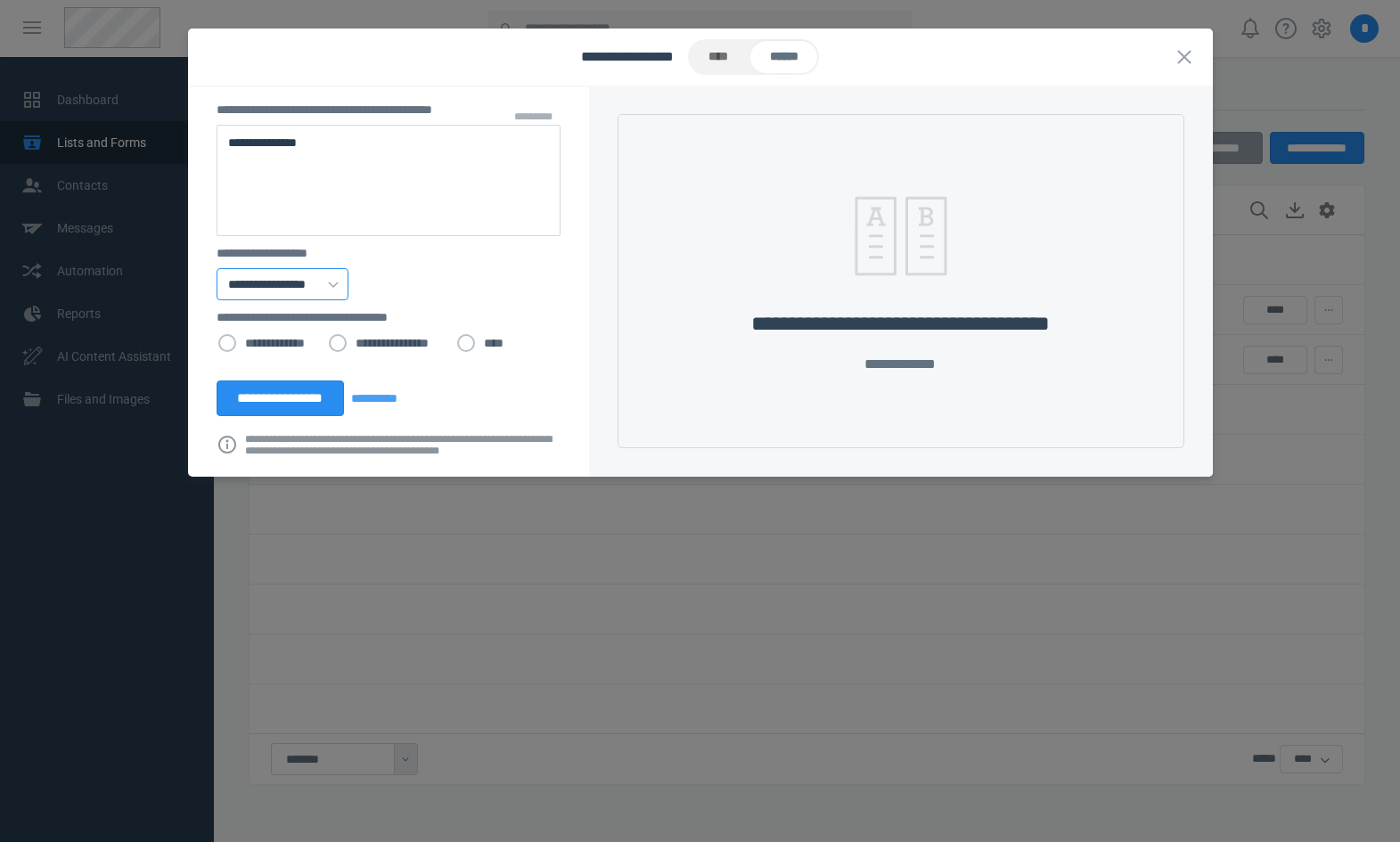 click on "**********" at bounding box center (282, 284) 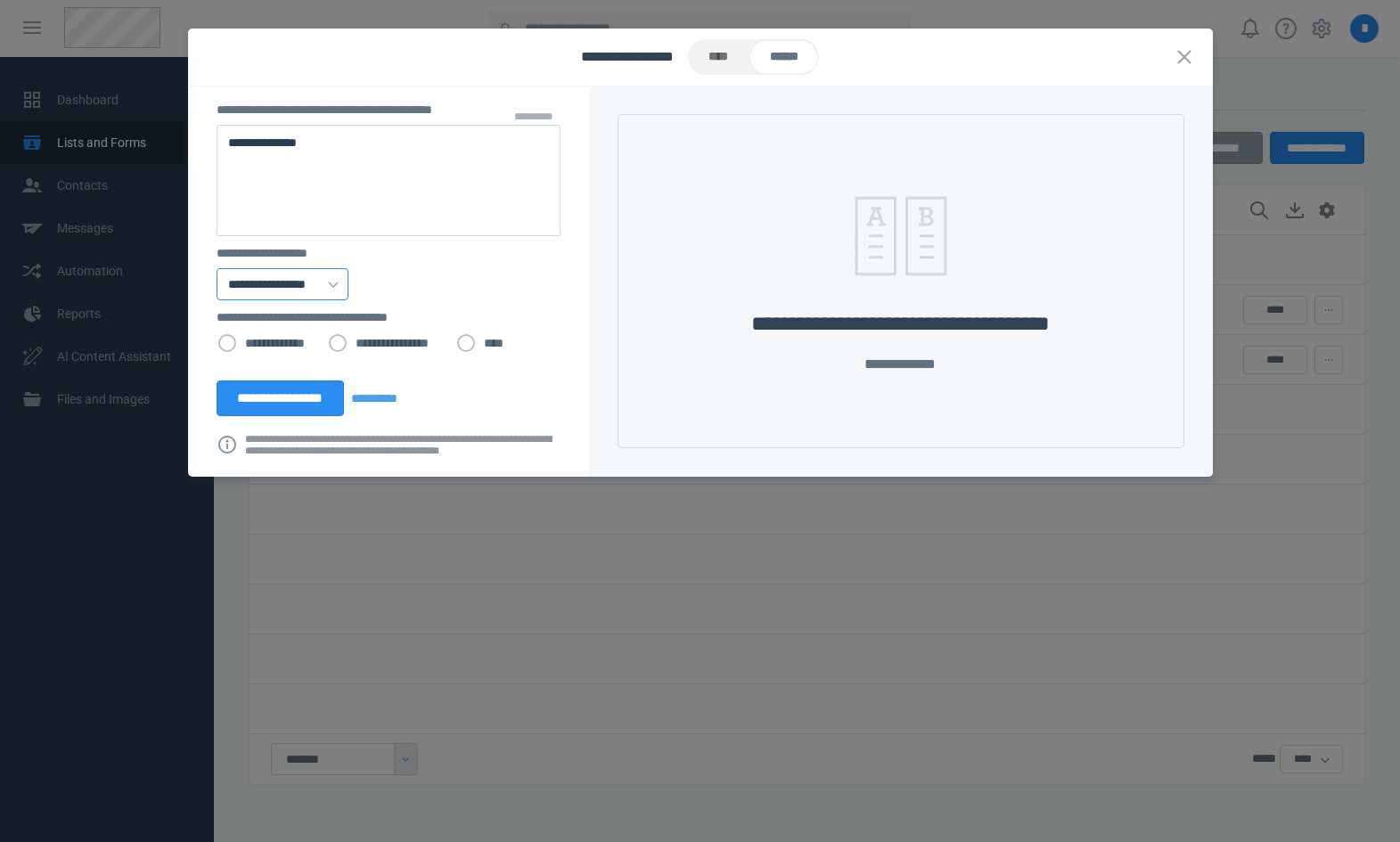 select on "*****" 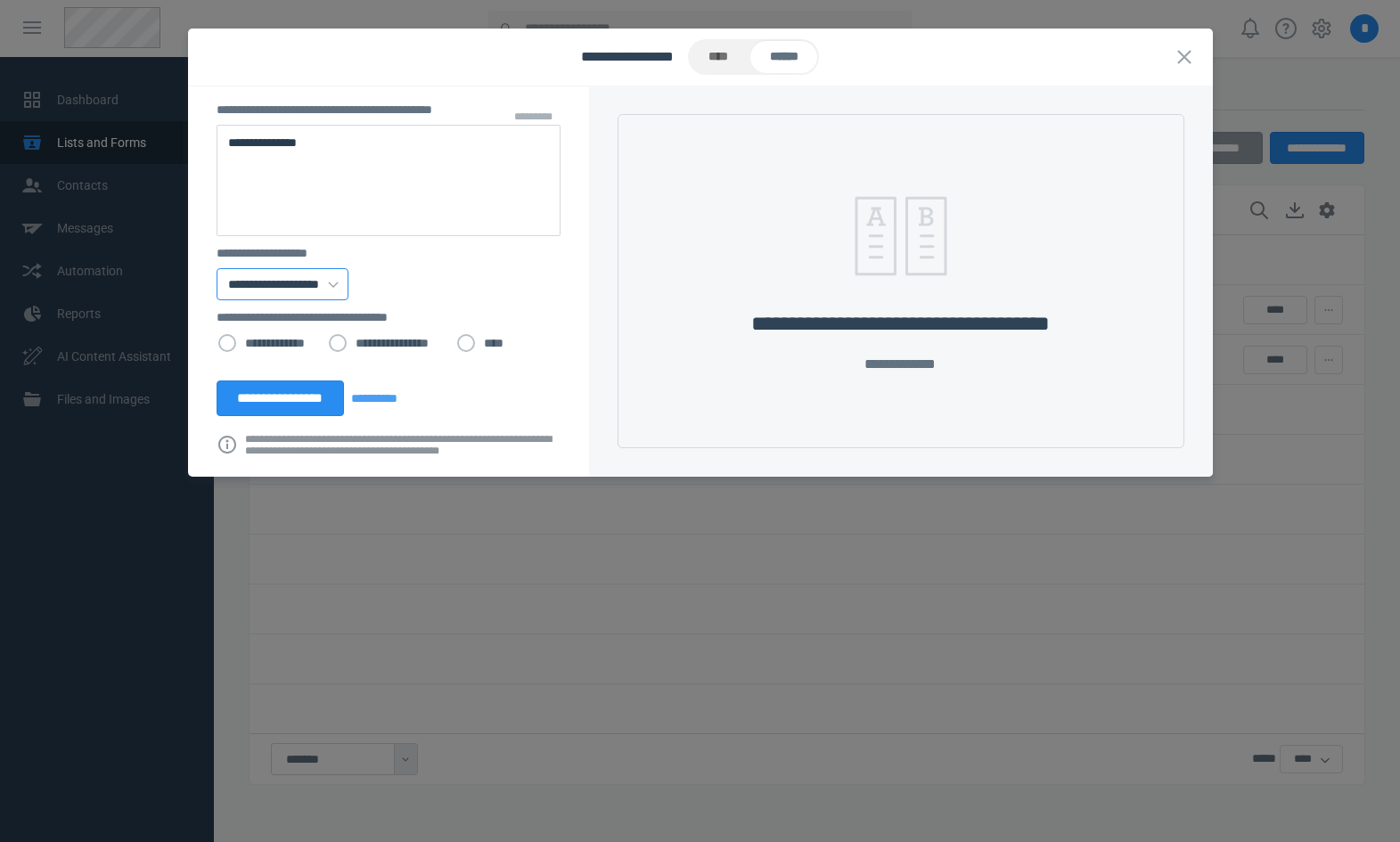 click on "**********" at bounding box center (282, 284) 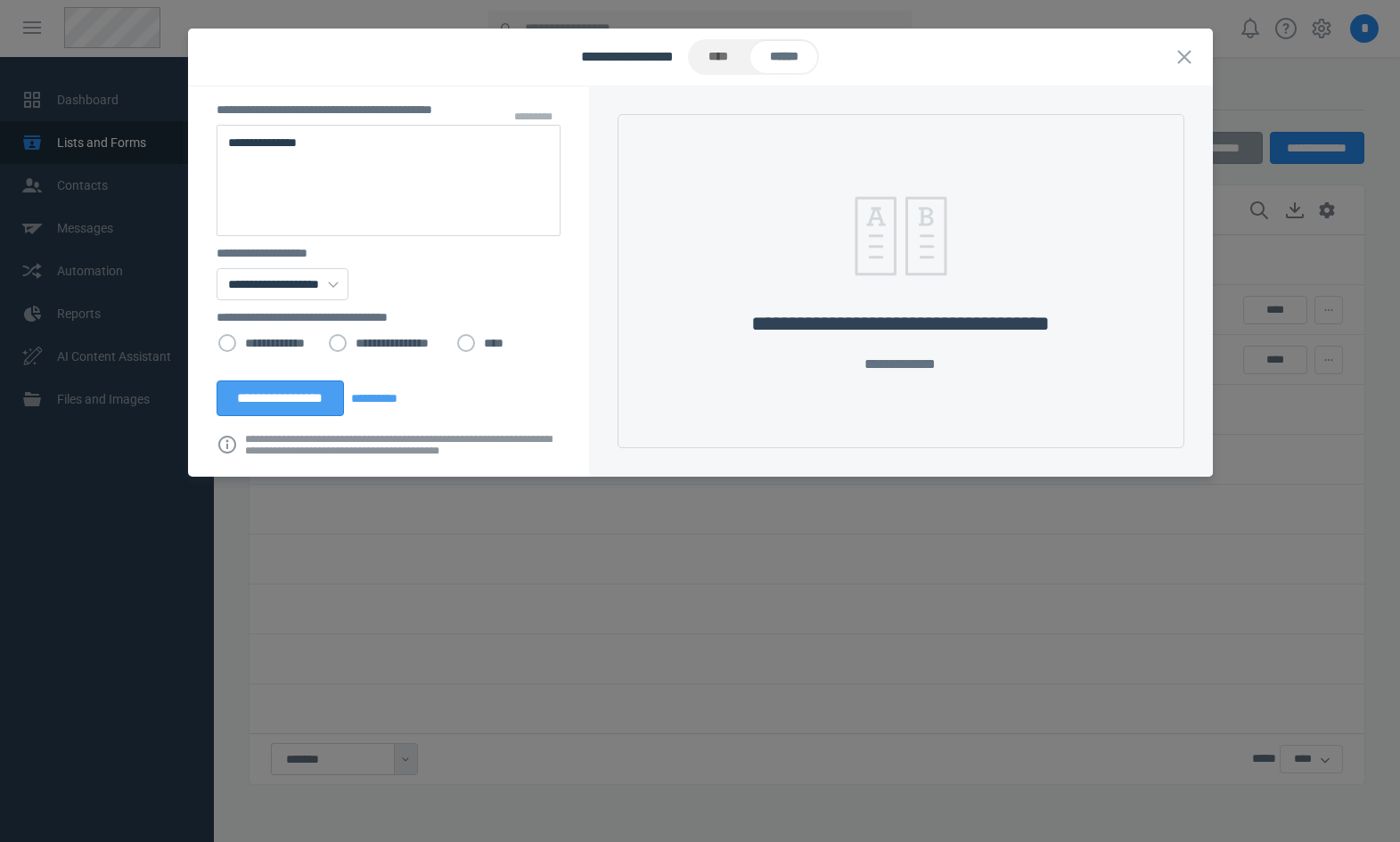 click on "**********" at bounding box center (281, 398) 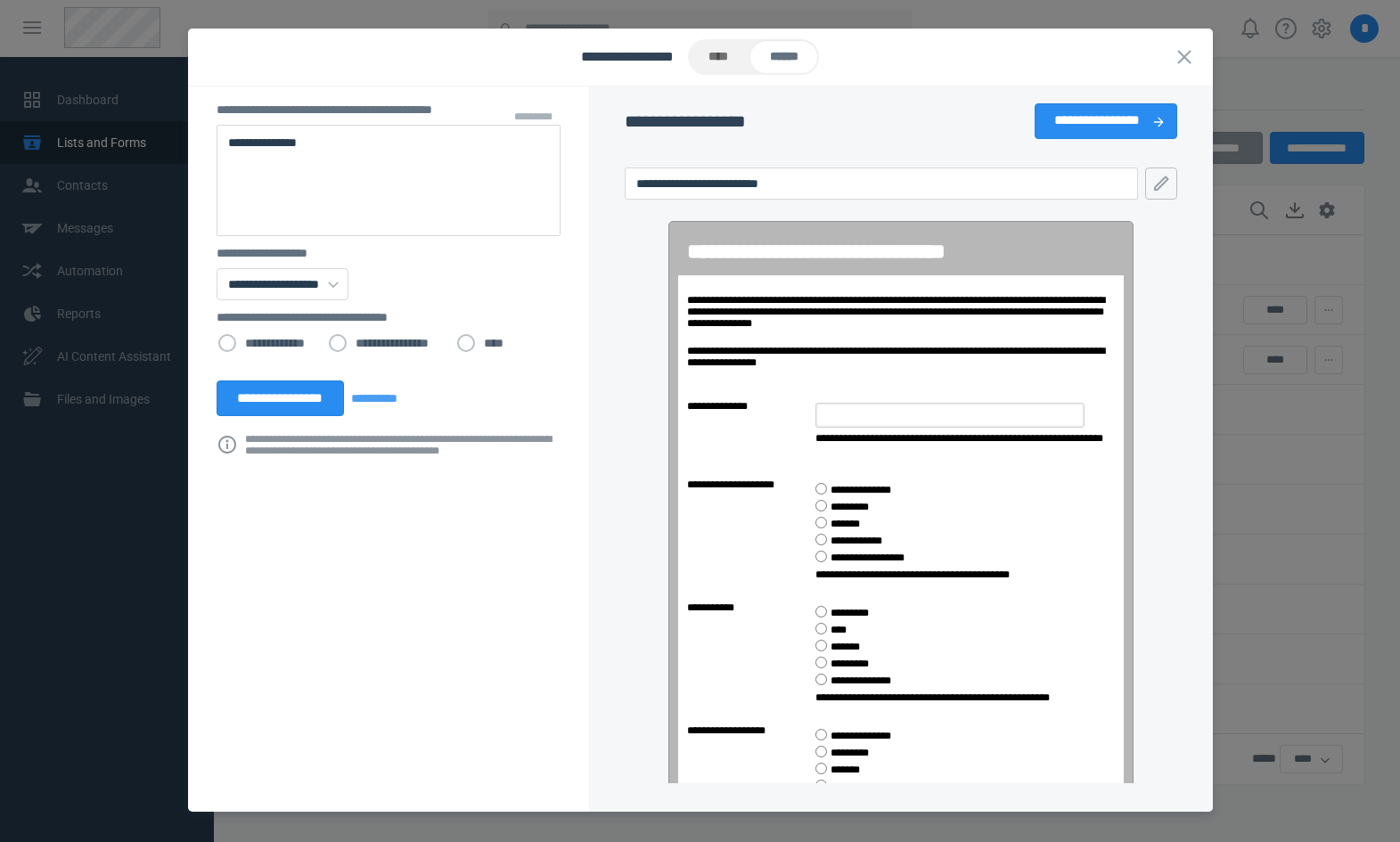 click on "**********" at bounding box center [901, 496] 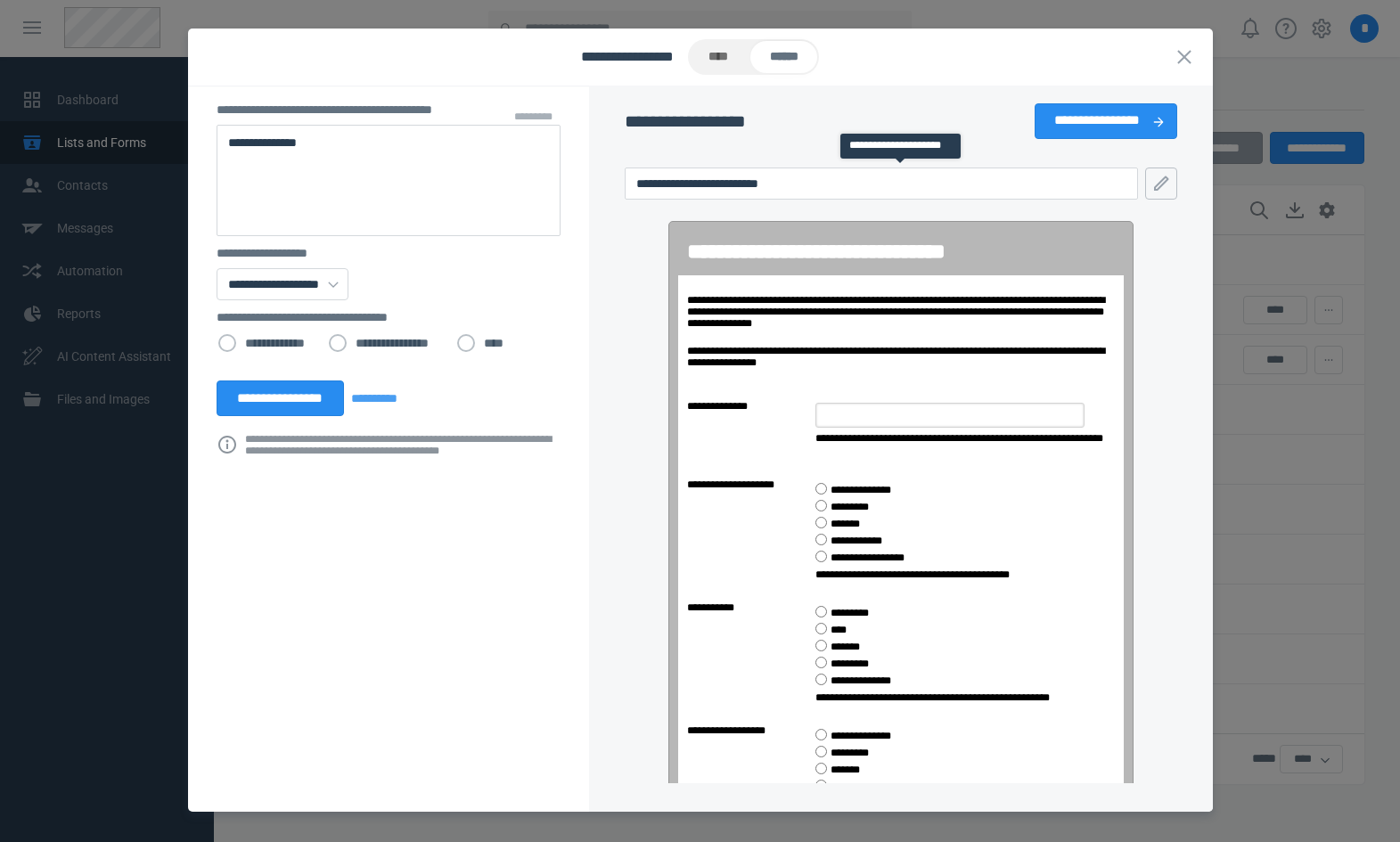 click 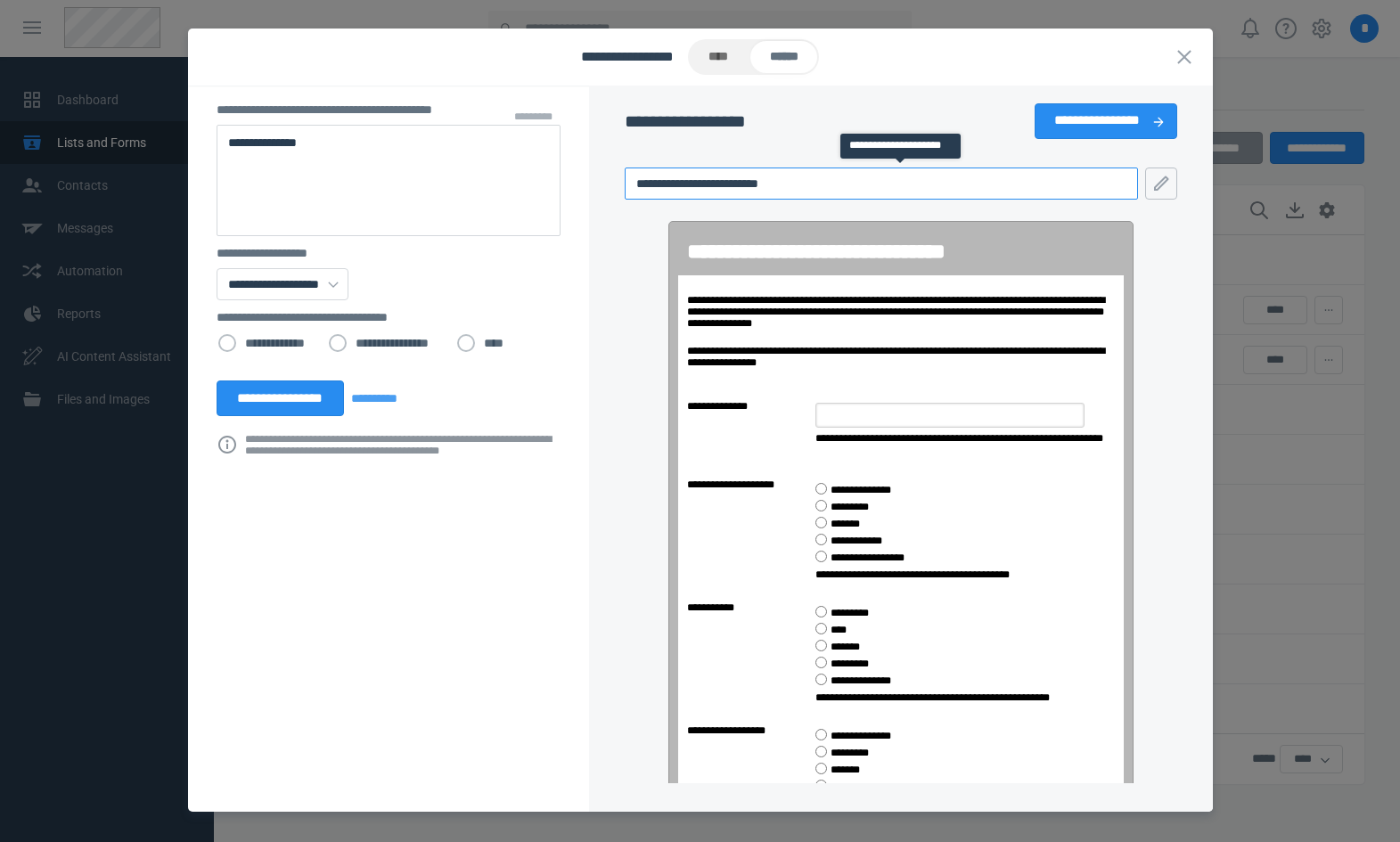click on "**********" at bounding box center [881, 184] 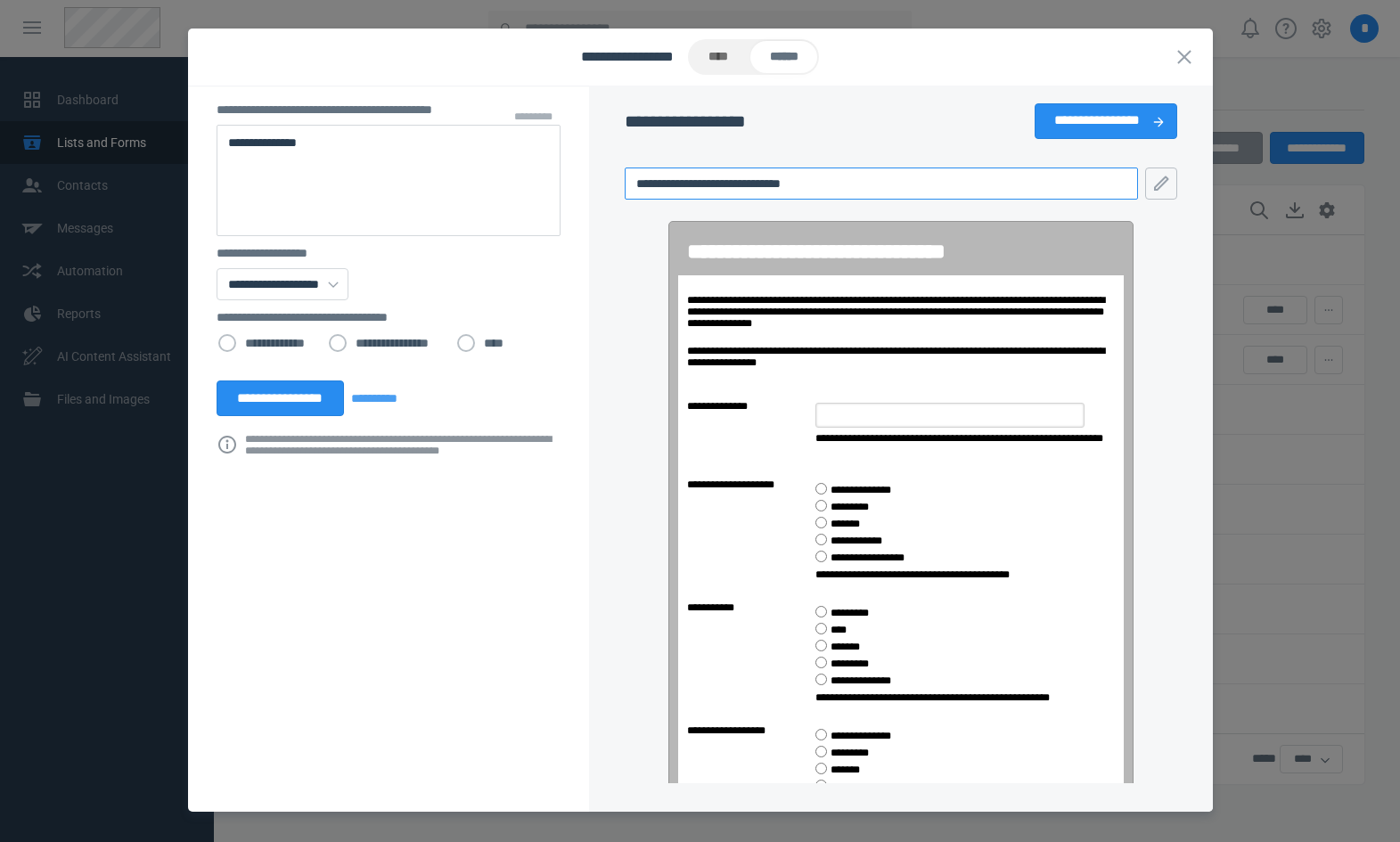 type on "**********" 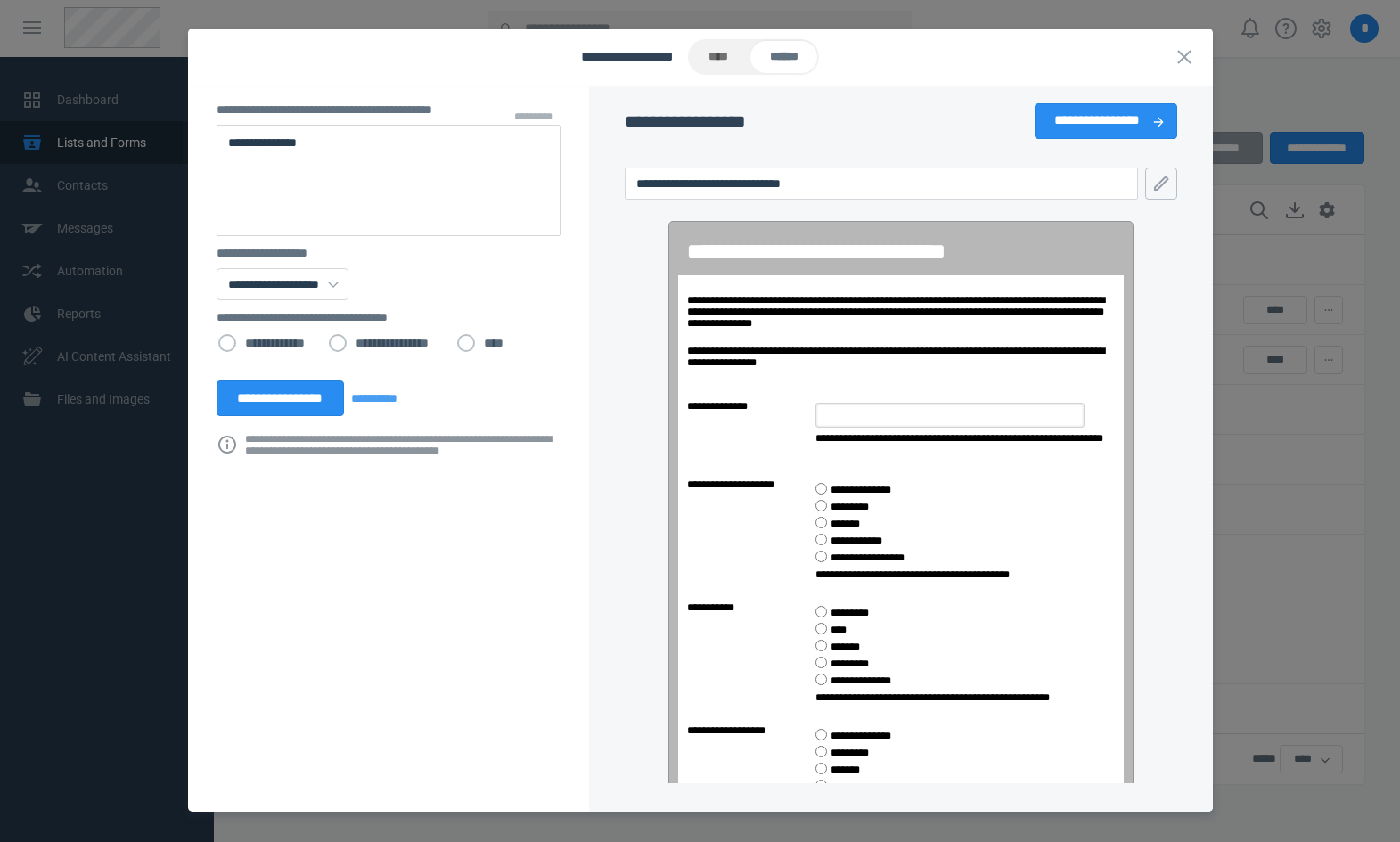 click on "**********" at bounding box center (901, 496) 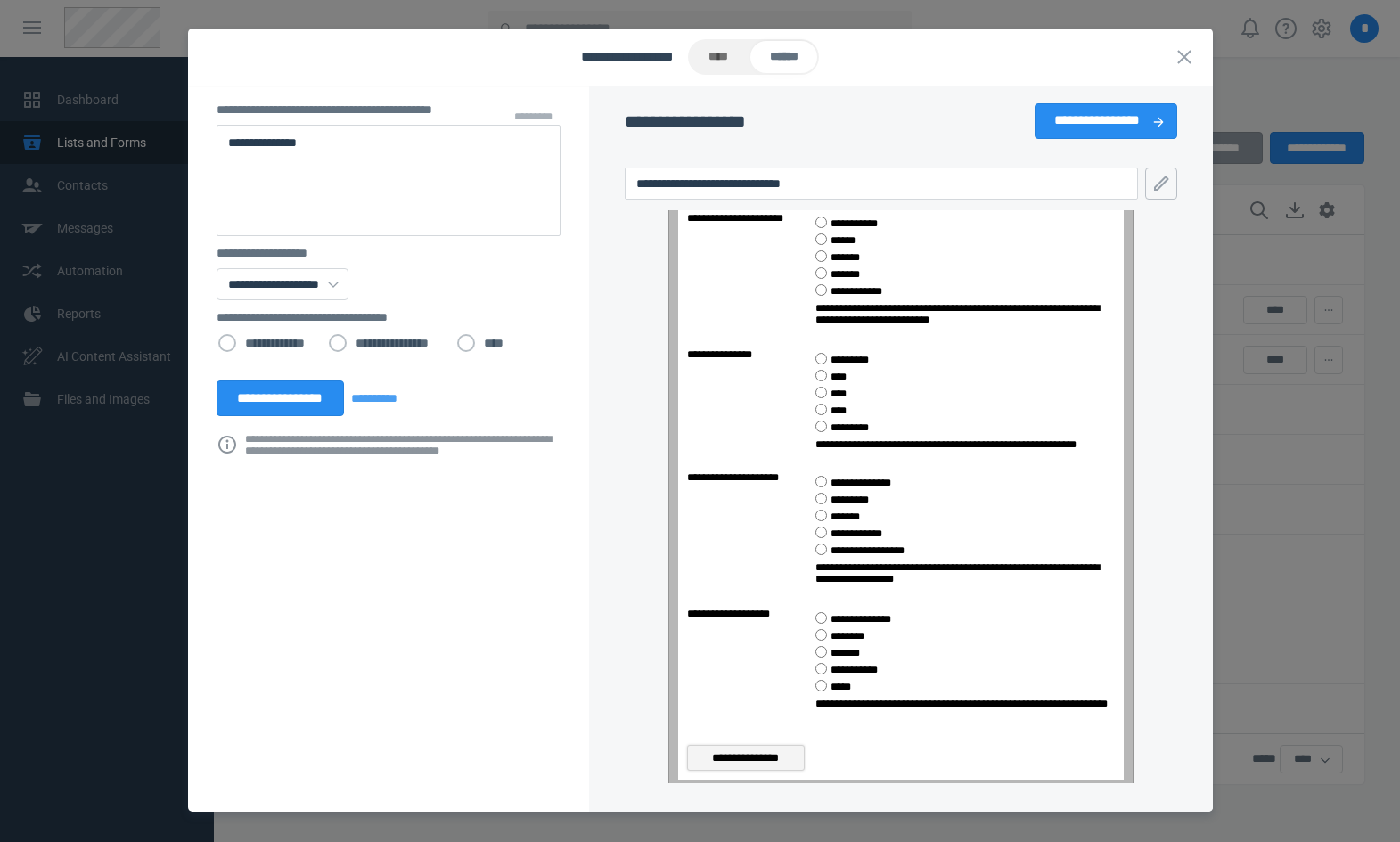 scroll, scrollTop: 1034, scrollLeft: 0, axis: vertical 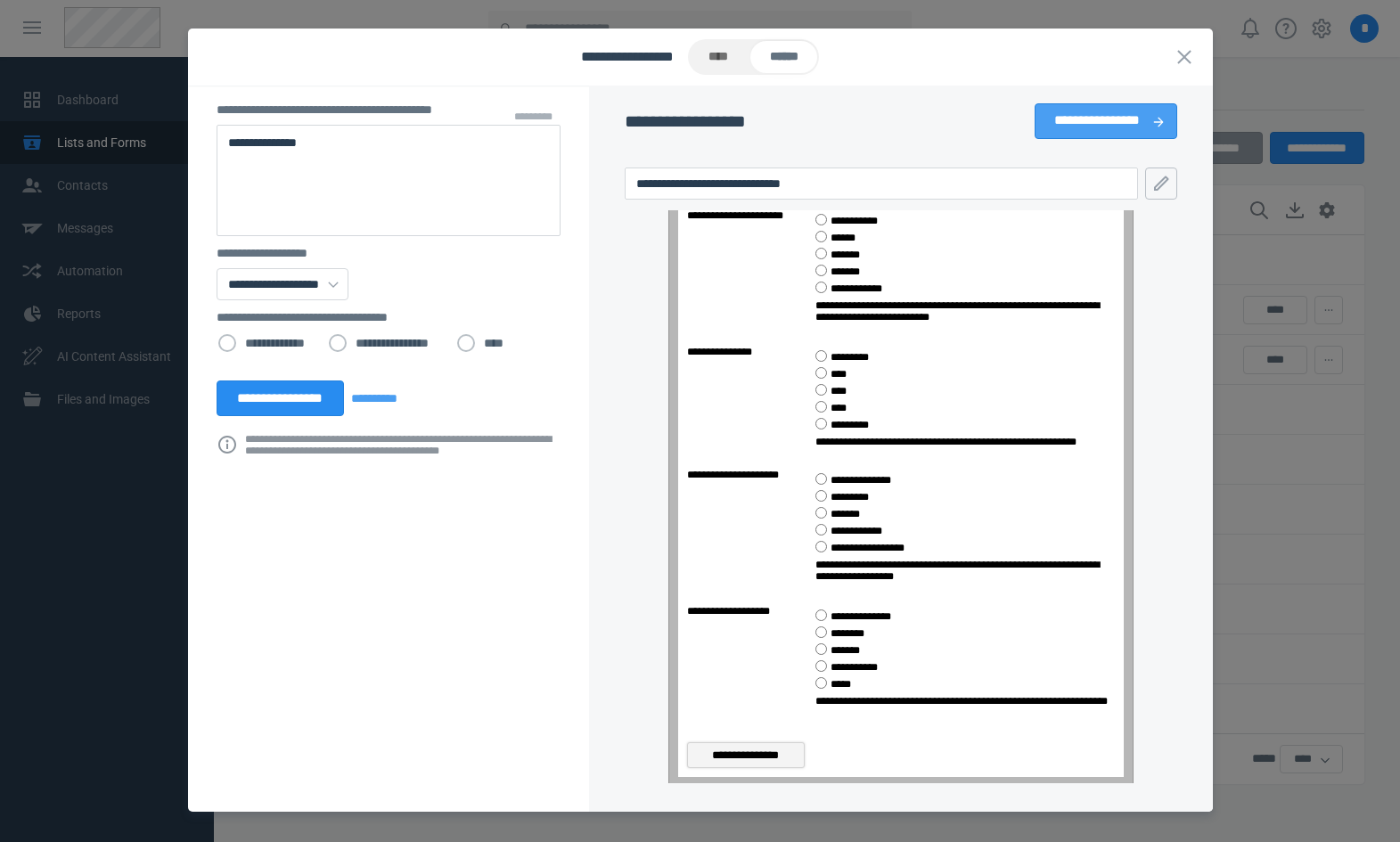 click on "**********" at bounding box center (1105, 121) 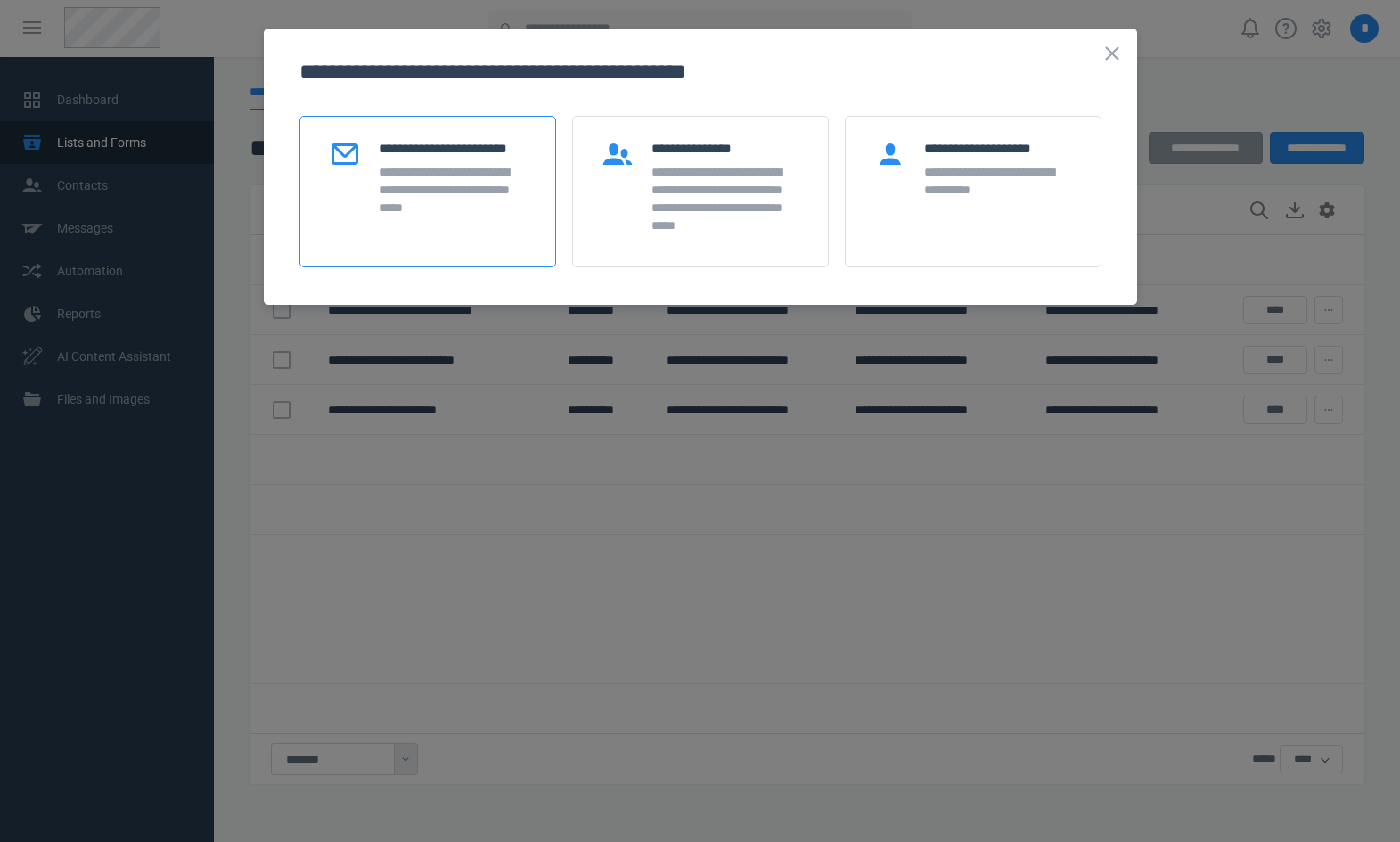 click on "**********" at bounding box center [453, 190] 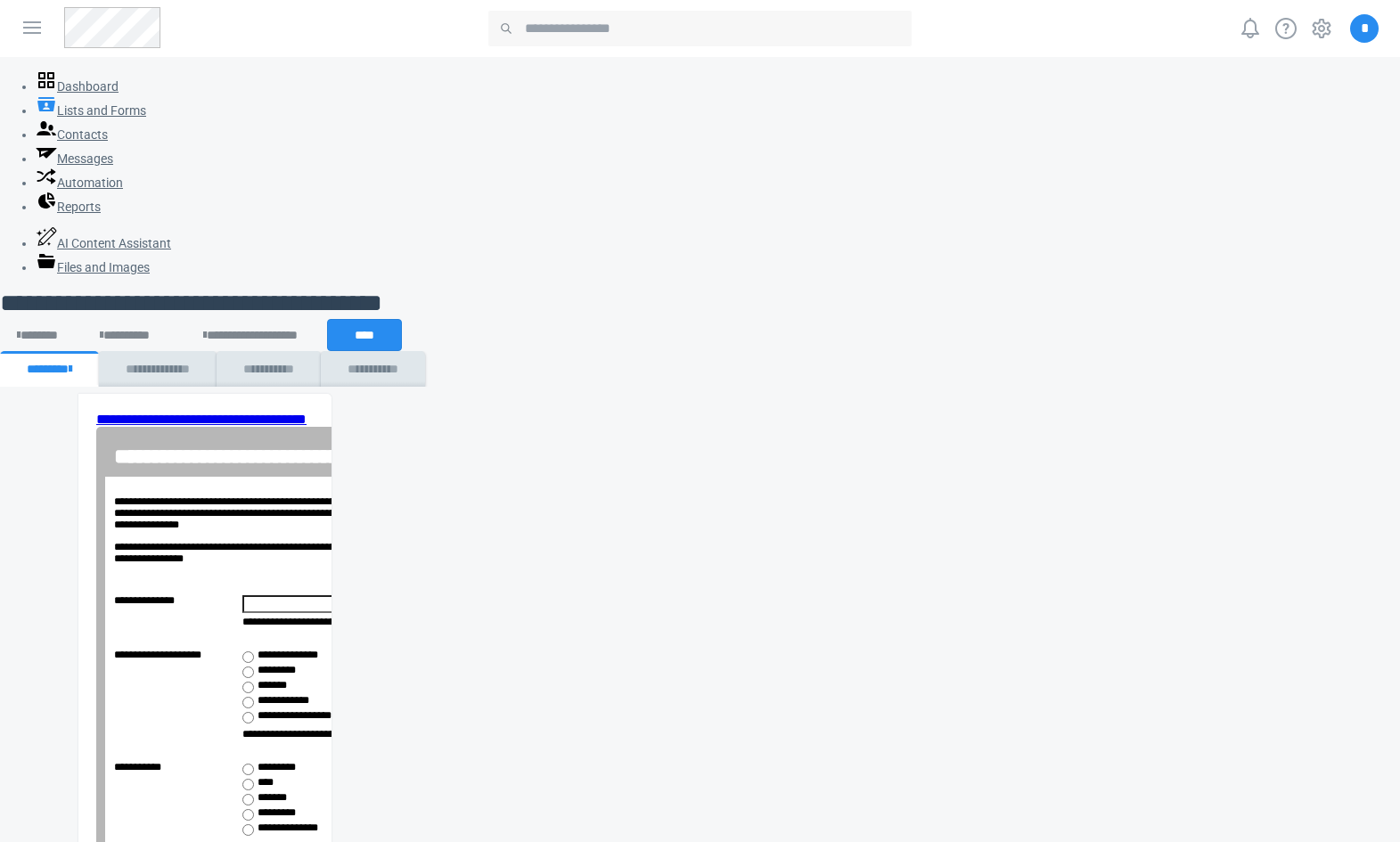 scroll, scrollTop: 0, scrollLeft: 0, axis: both 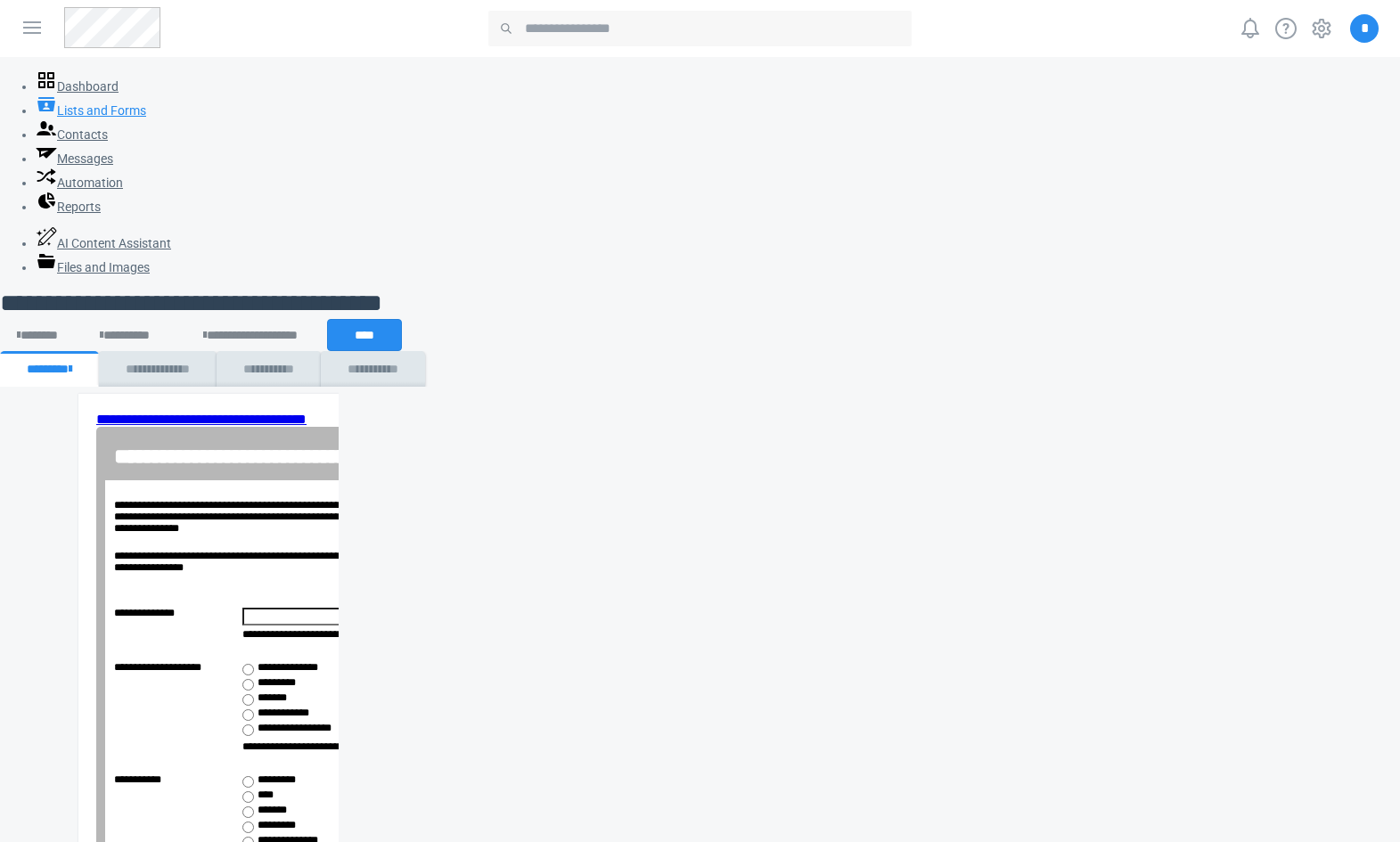 click on "Lists and Forms" at bounding box center (91, 110) 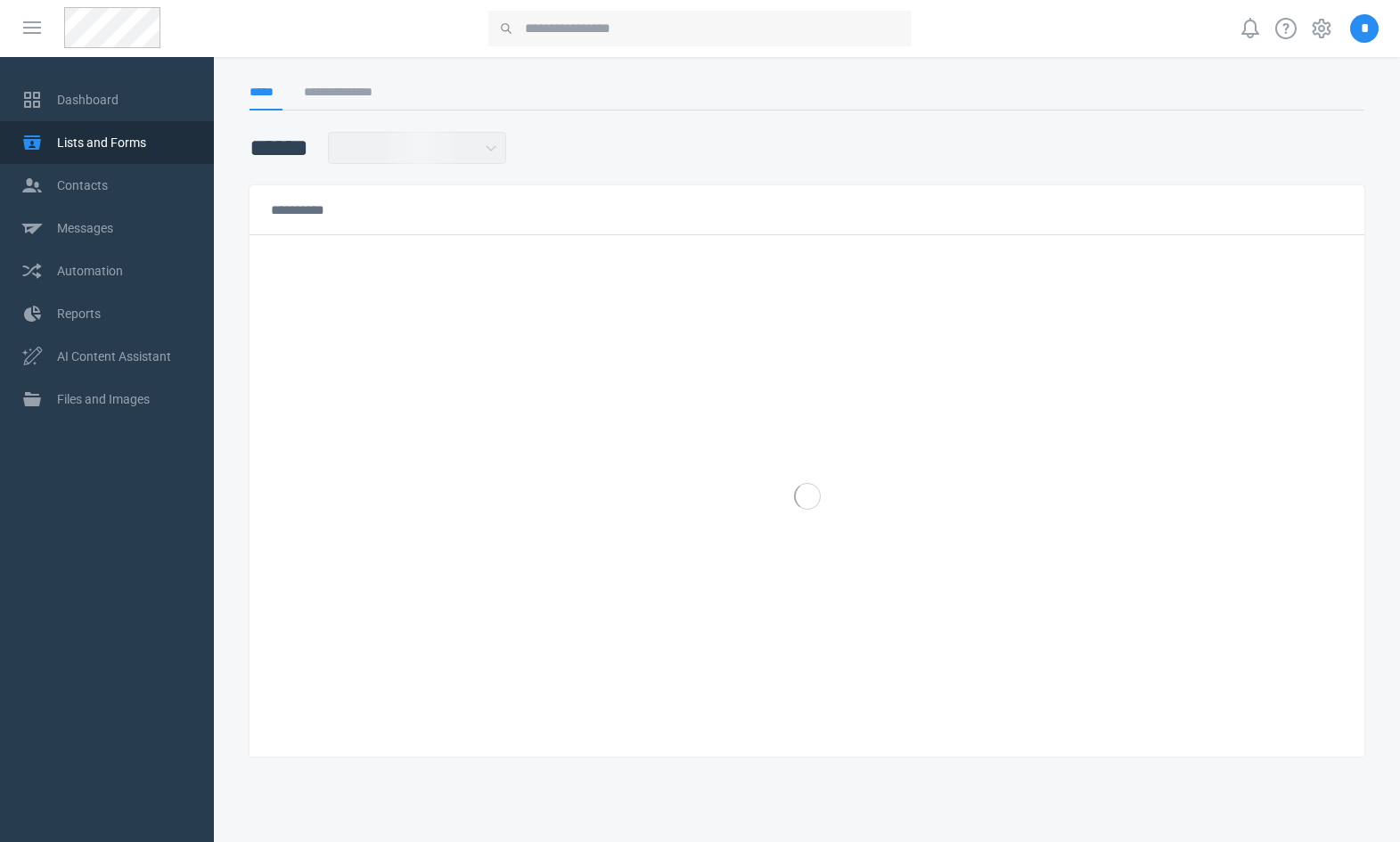scroll, scrollTop: 0, scrollLeft: 0, axis: both 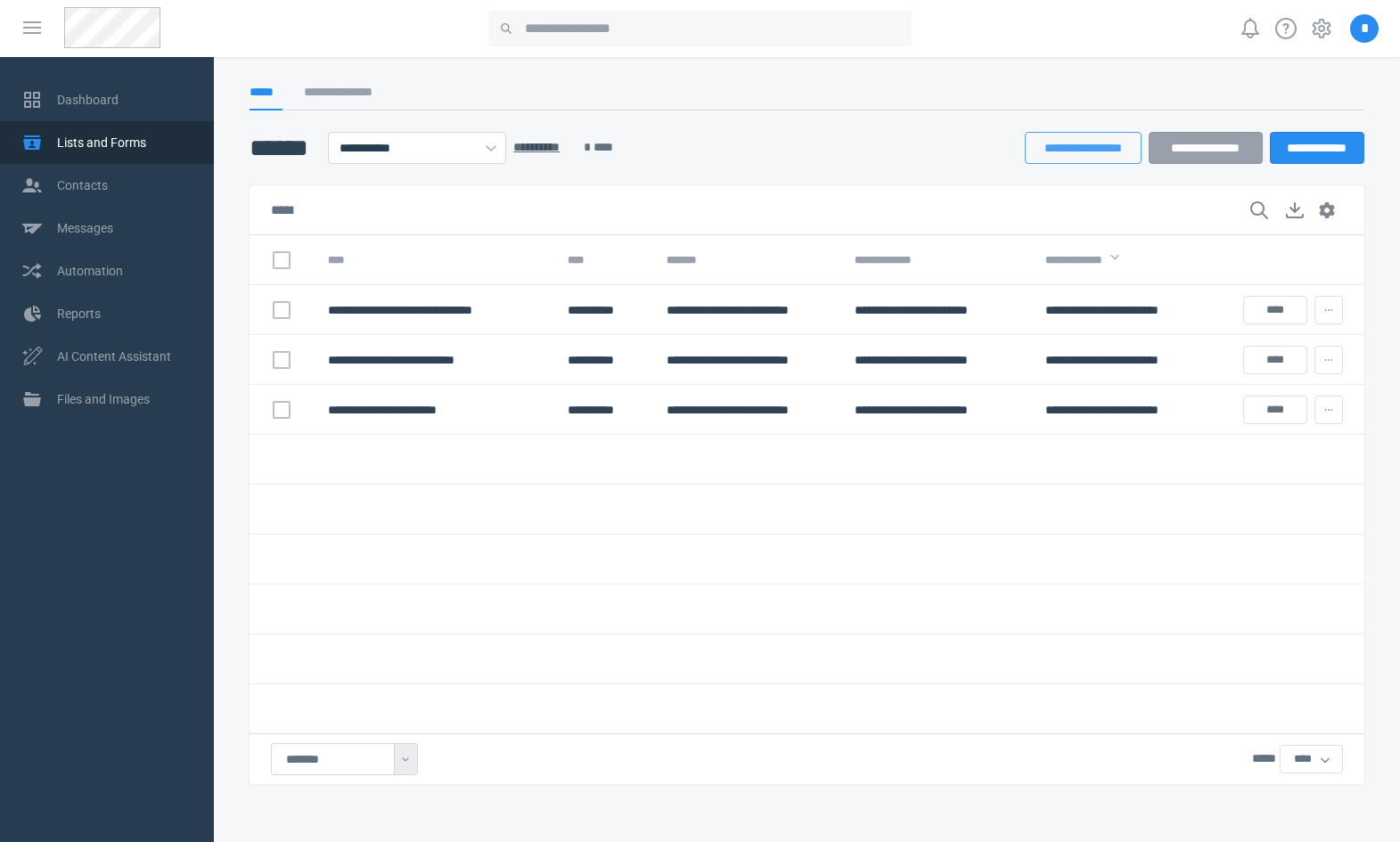 click on "**********" at bounding box center (1083, 148) 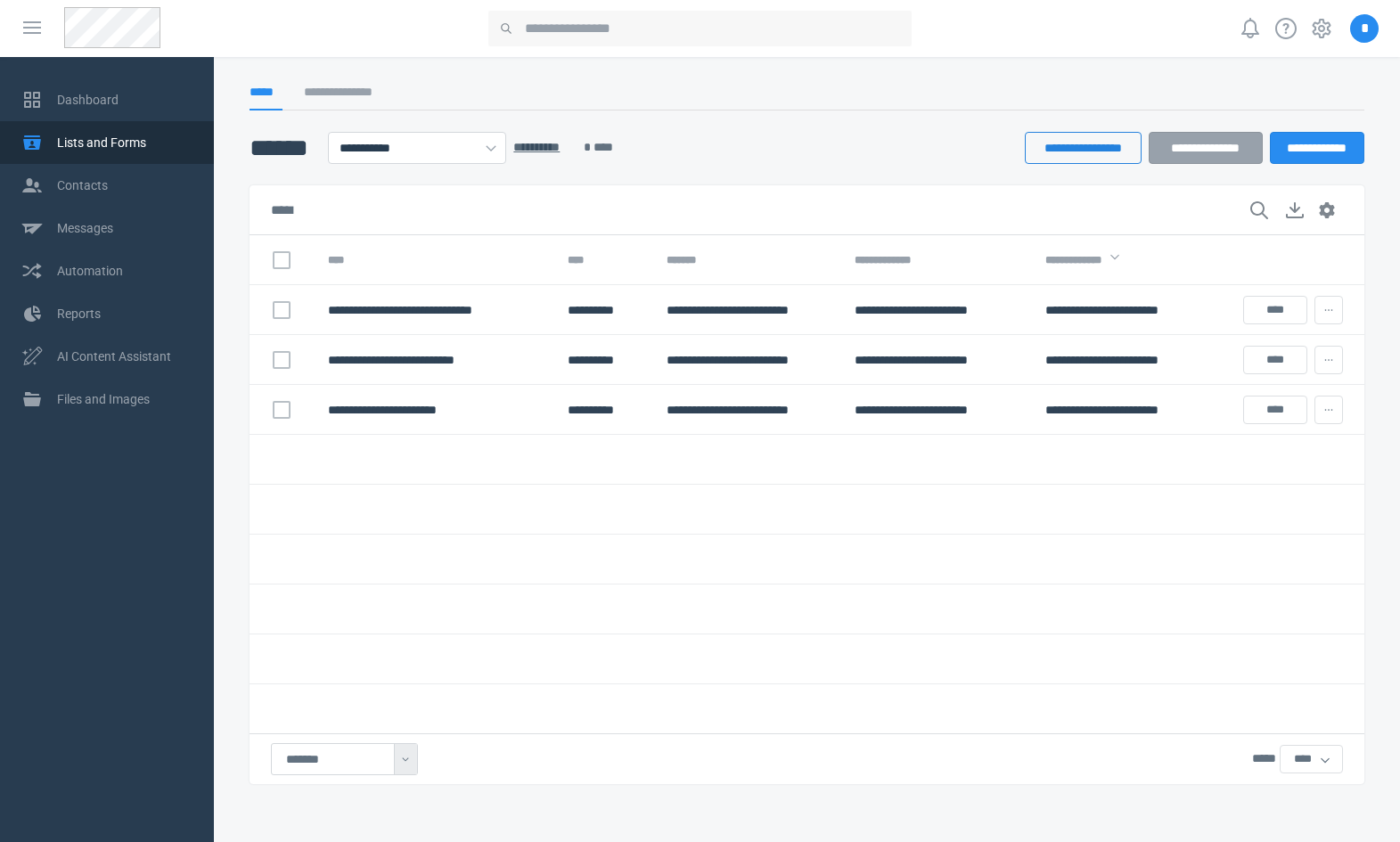 select on "******" 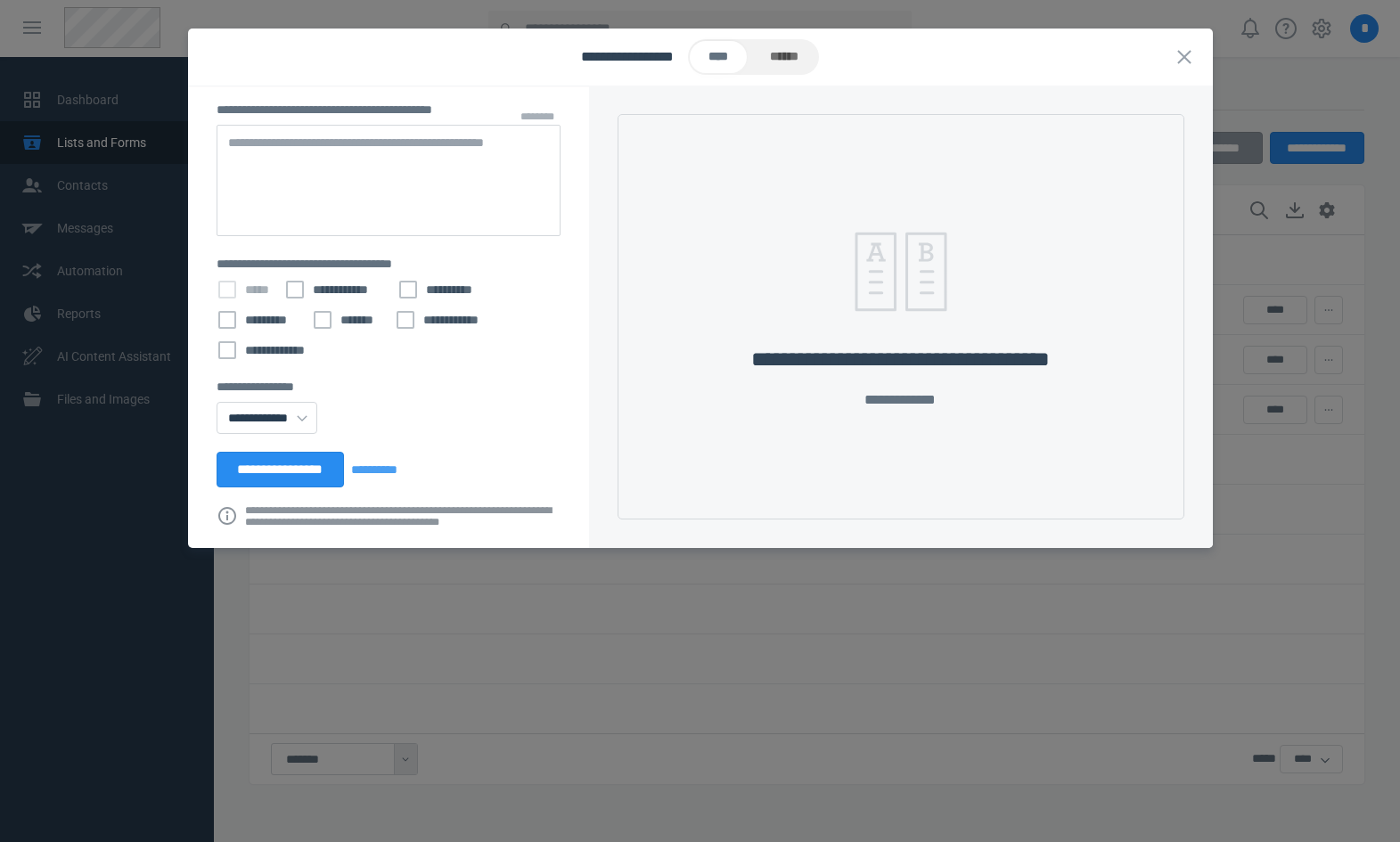 click at bounding box center [389, 180] 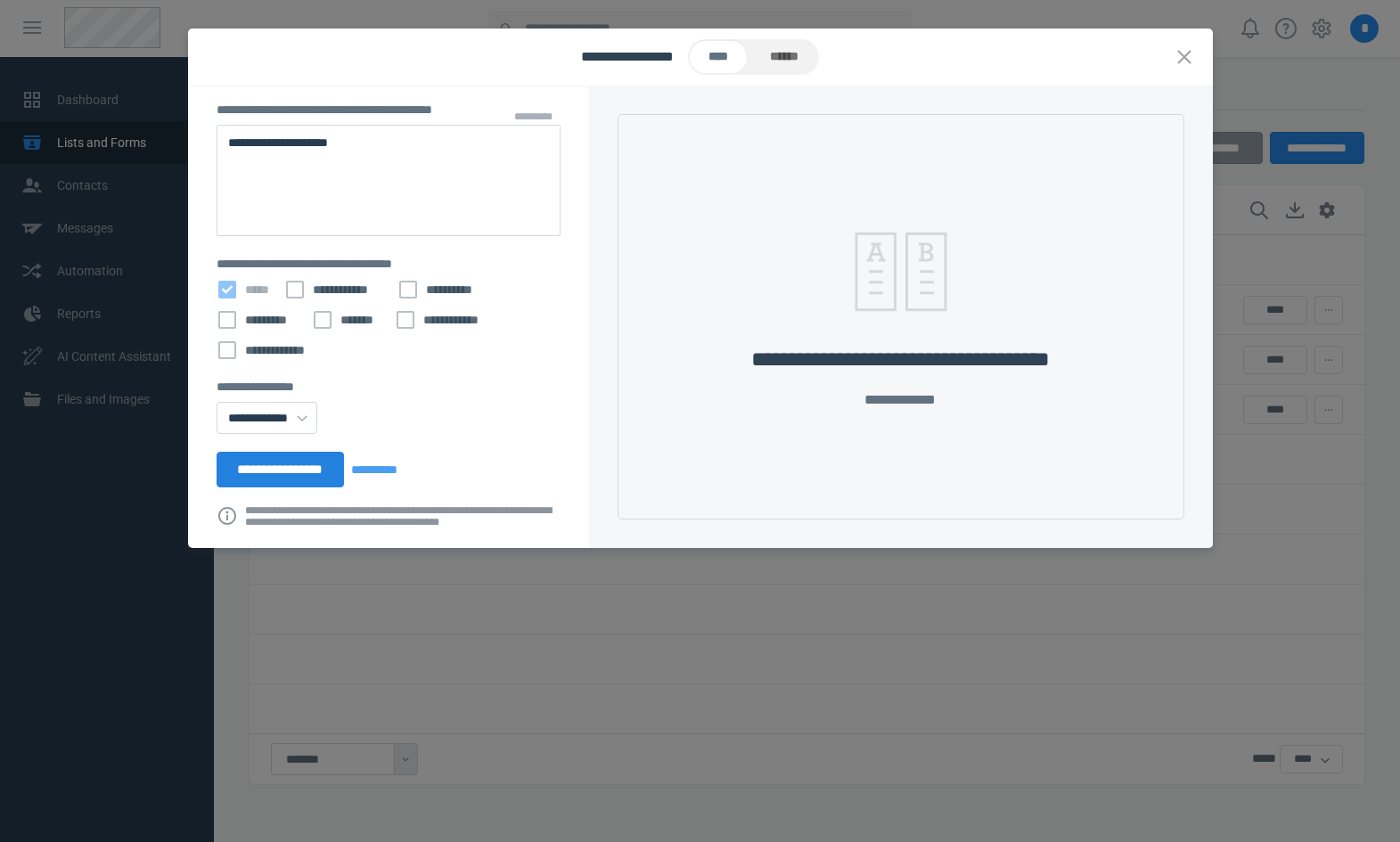 type on "**********" 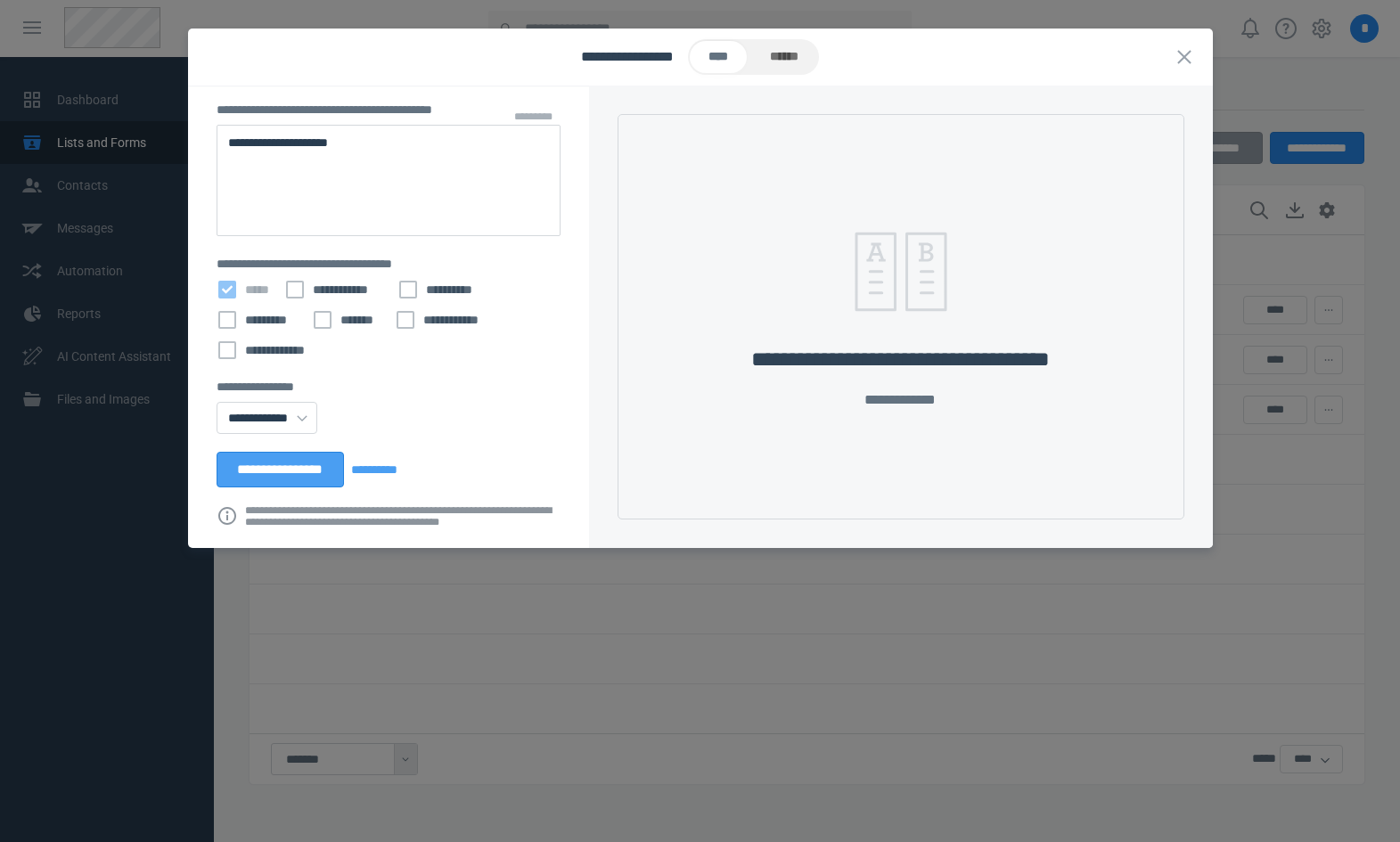 click on "**********" at bounding box center (281, 470) 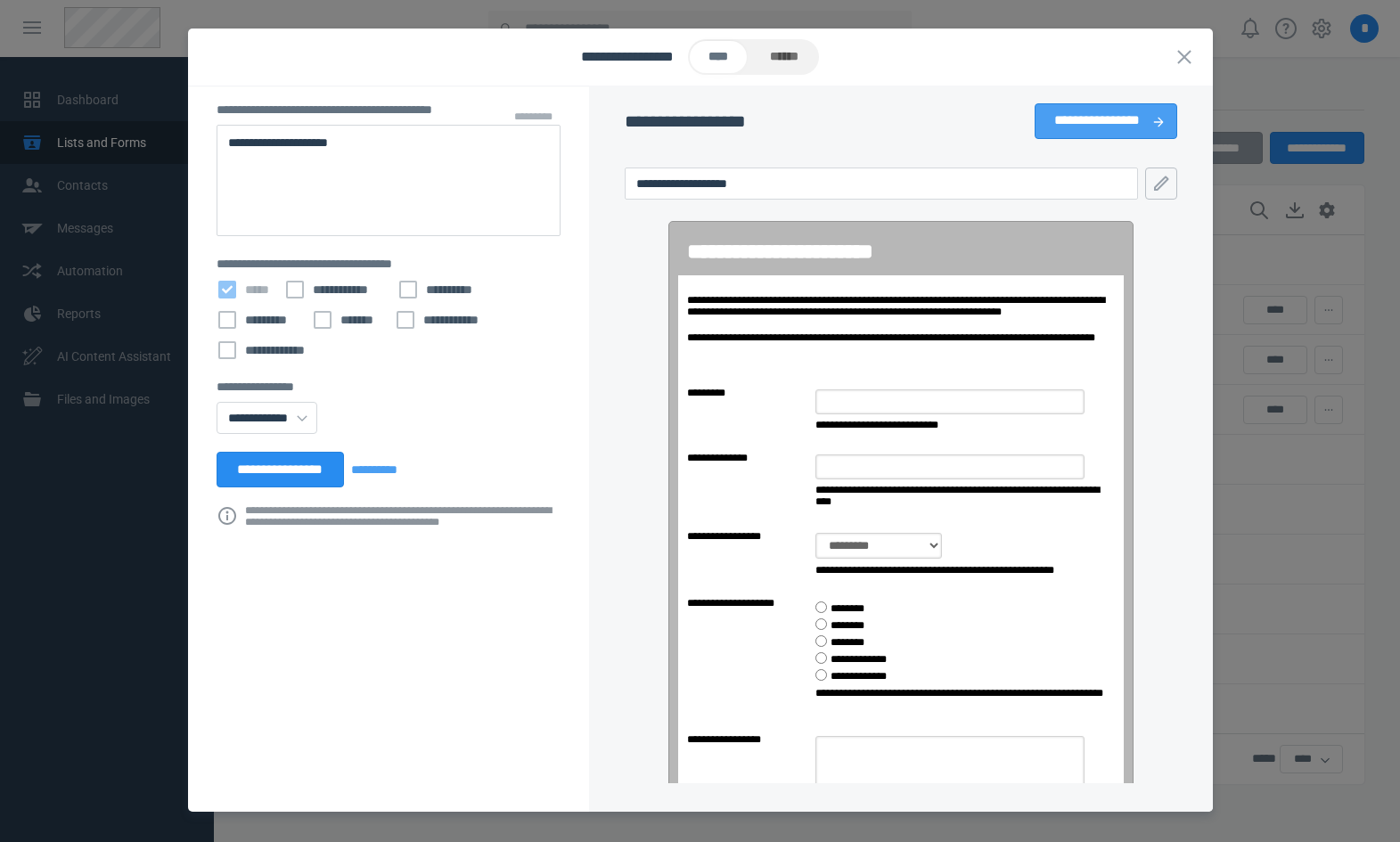 click on "**********" at bounding box center [1105, 121] 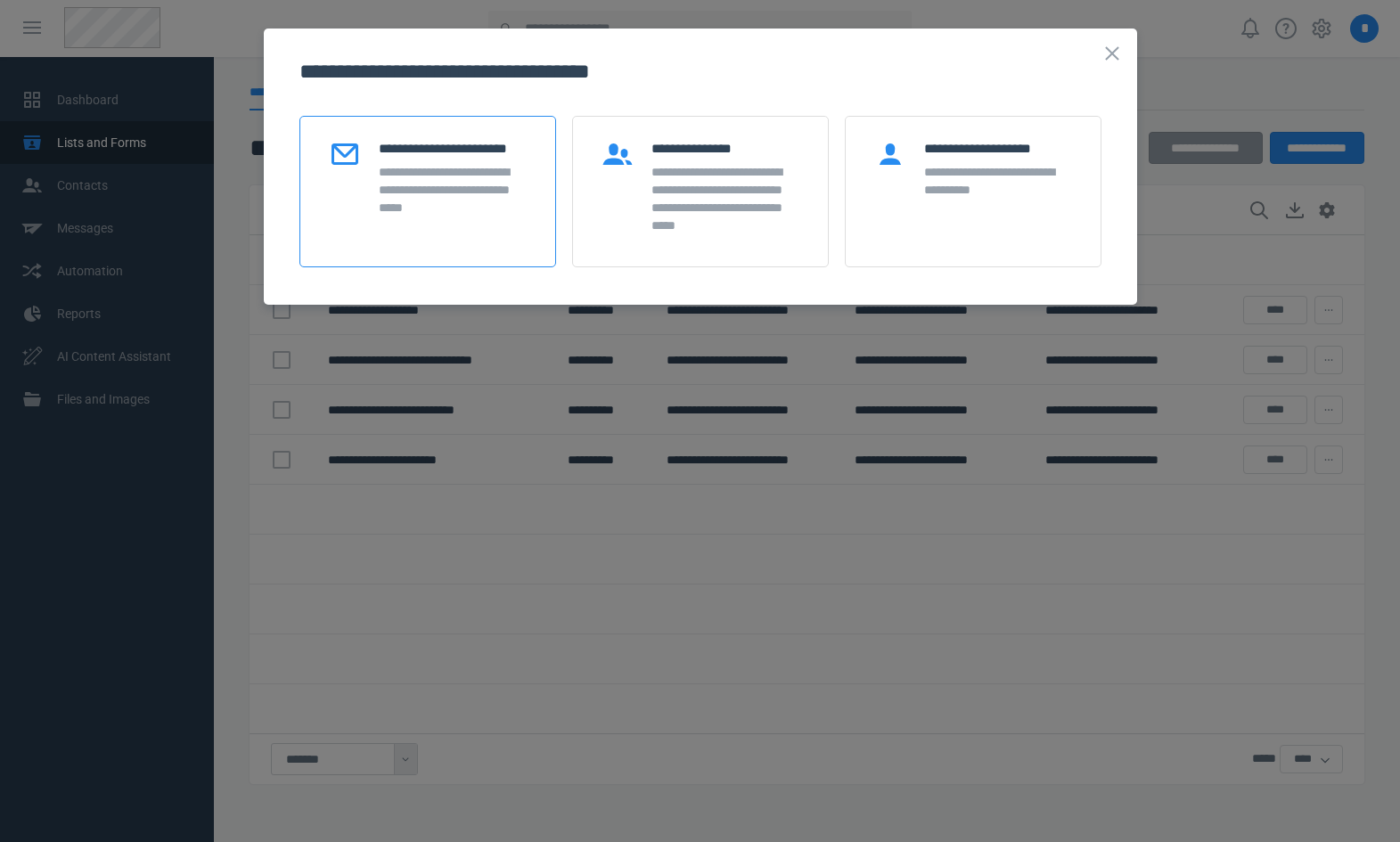 click on "**********" at bounding box center (453, 190) 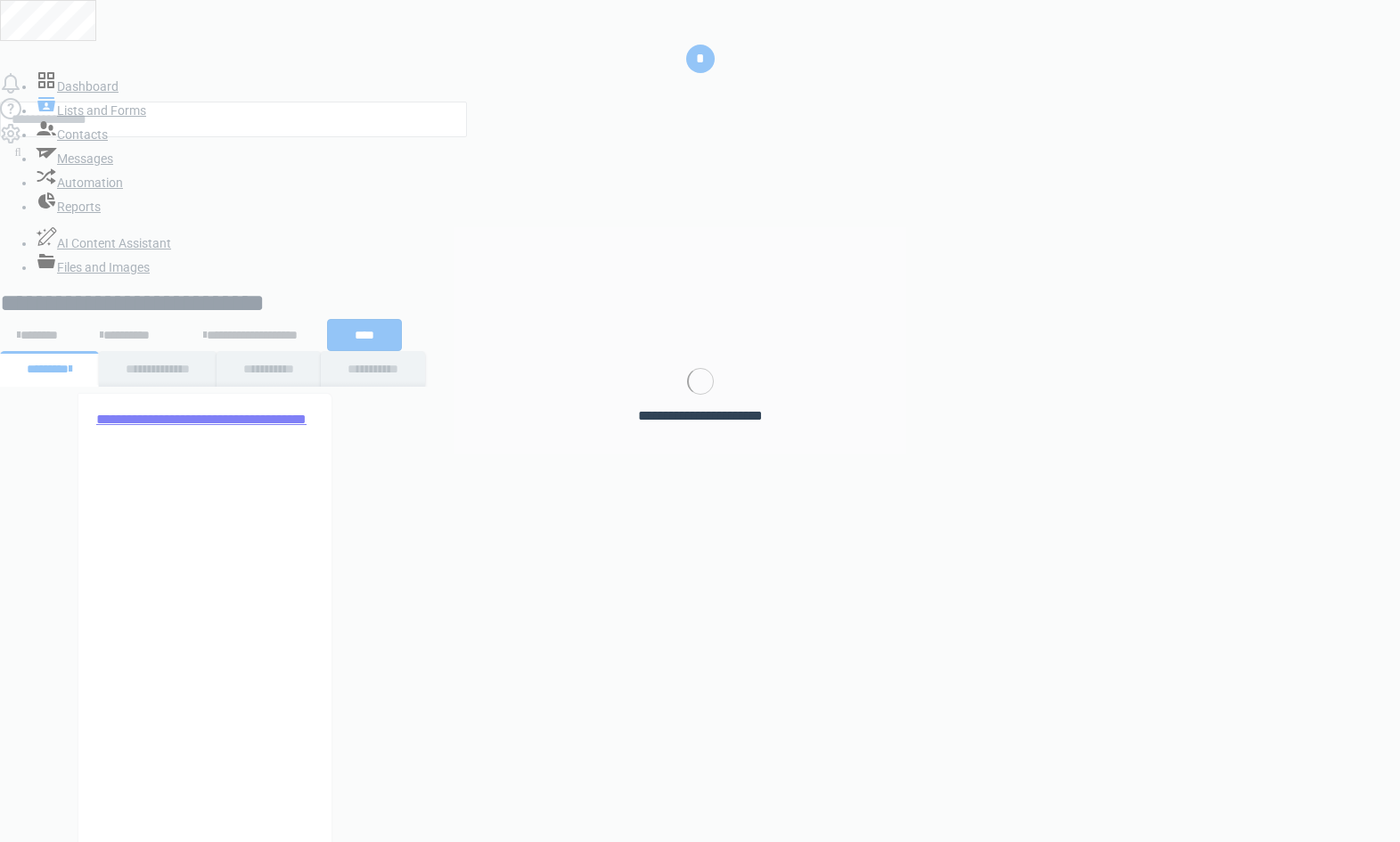 scroll, scrollTop: 0, scrollLeft: 0, axis: both 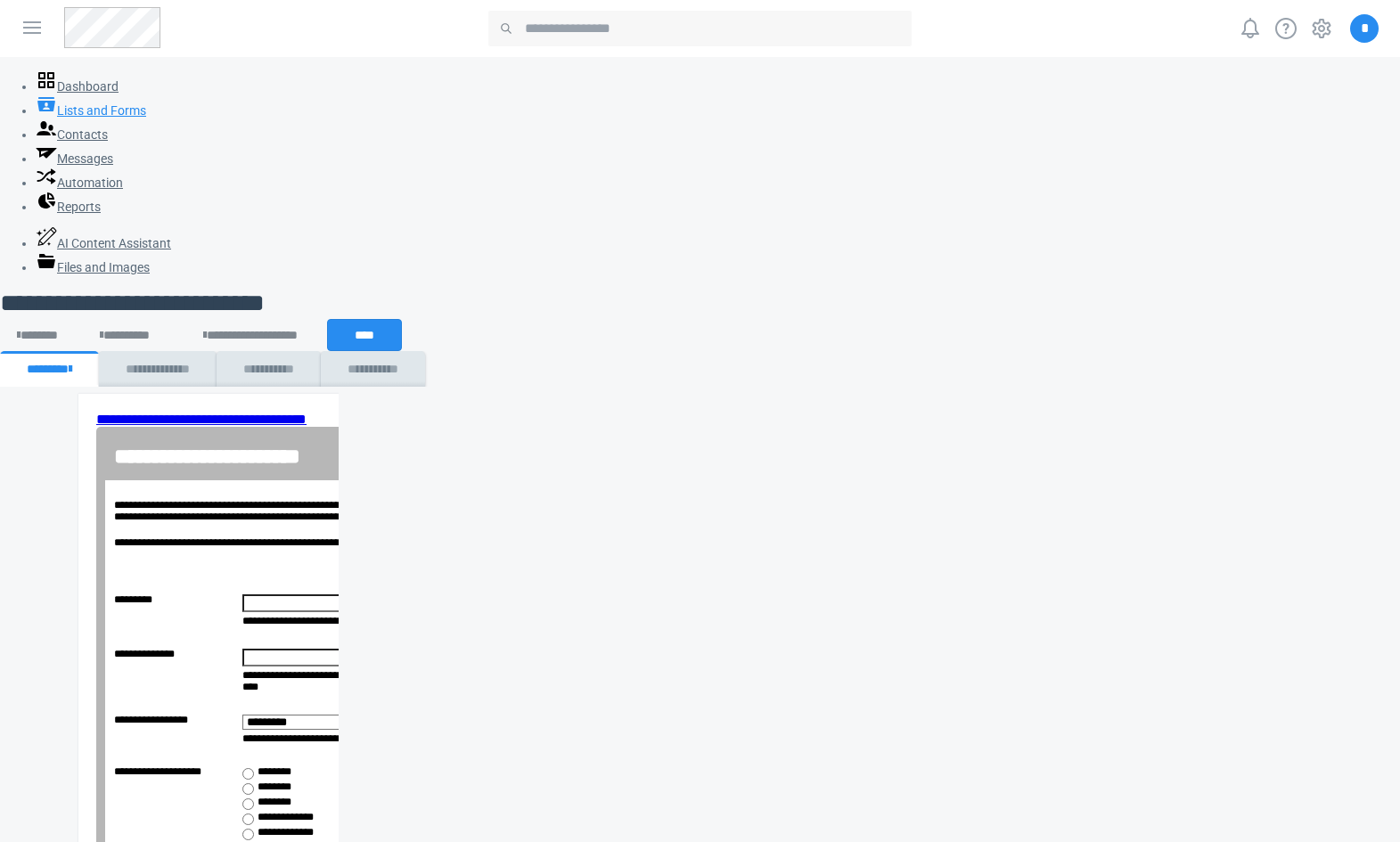 click on "Lists and Forms" at bounding box center (102, 110) 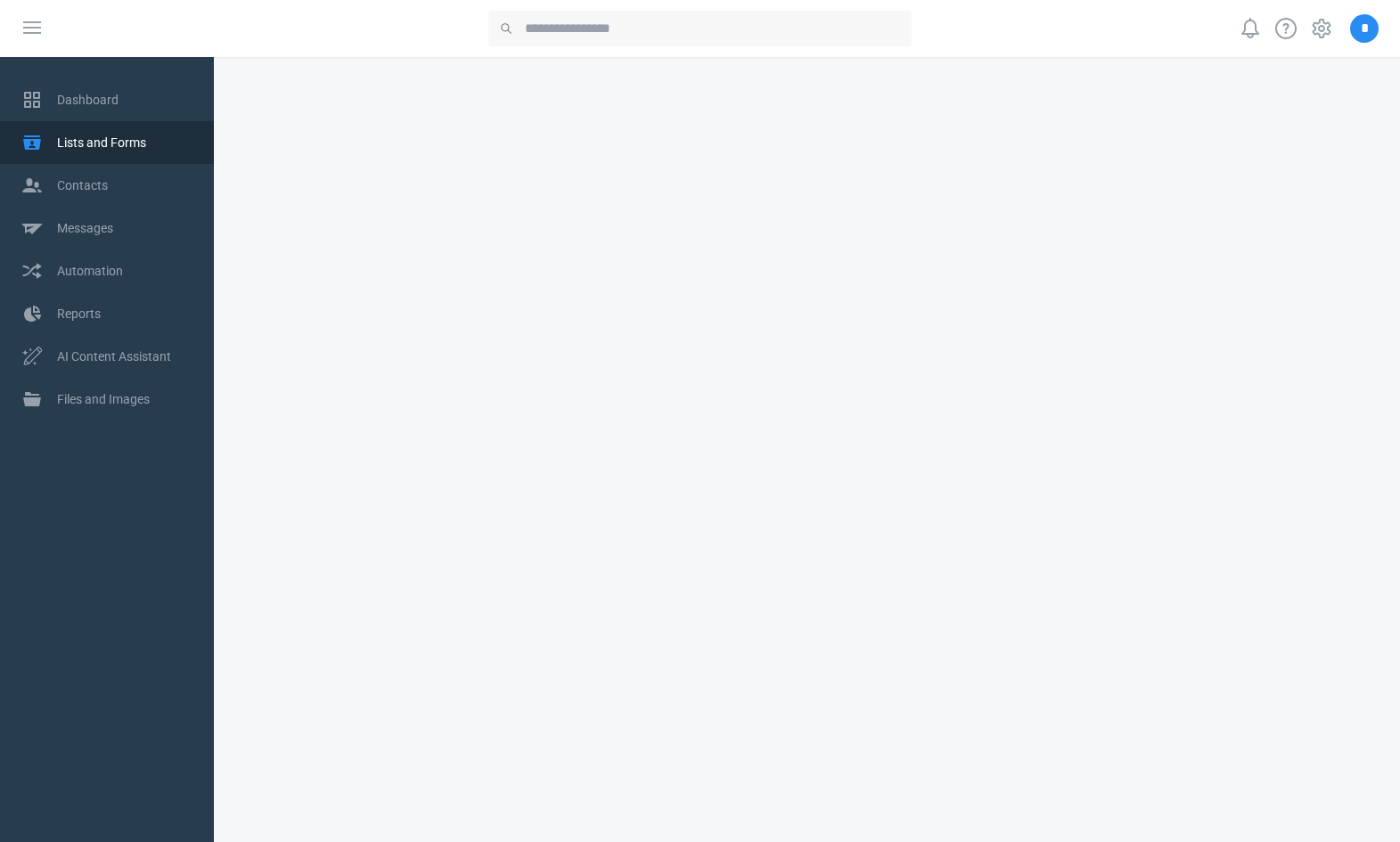 scroll, scrollTop: 0, scrollLeft: 0, axis: both 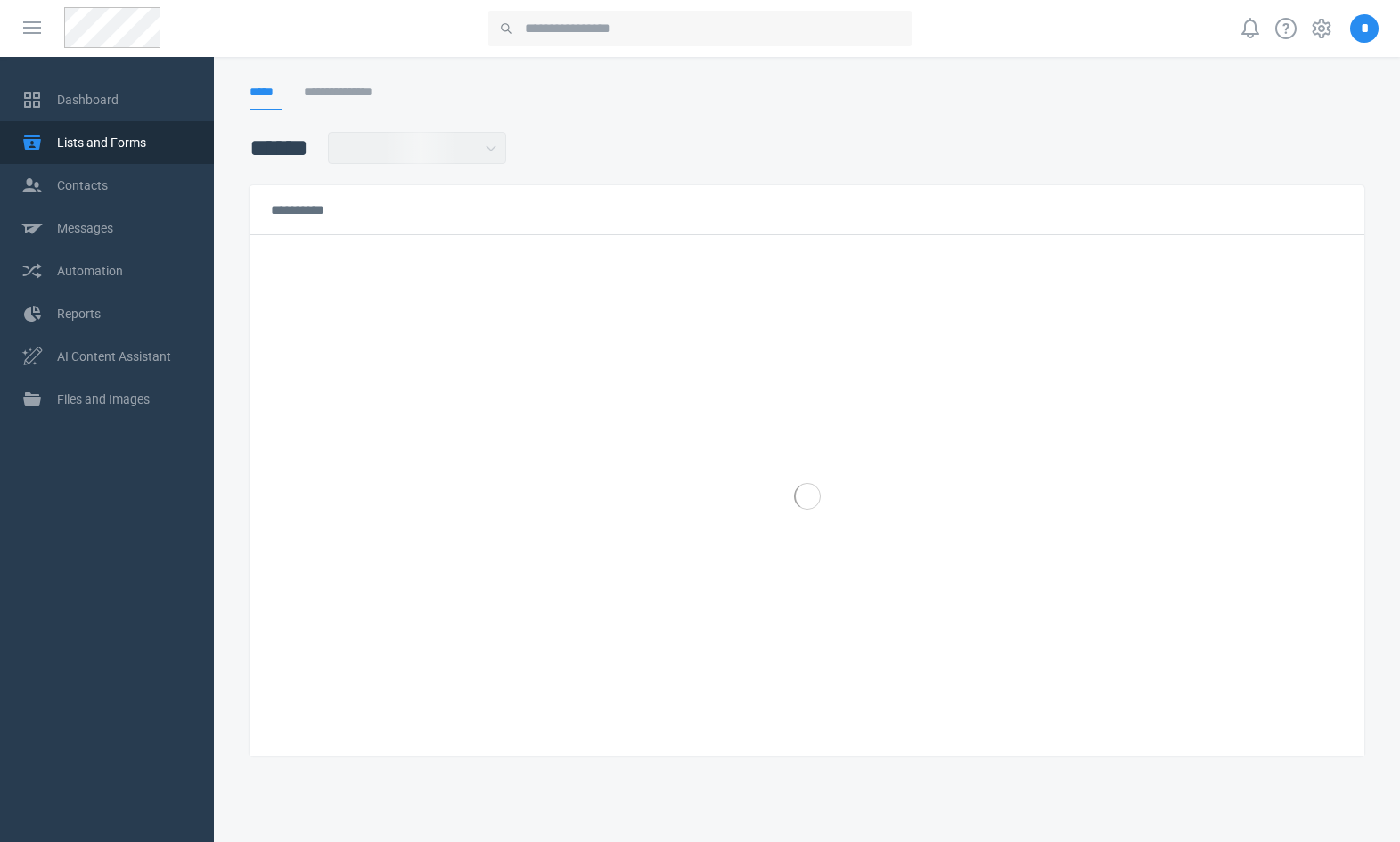 select on "******" 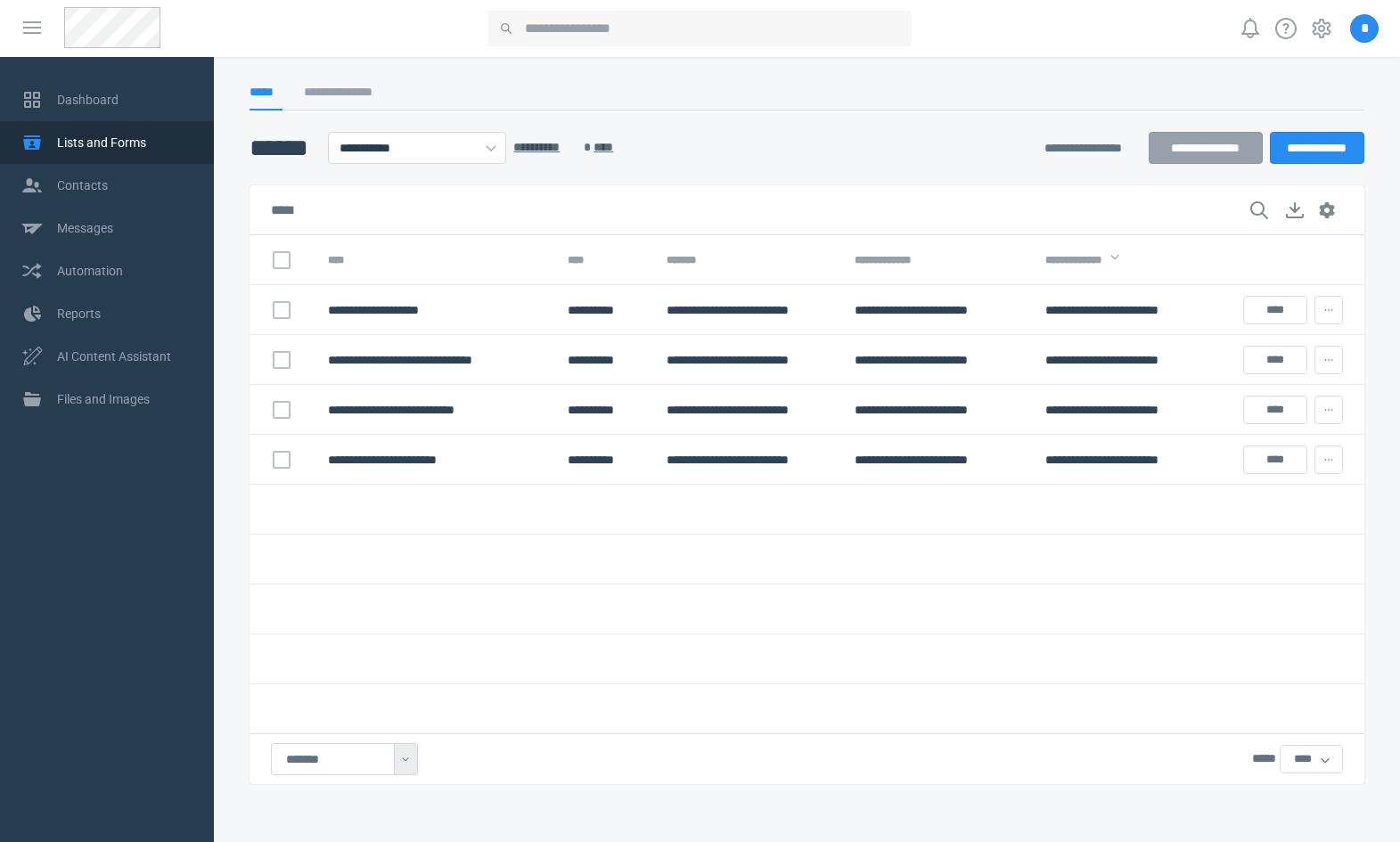 click at bounding box center (1126, 560) 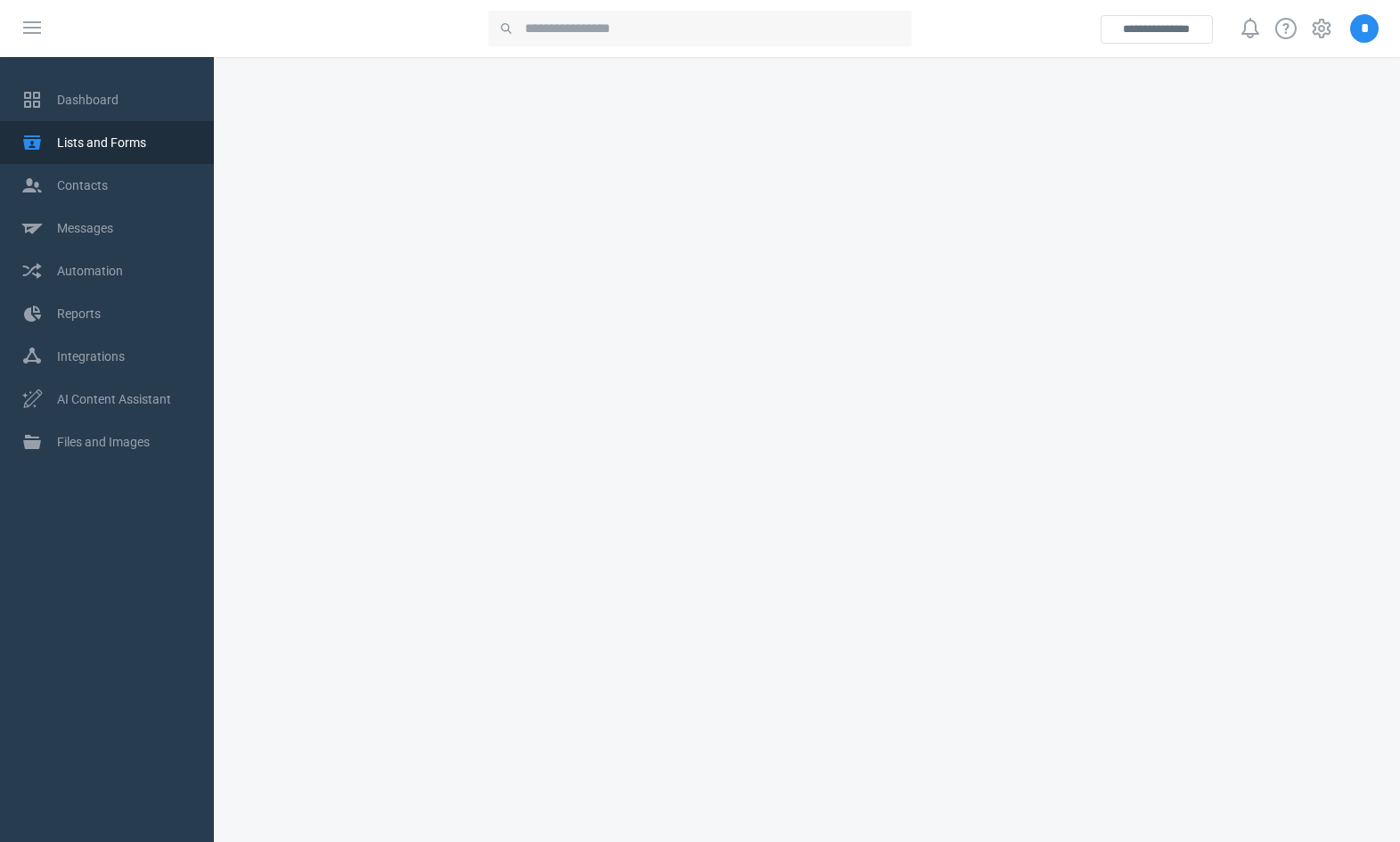 scroll, scrollTop: 0, scrollLeft: 0, axis: both 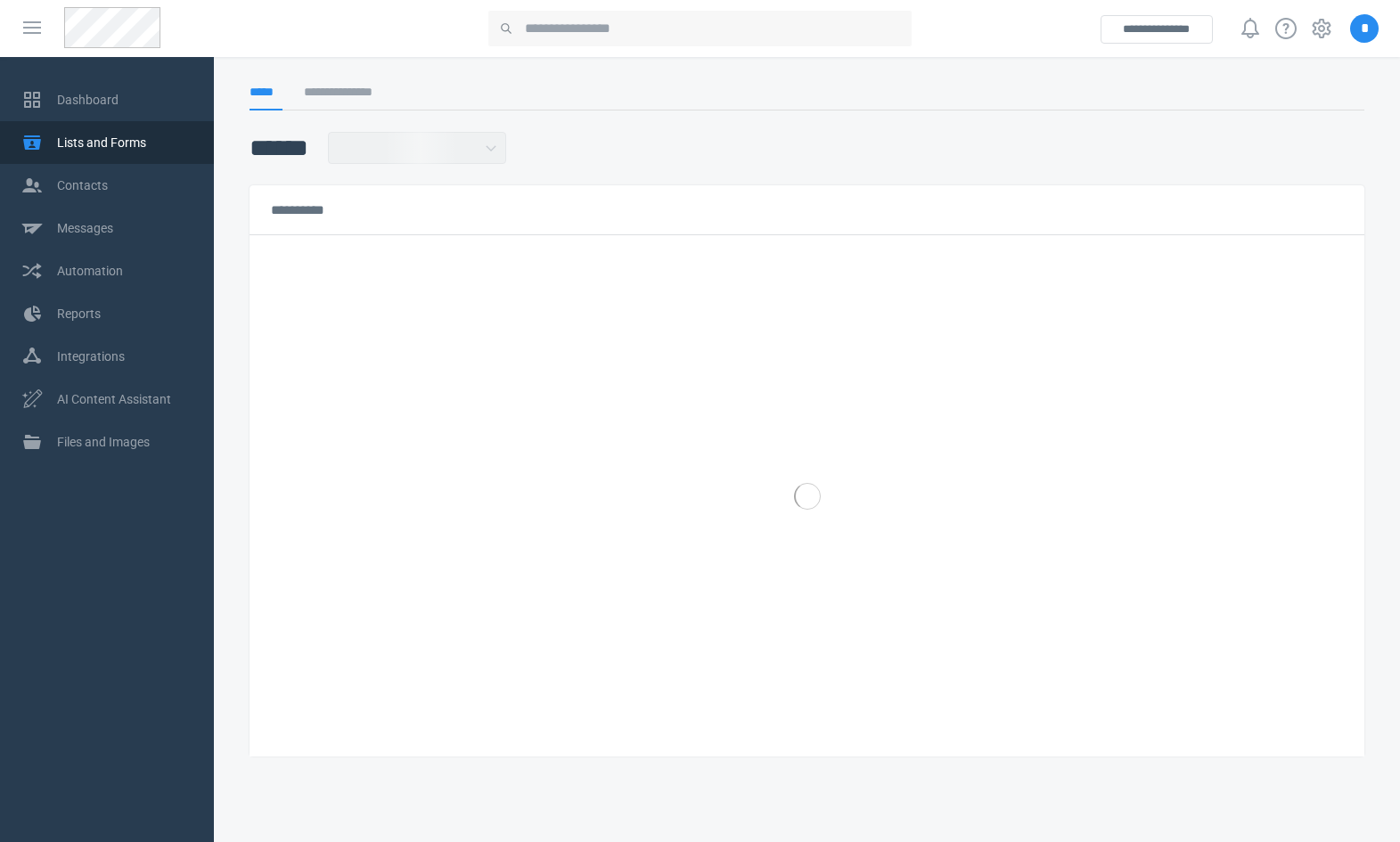 select on "******" 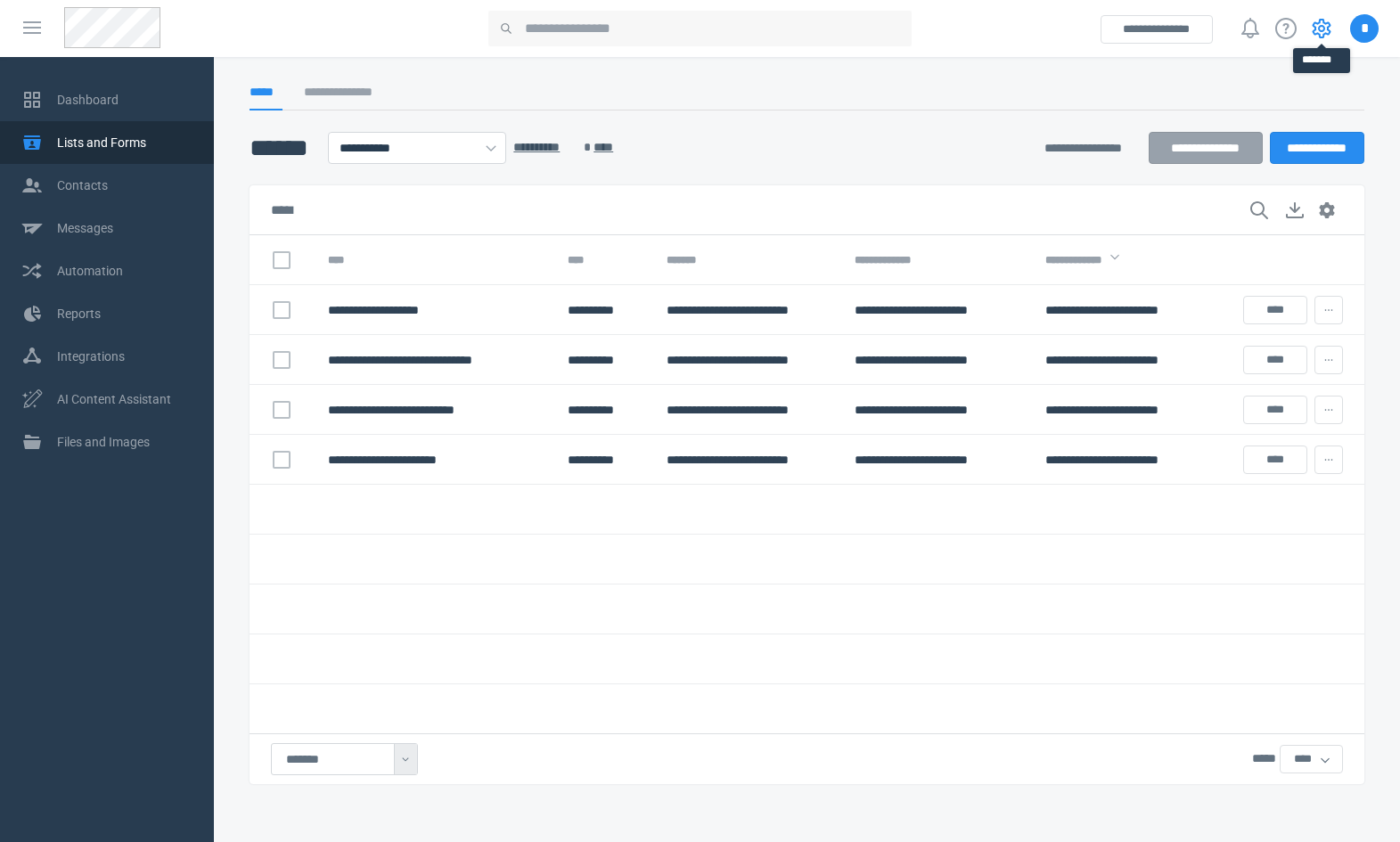 click 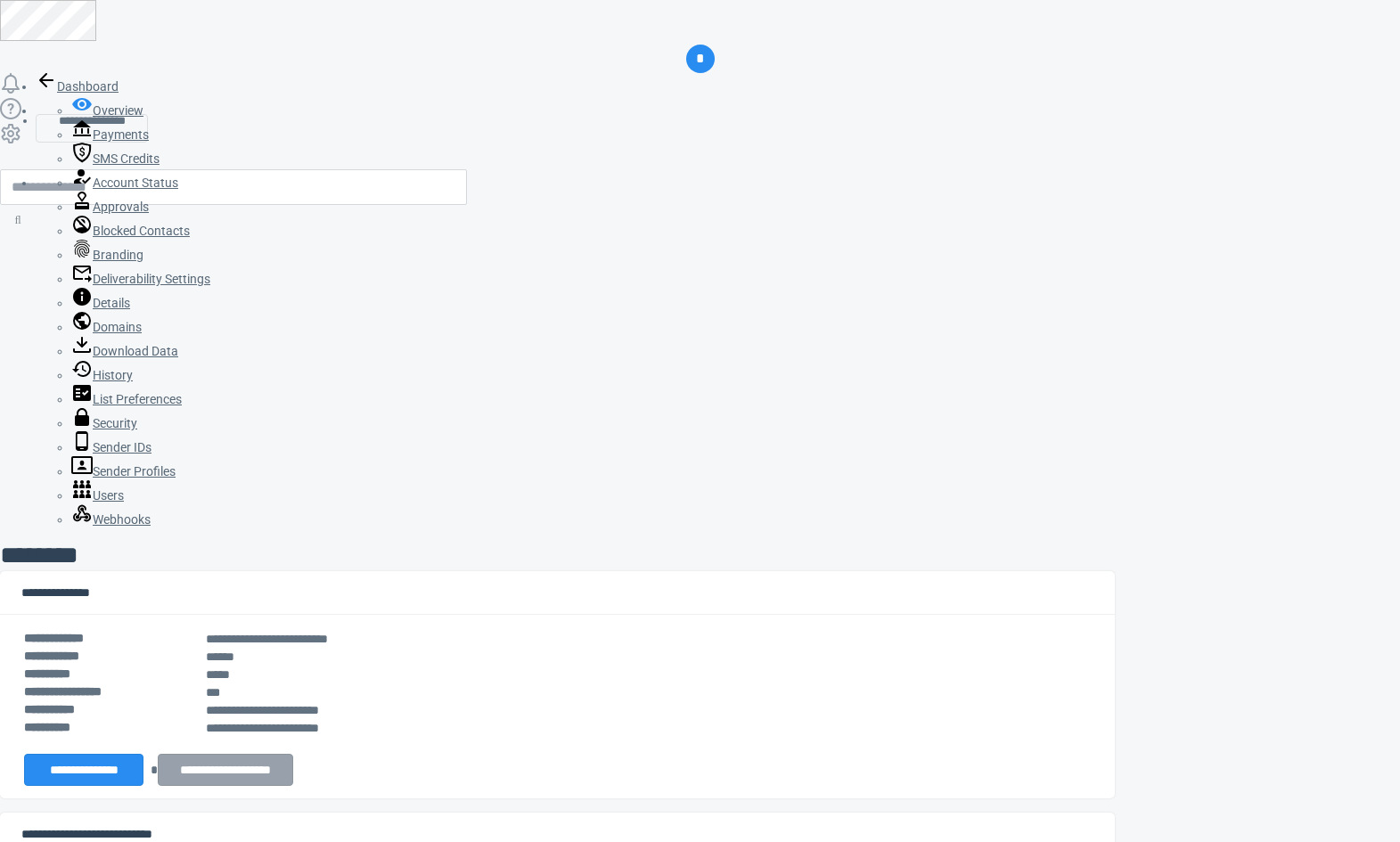 scroll, scrollTop: 0, scrollLeft: 0, axis: both 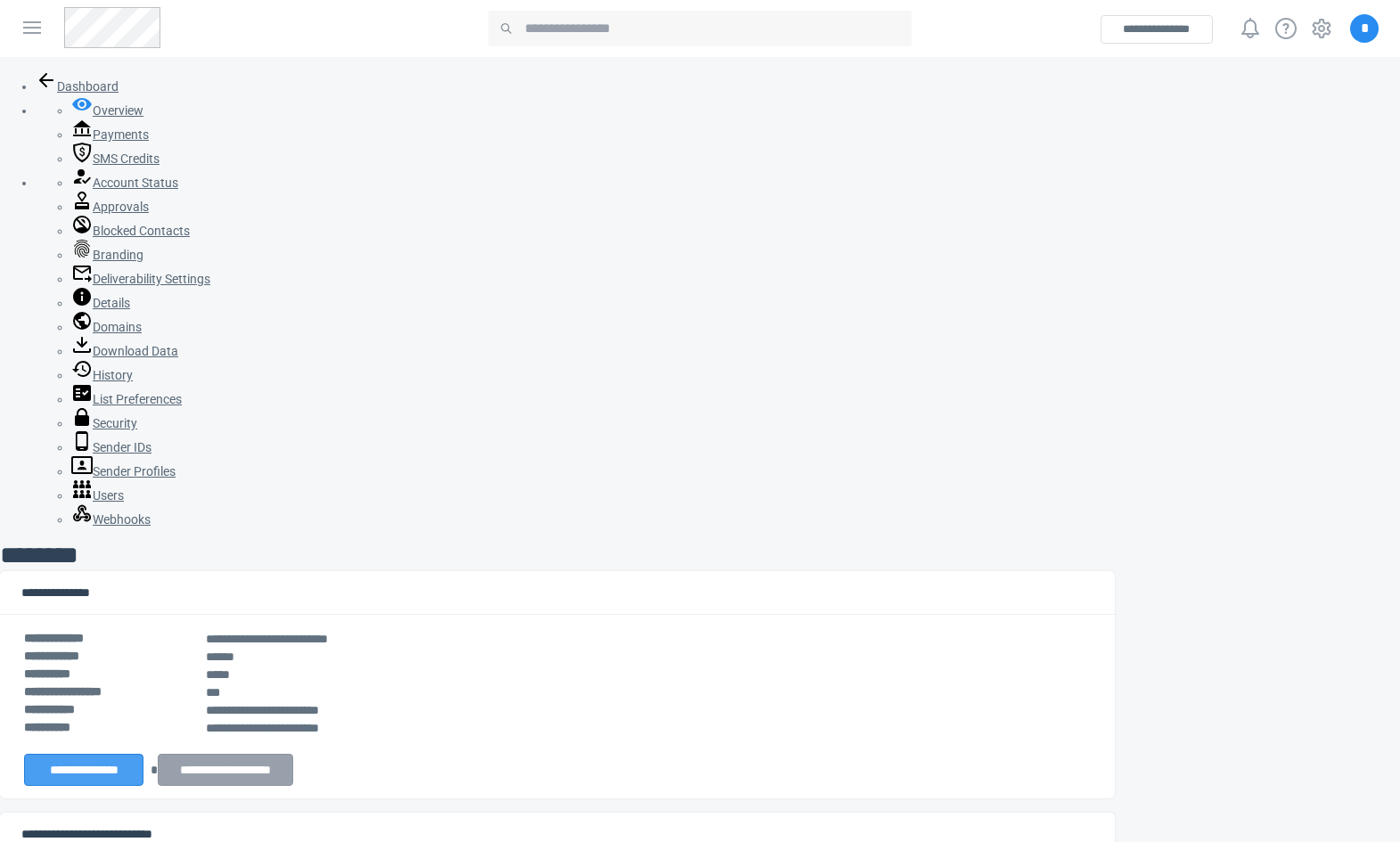 click on "**********" at bounding box center (84, 770) 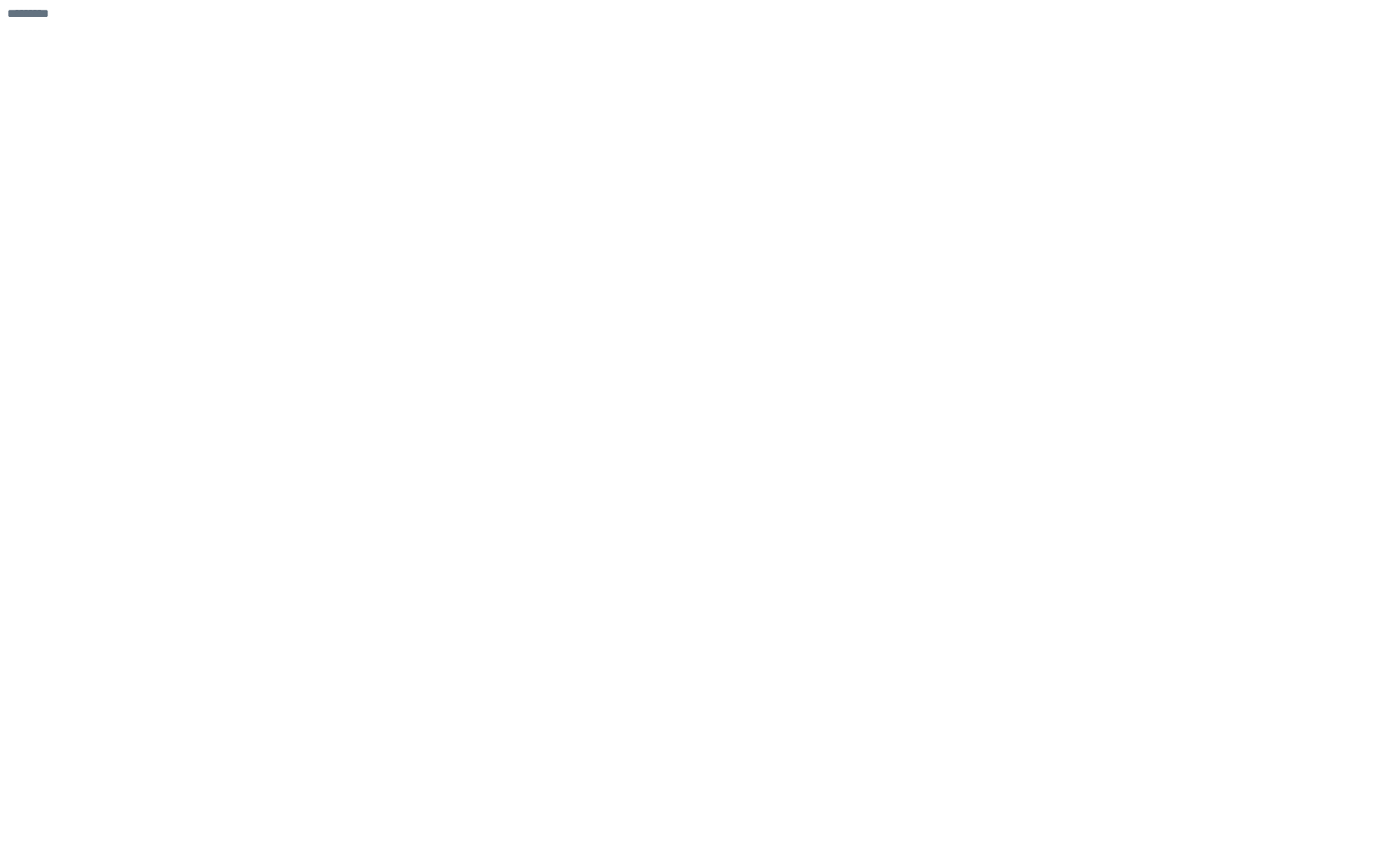scroll, scrollTop: 0, scrollLeft: 0, axis: both 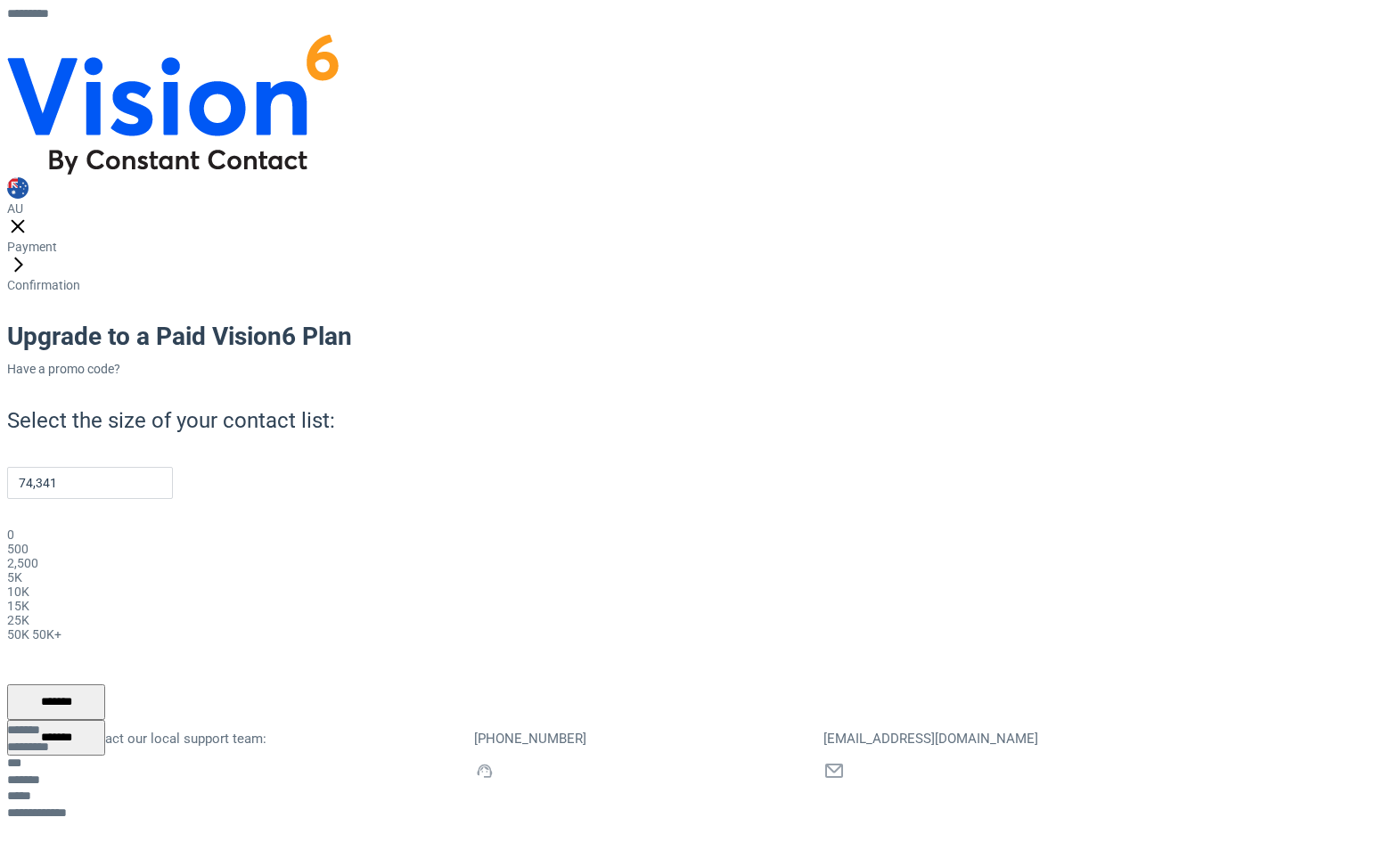 type on "50,000+" 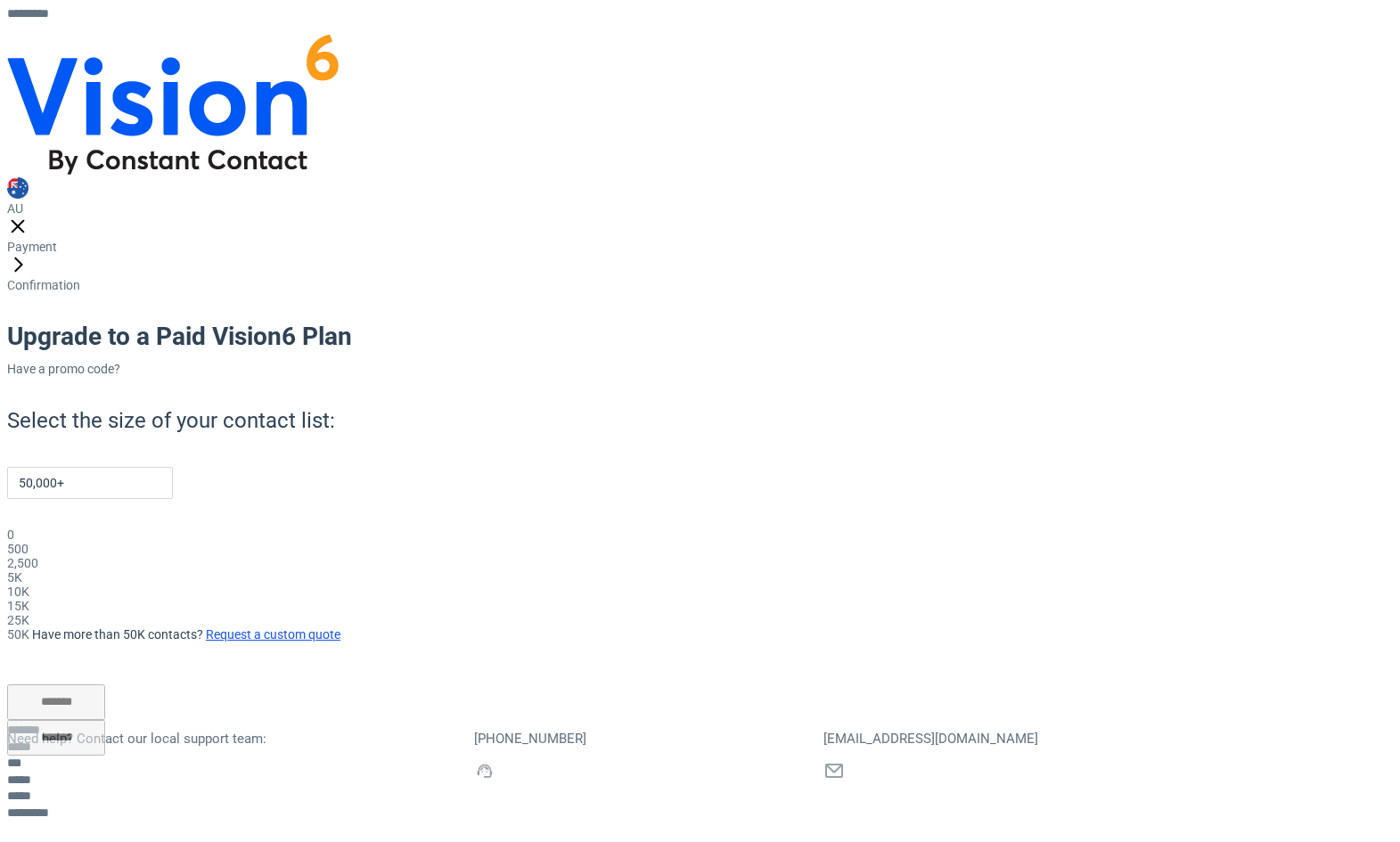 drag, startPoint x: 280, startPoint y: 399, endPoint x: 843, endPoint y: 434, distance: 564.0869 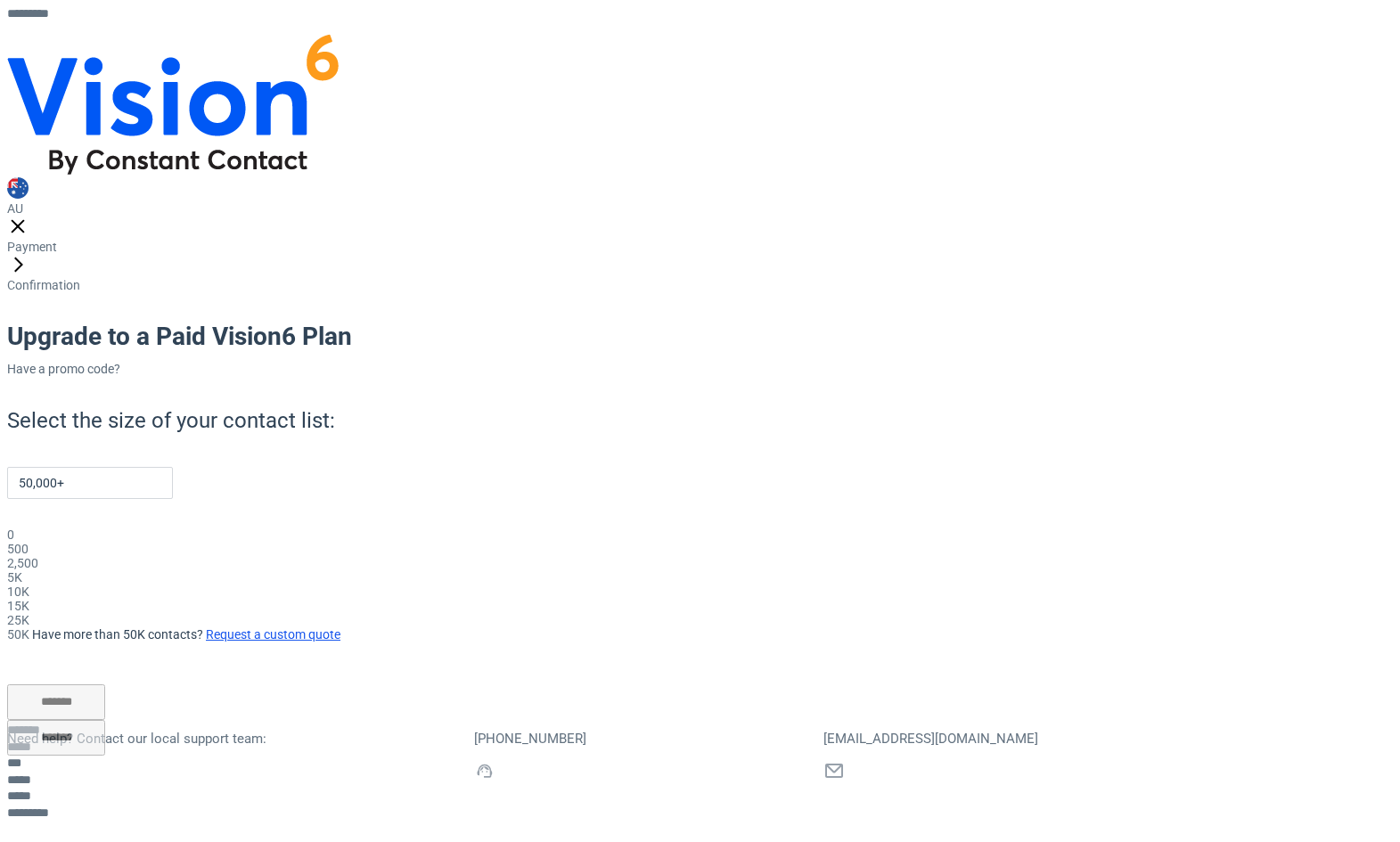 click 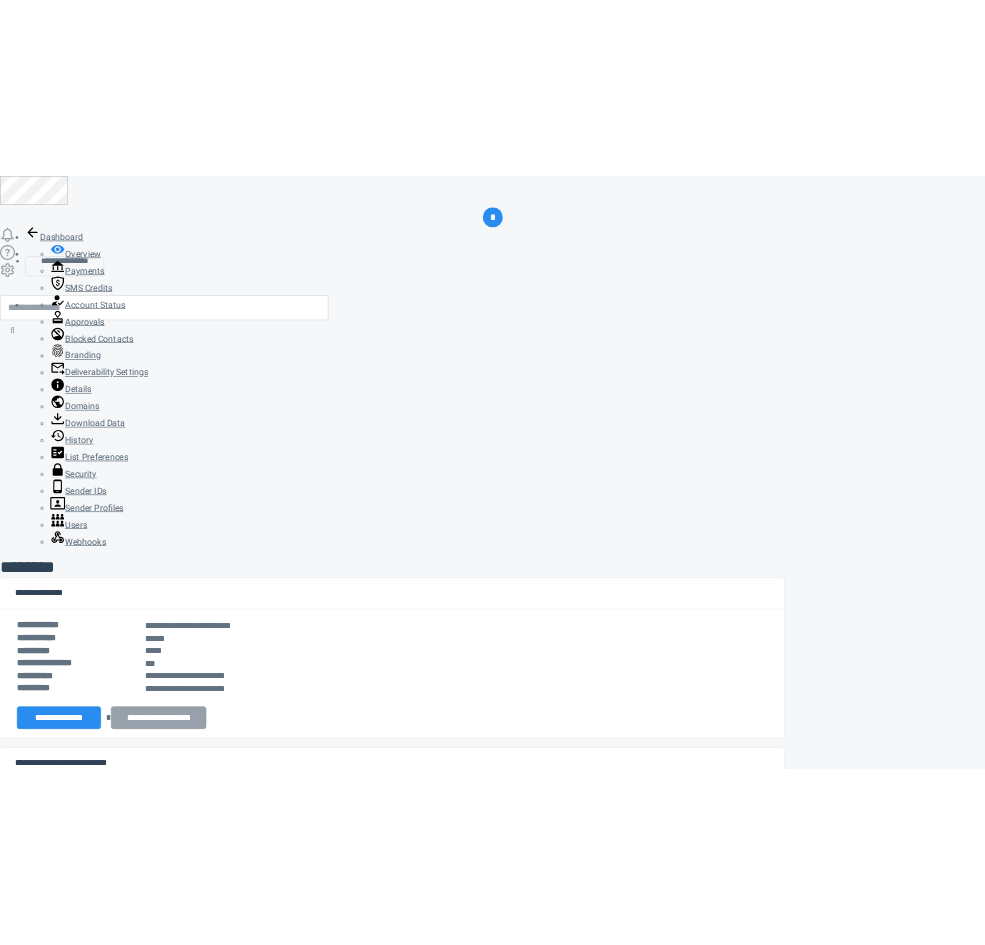 scroll, scrollTop: 0, scrollLeft: 0, axis: both 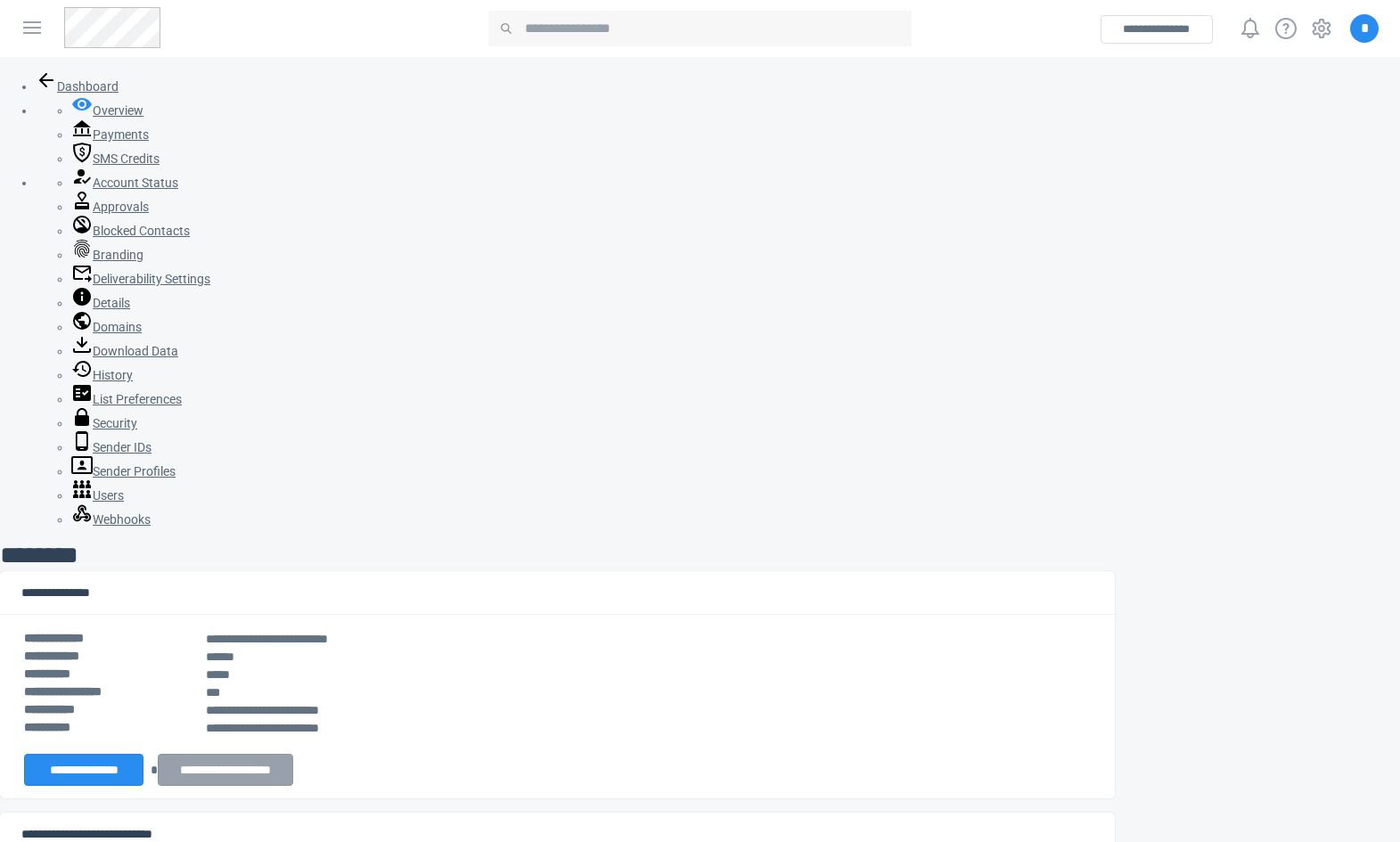 click on "**********" at bounding box center (557, 955) 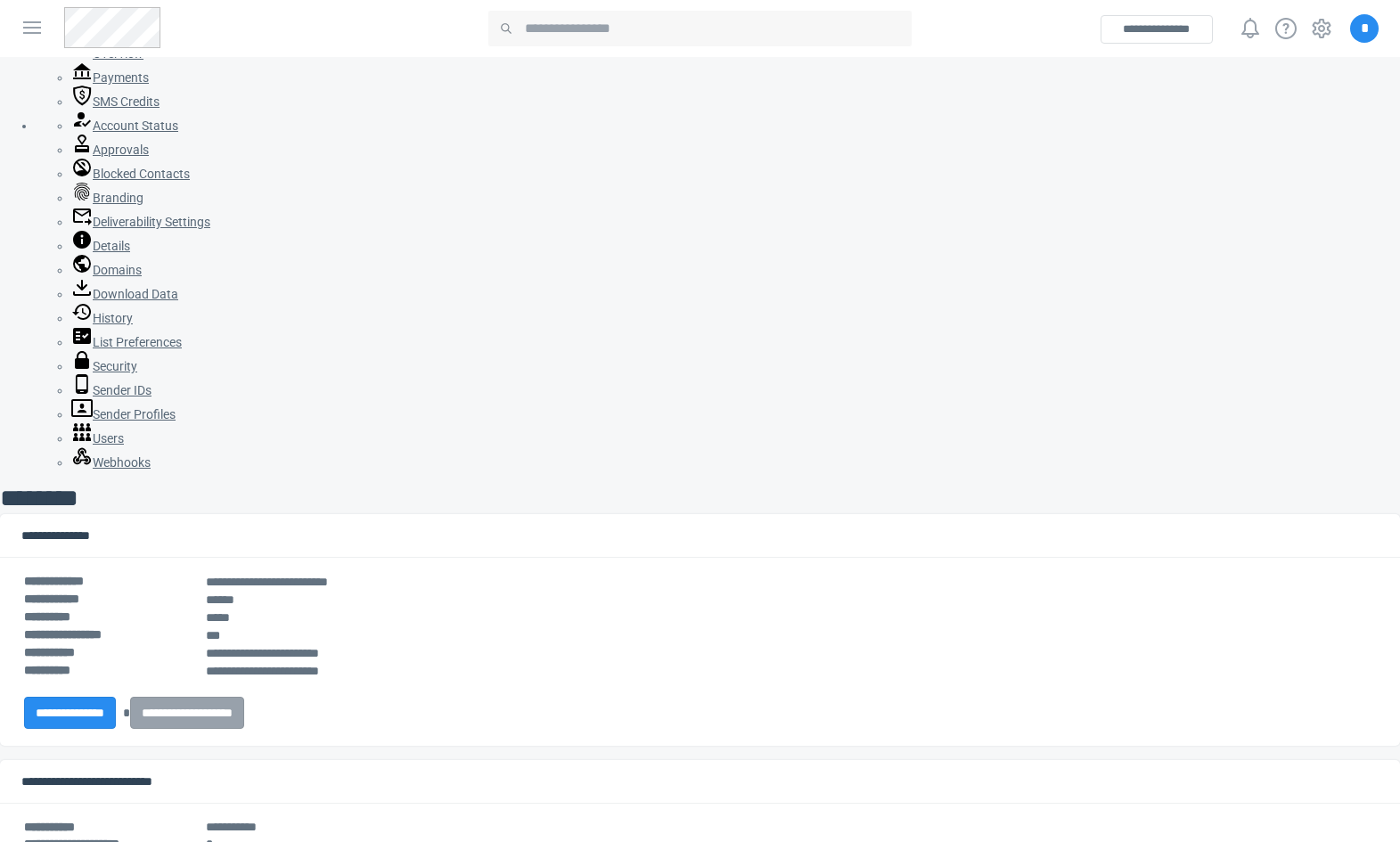 scroll, scrollTop: 0, scrollLeft: 0, axis: both 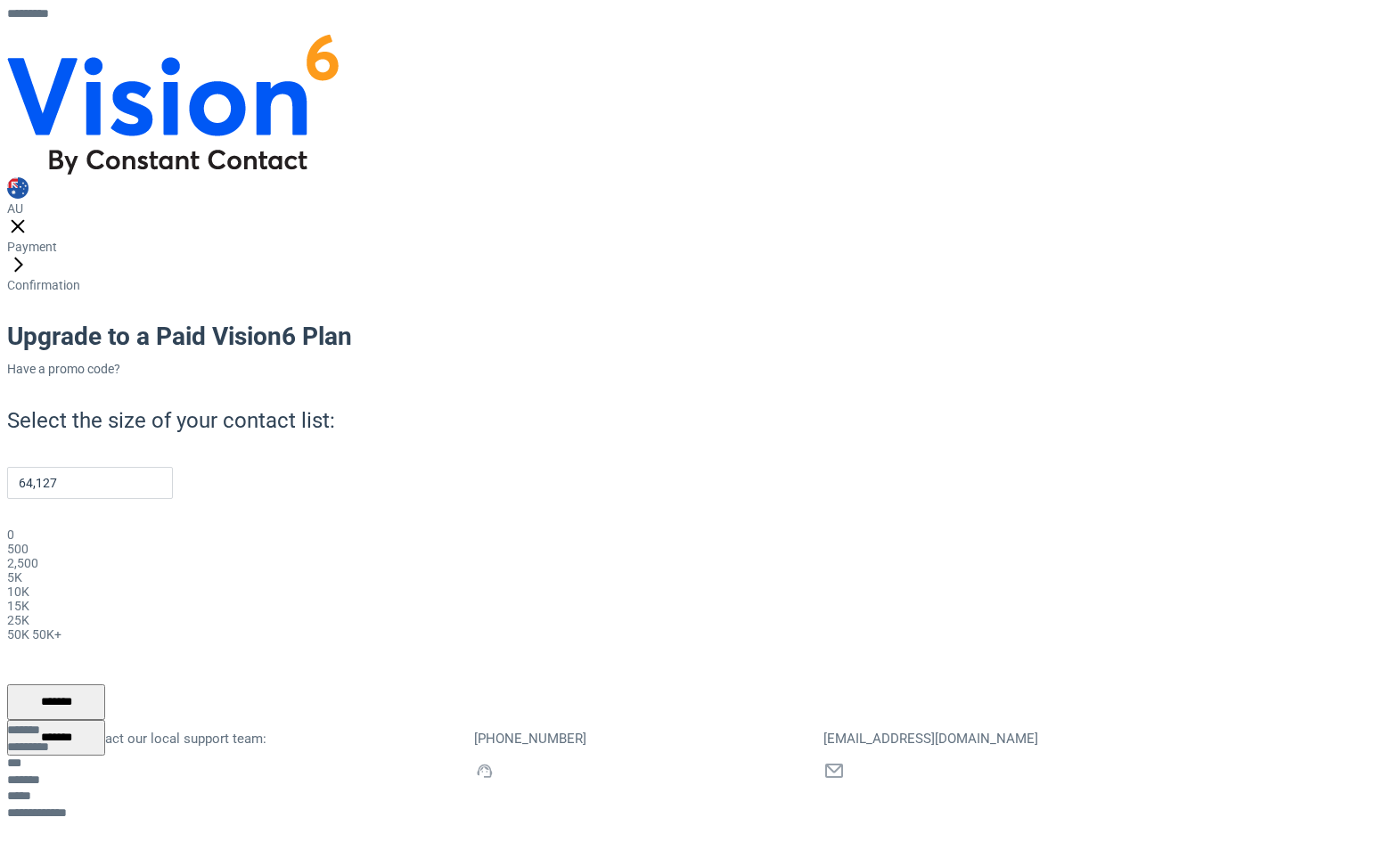 drag, startPoint x: 266, startPoint y: 395, endPoint x: 778, endPoint y: 438, distance: 513.80249 